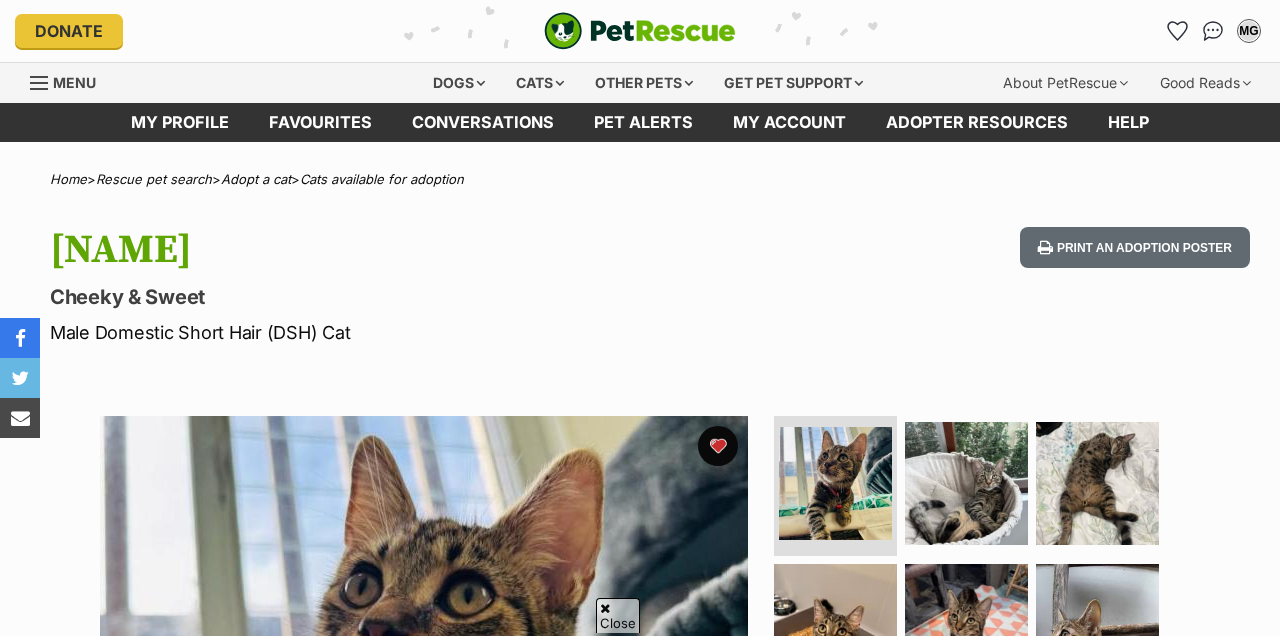 scroll, scrollTop: 1116, scrollLeft: 0, axis: vertical 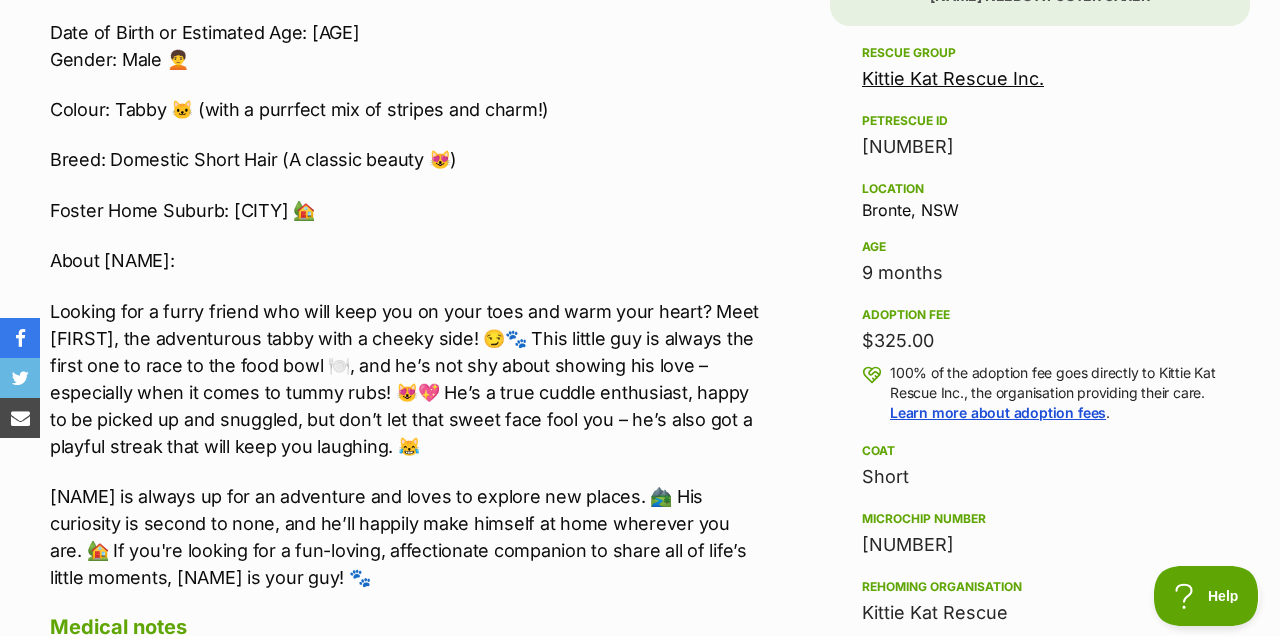 click on "Favourites" at bounding box center (320, -1156) 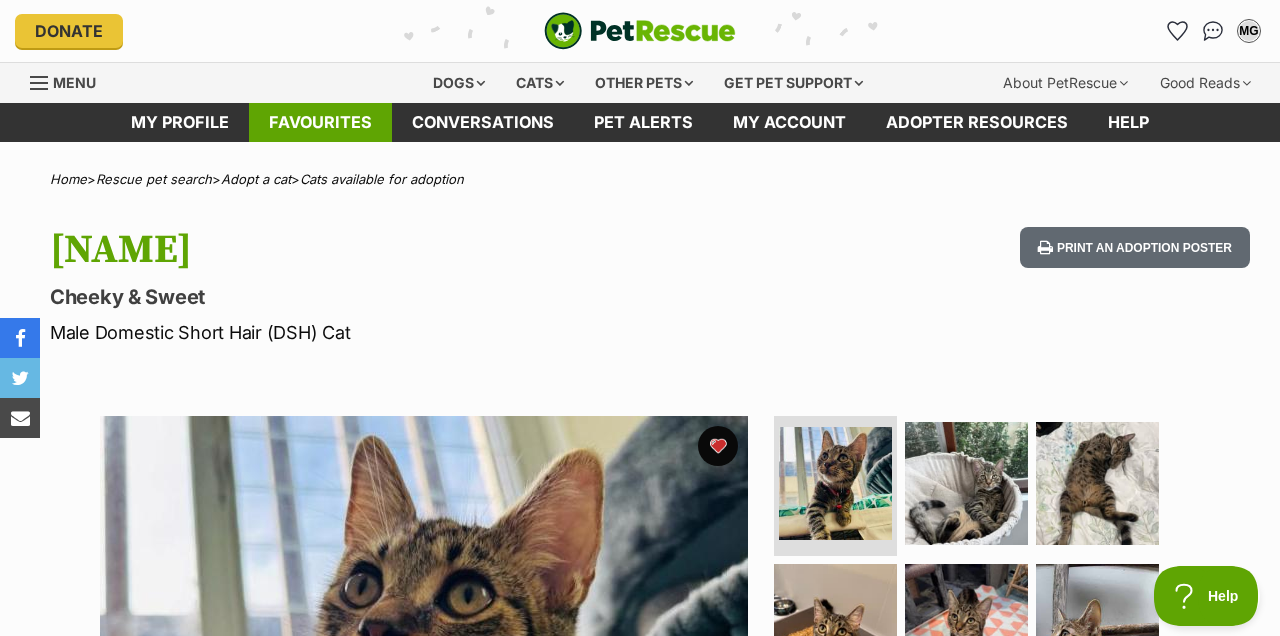 drag, startPoint x: 338, startPoint y: 120, endPoint x: 356, endPoint y: 128, distance: 19.697716 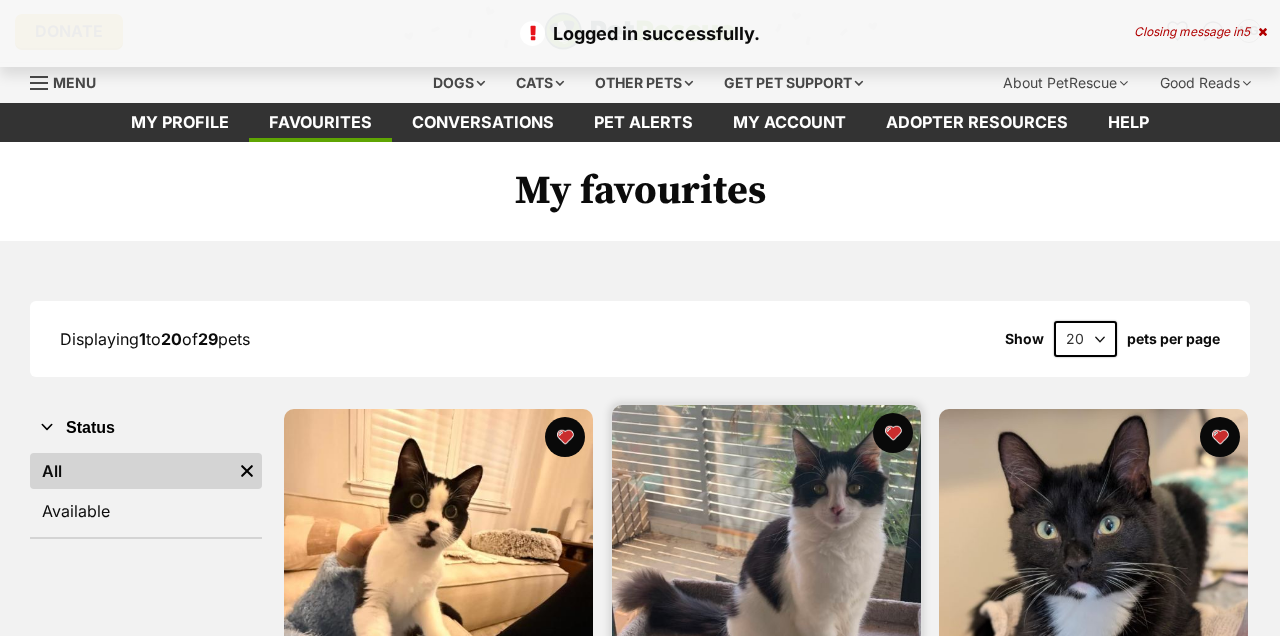 scroll, scrollTop: 0, scrollLeft: 0, axis: both 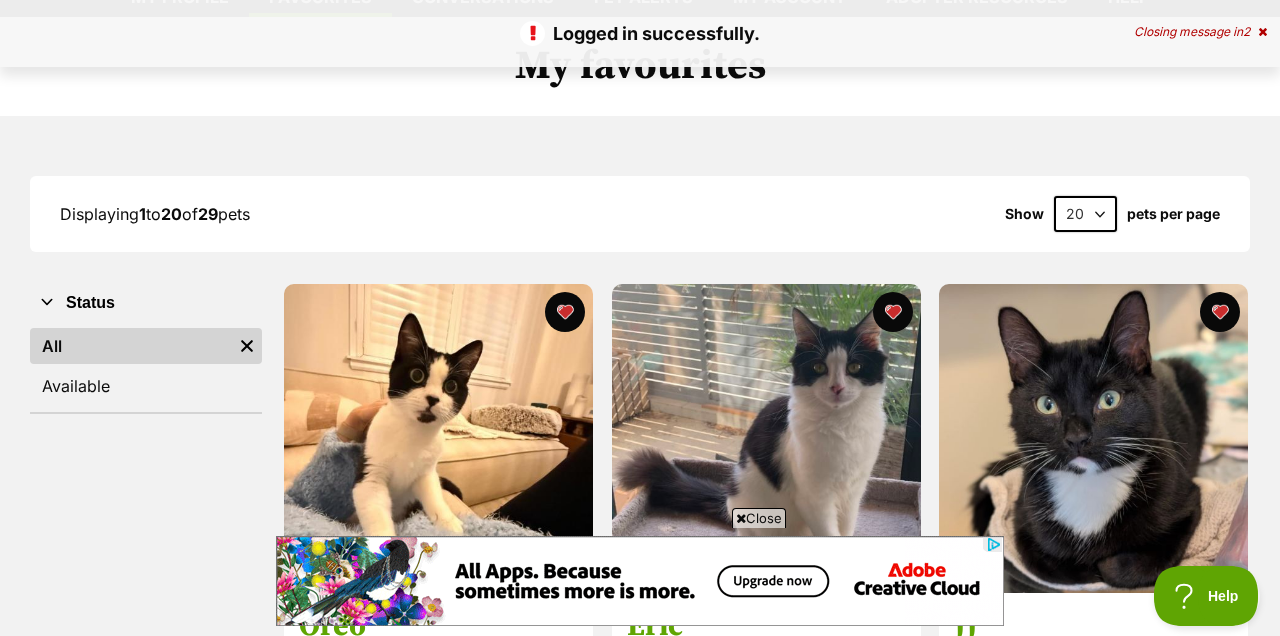 select on "40" 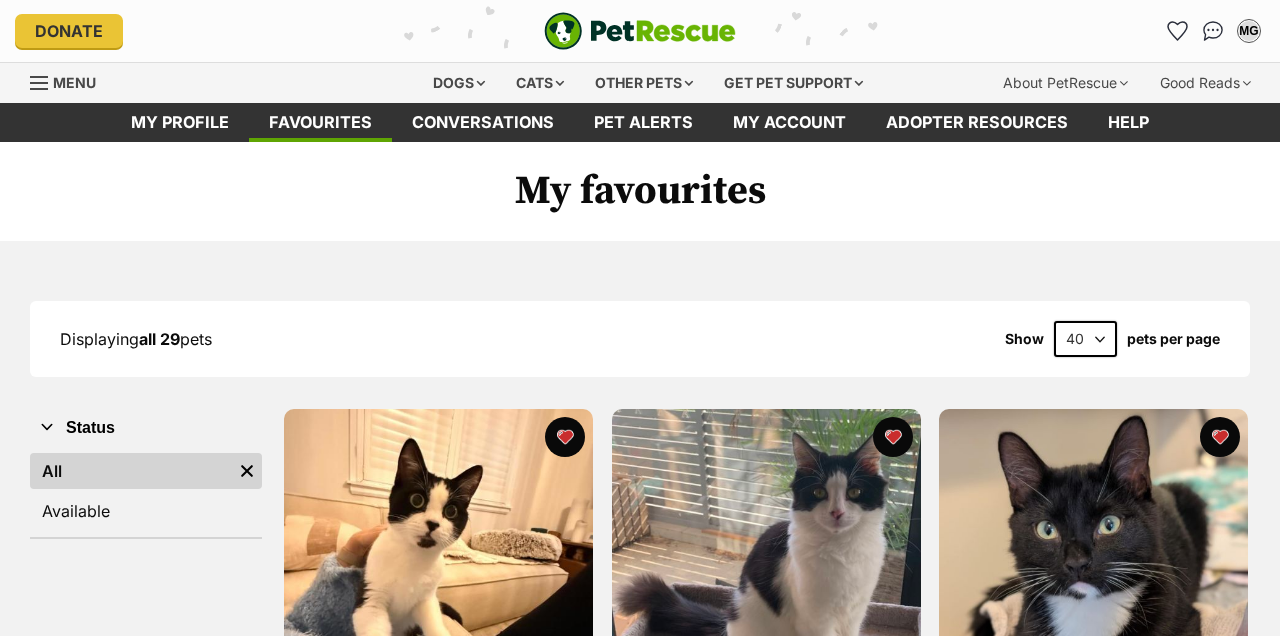 scroll, scrollTop: 0, scrollLeft: 0, axis: both 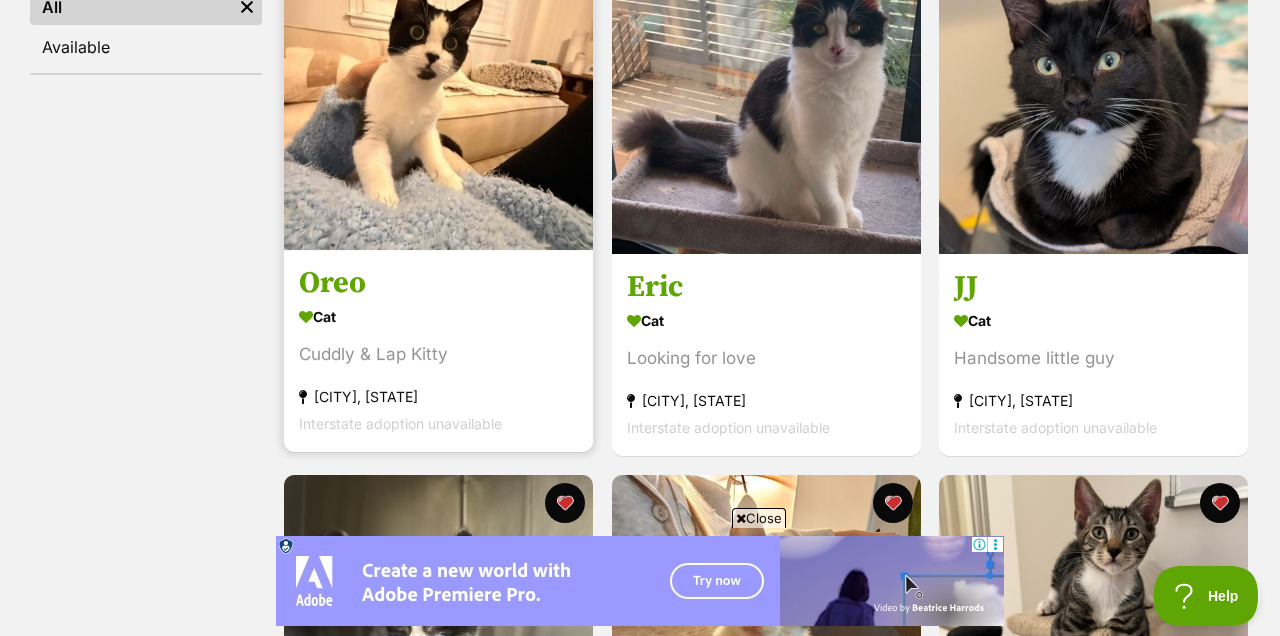 click at bounding box center [438, 95] 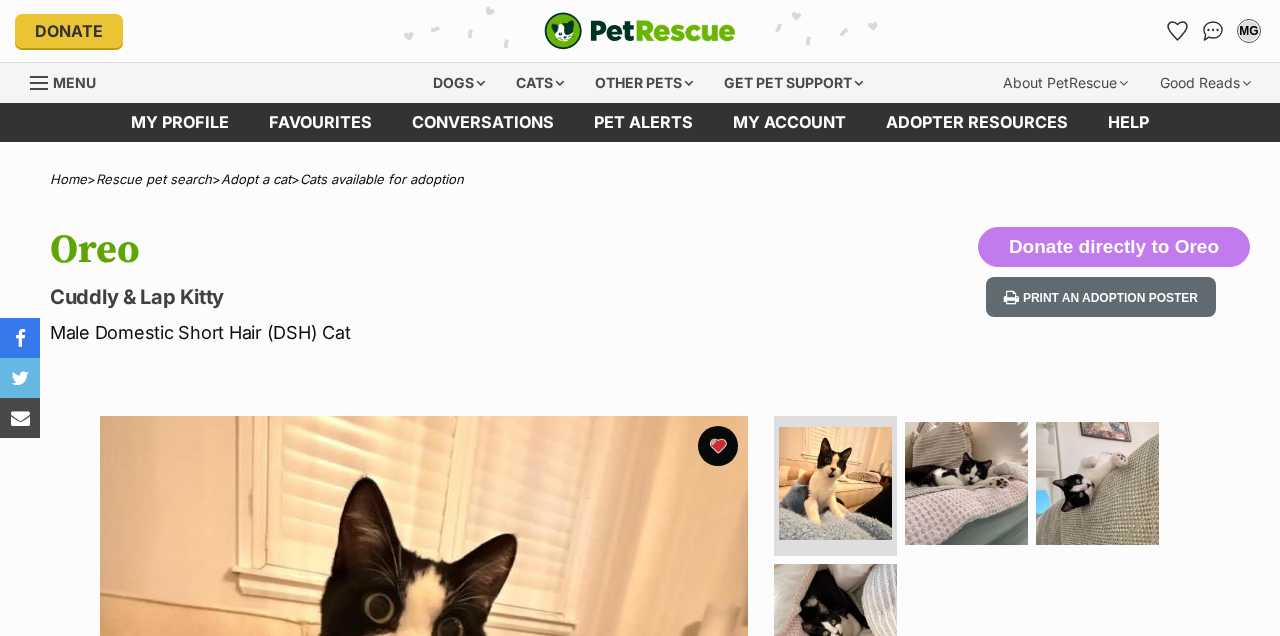 scroll, scrollTop: 0, scrollLeft: 0, axis: both 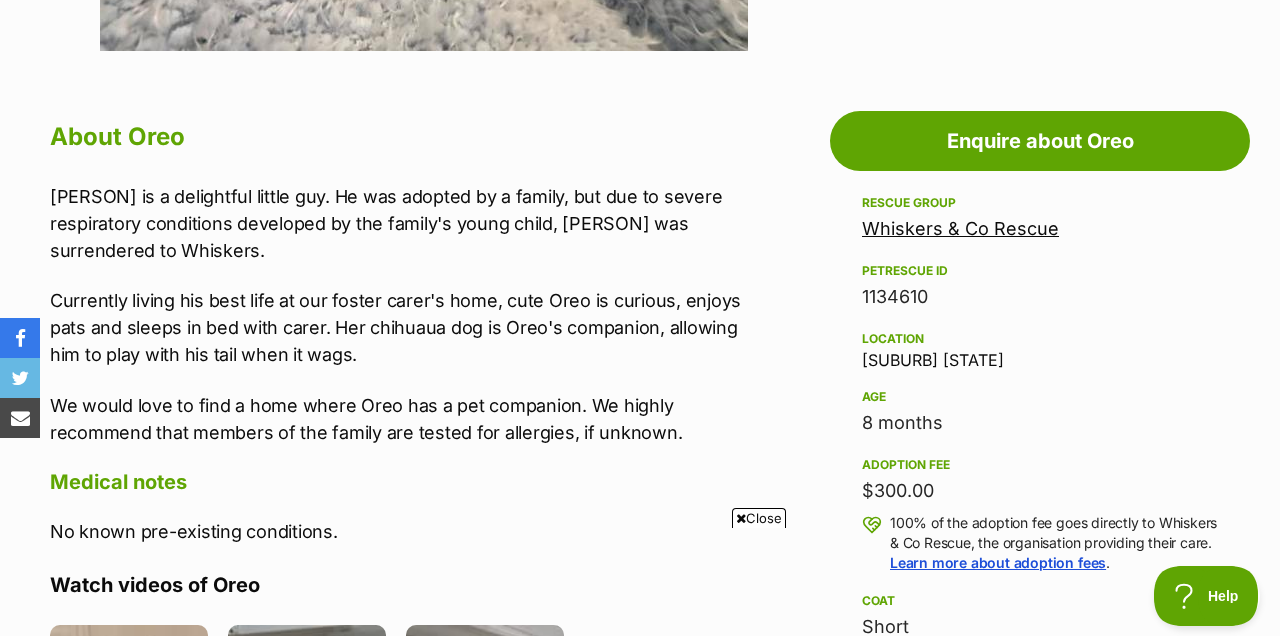 click on "Whiskers & Co Rescue" at bounding box center (960, 228) 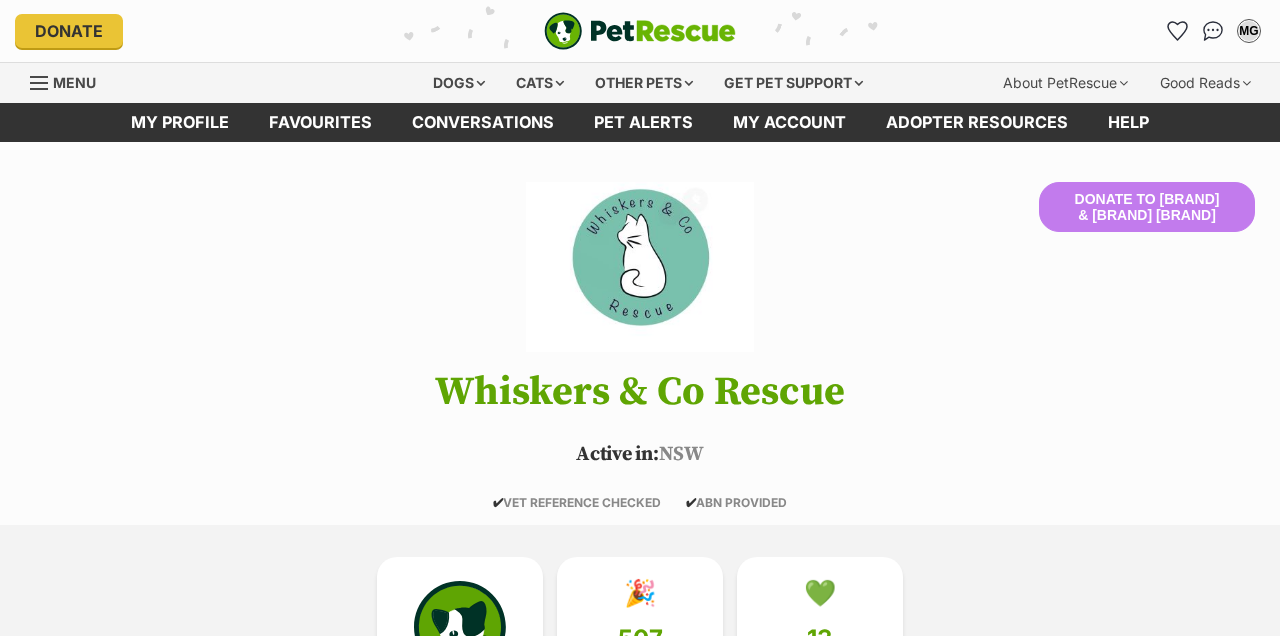 scroll, scrollTop: 0, scrollLeft: 0, axis: both 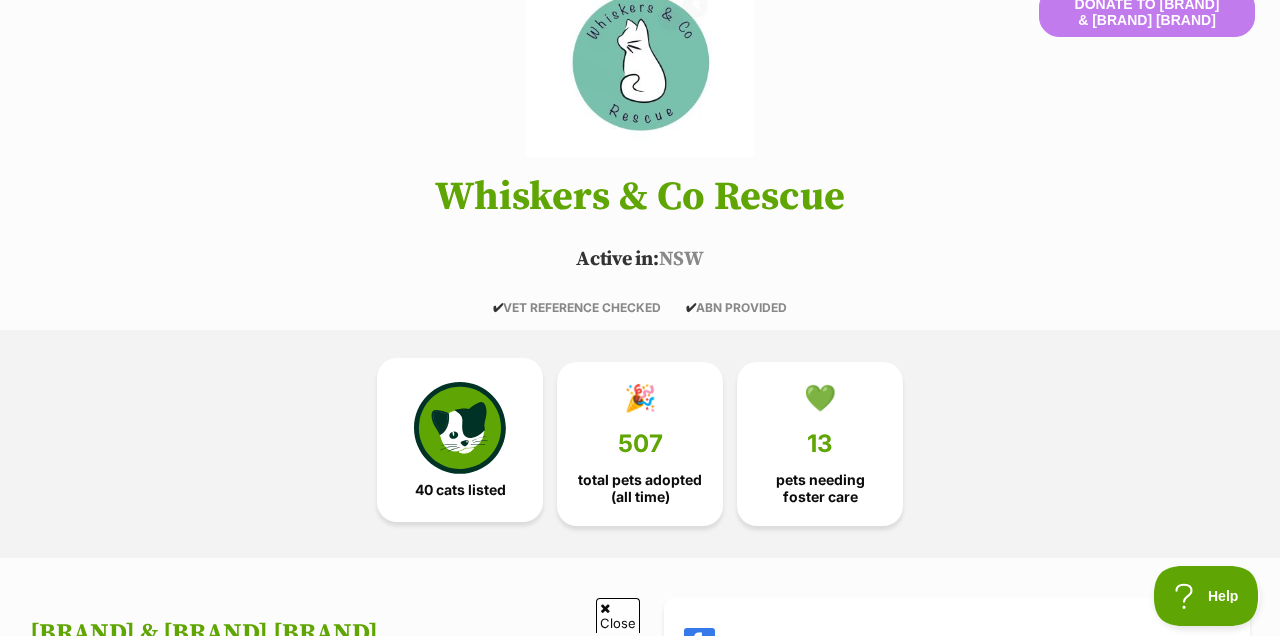 click at bounding box center [460, 428] 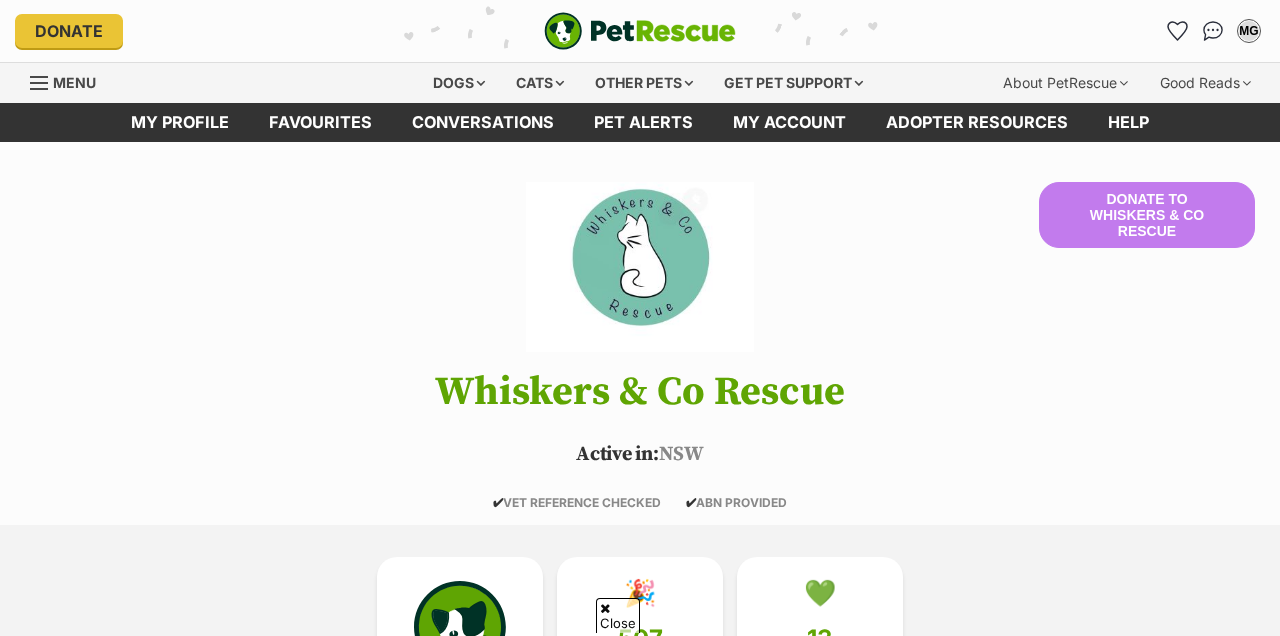 scroll, scrollTop: 1545, scrollLeft: 0, axis: vertical 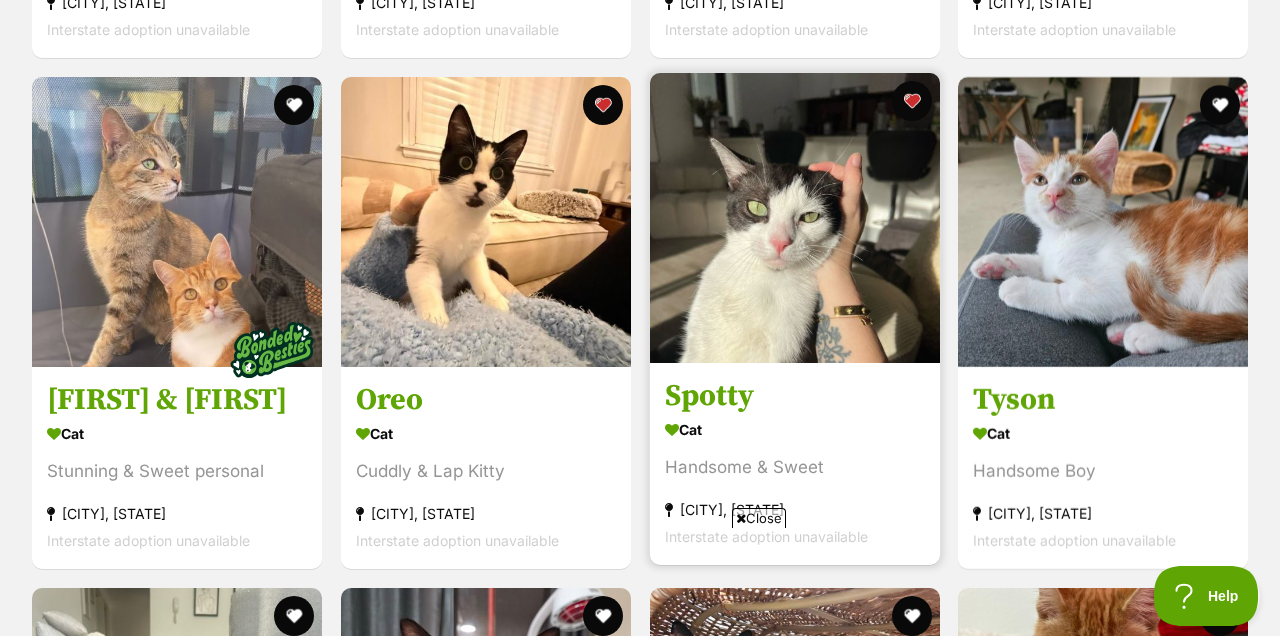click at bounding box center [795, 218] 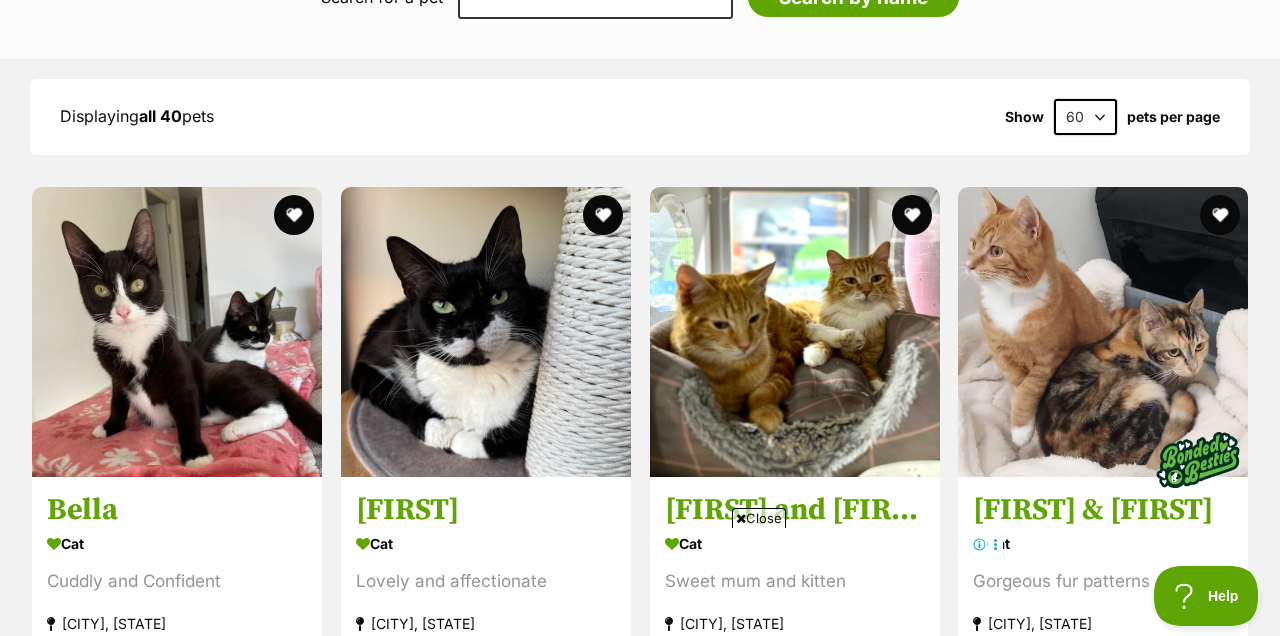 scroll, scrollTop: 1777, scrollLeft: 0, axis: vertical 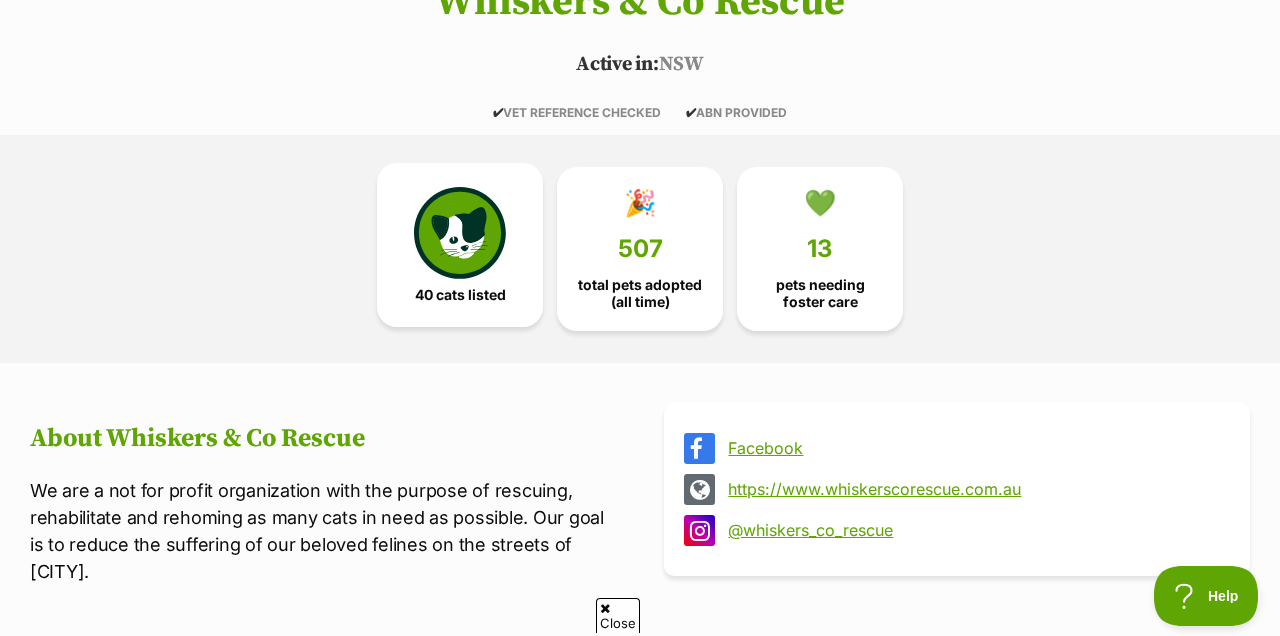click on "40 cats listed" at bounding box center [460, 245] 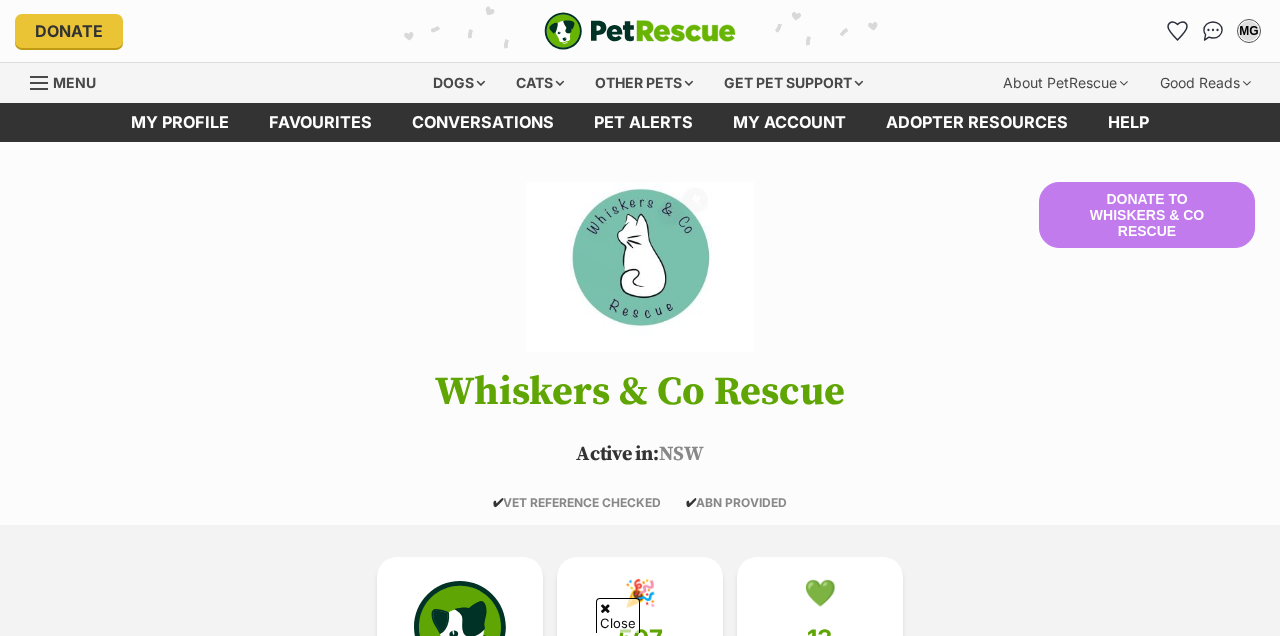 scroll, scrollTop: 1545, scrollLeft: 0, axis: vertical 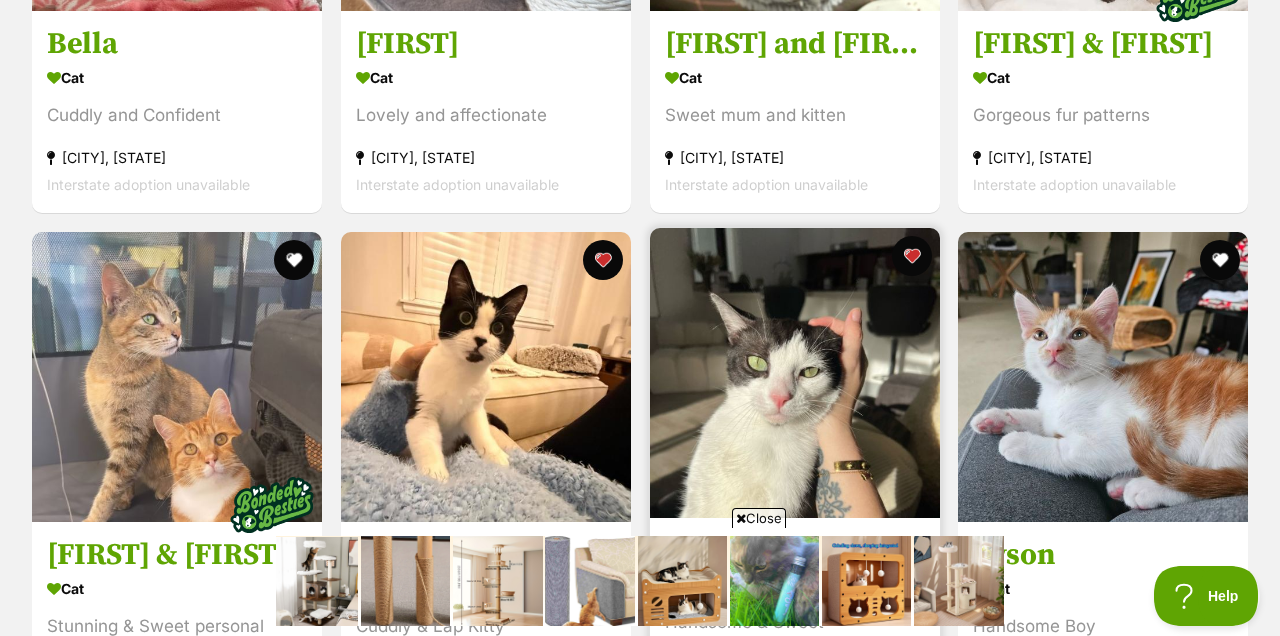 click at bounding box center (795, 373) 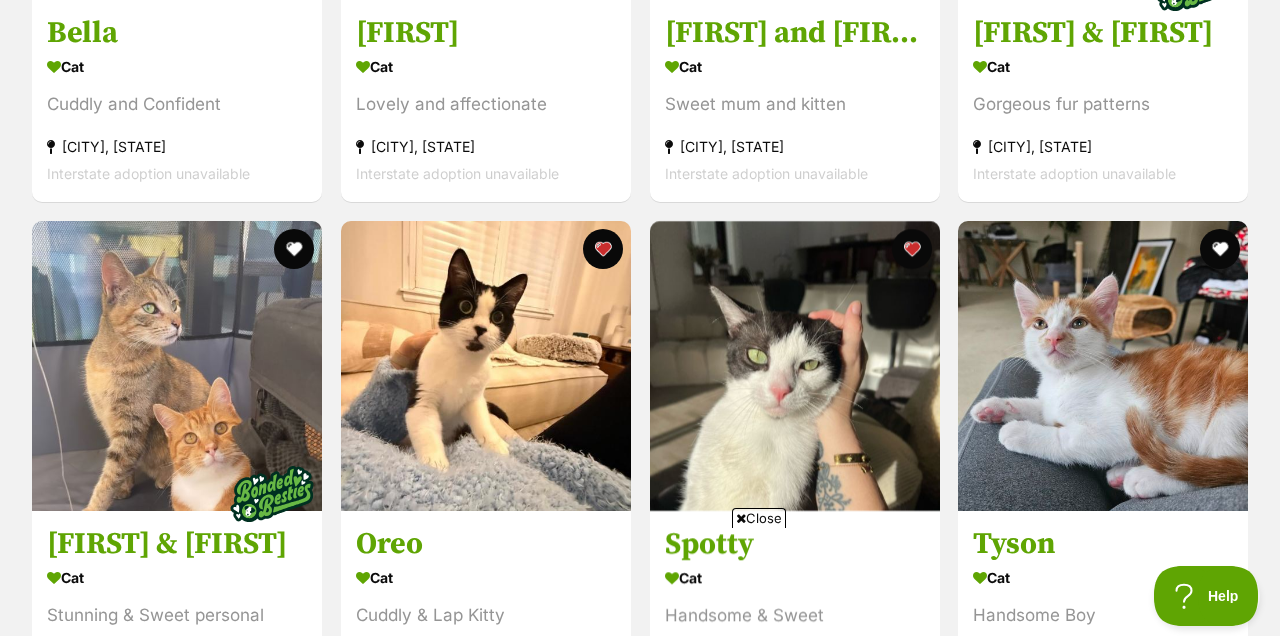 scroll, scrollTop: 2369, scrollLeft: 0, axis: vertical 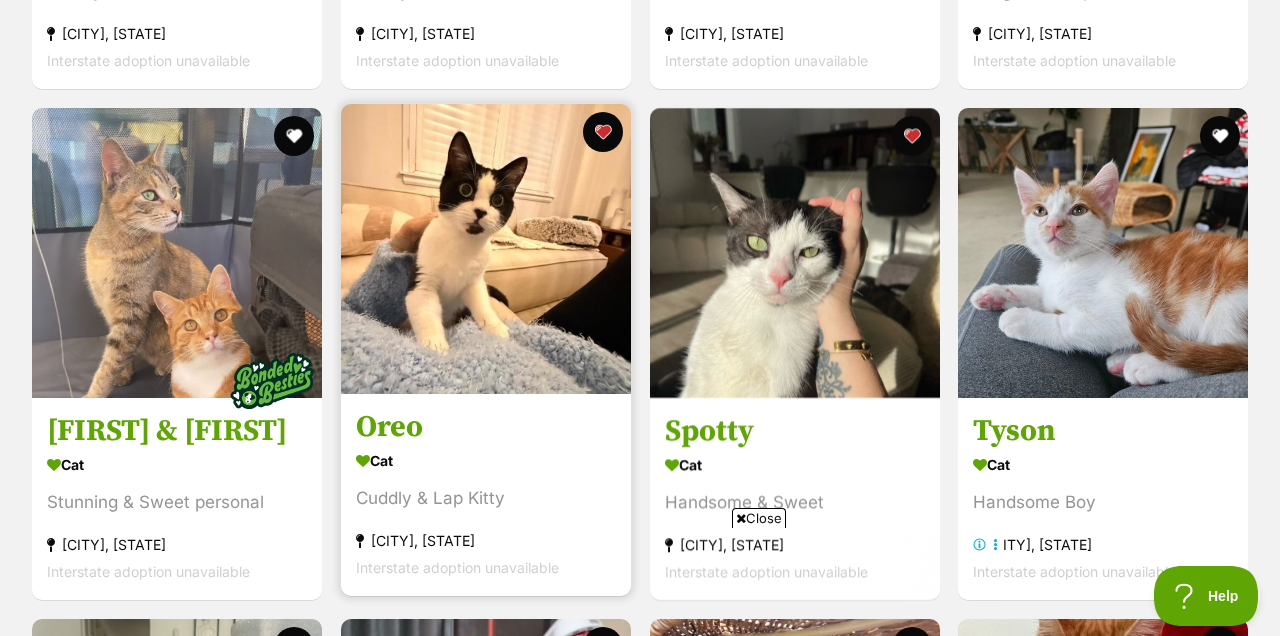 click at bounding box center [486, 249] 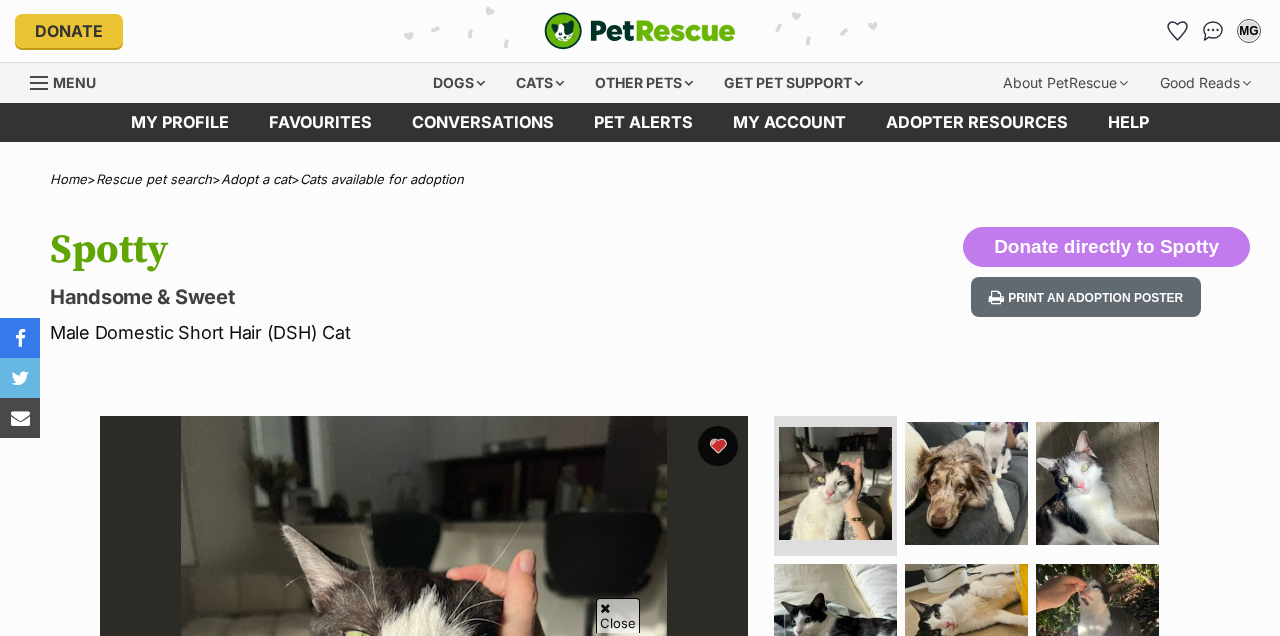 scroll, scrollTop: 261, scrollLeft: 0, axis: vertical 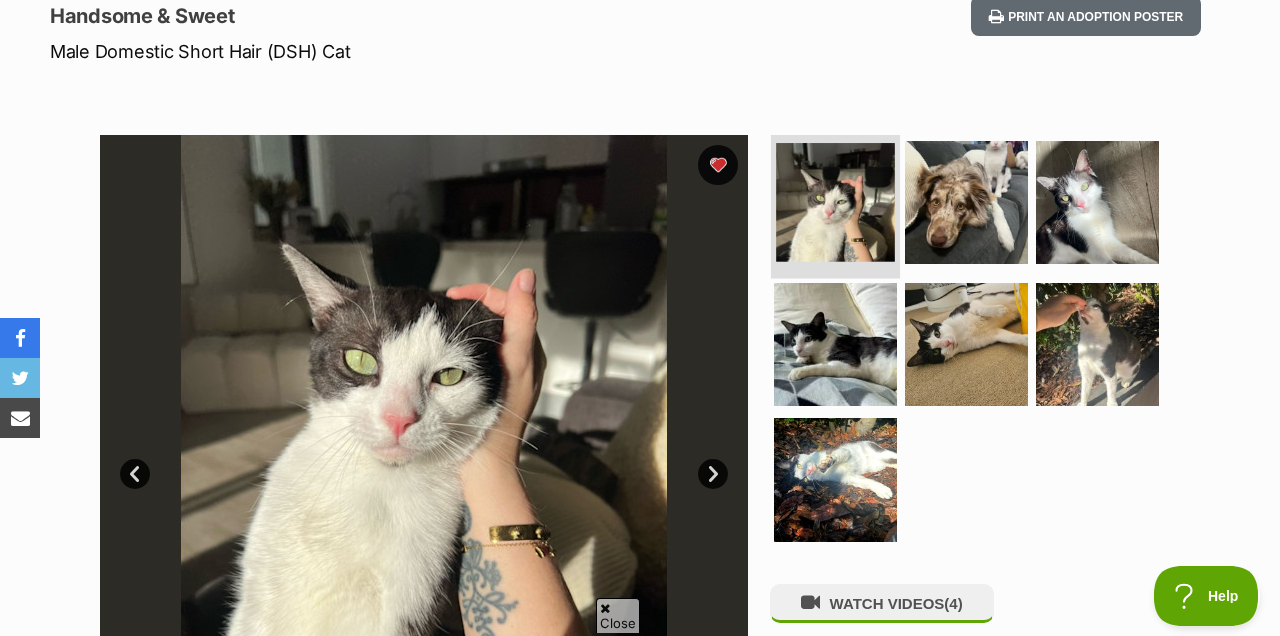 click at bounding box center (835, 202) 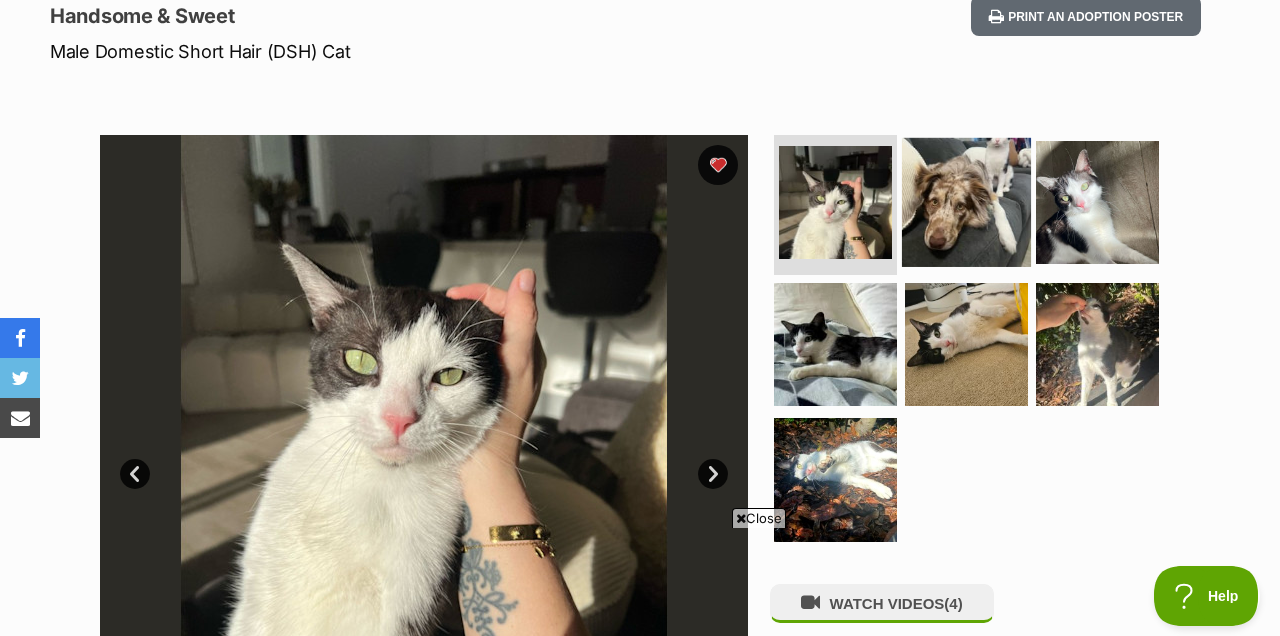 click at bounding box center [966, 202] 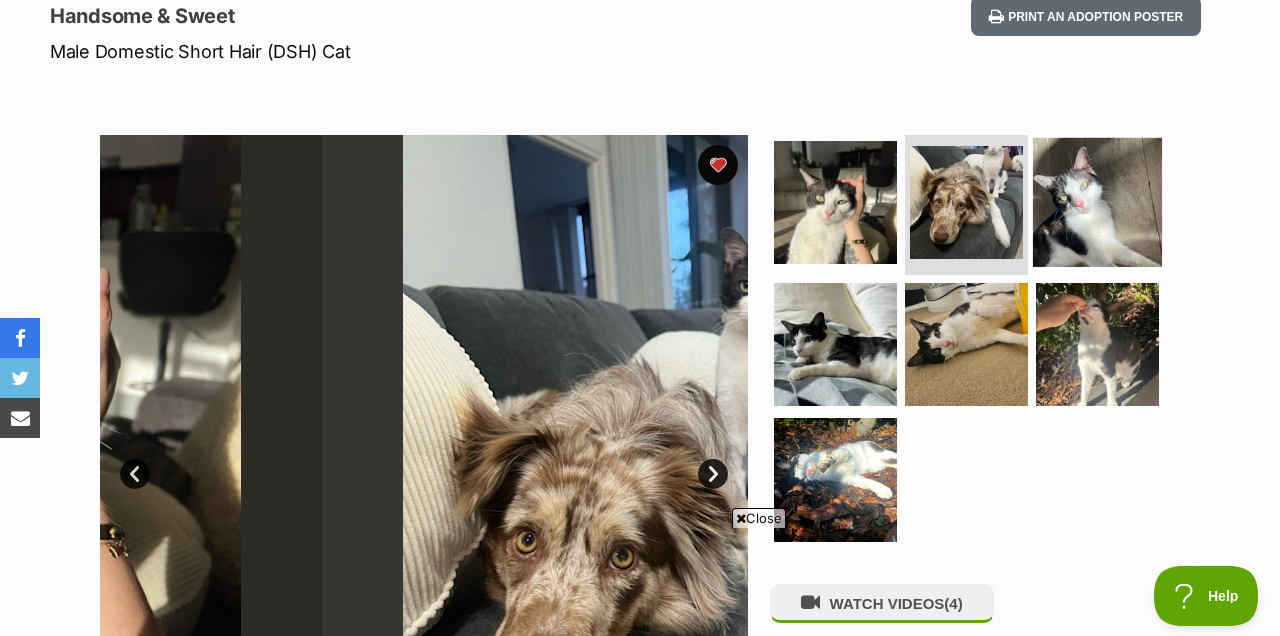scroll, scrollTop: 0, scrollLeft: 0, axis: both 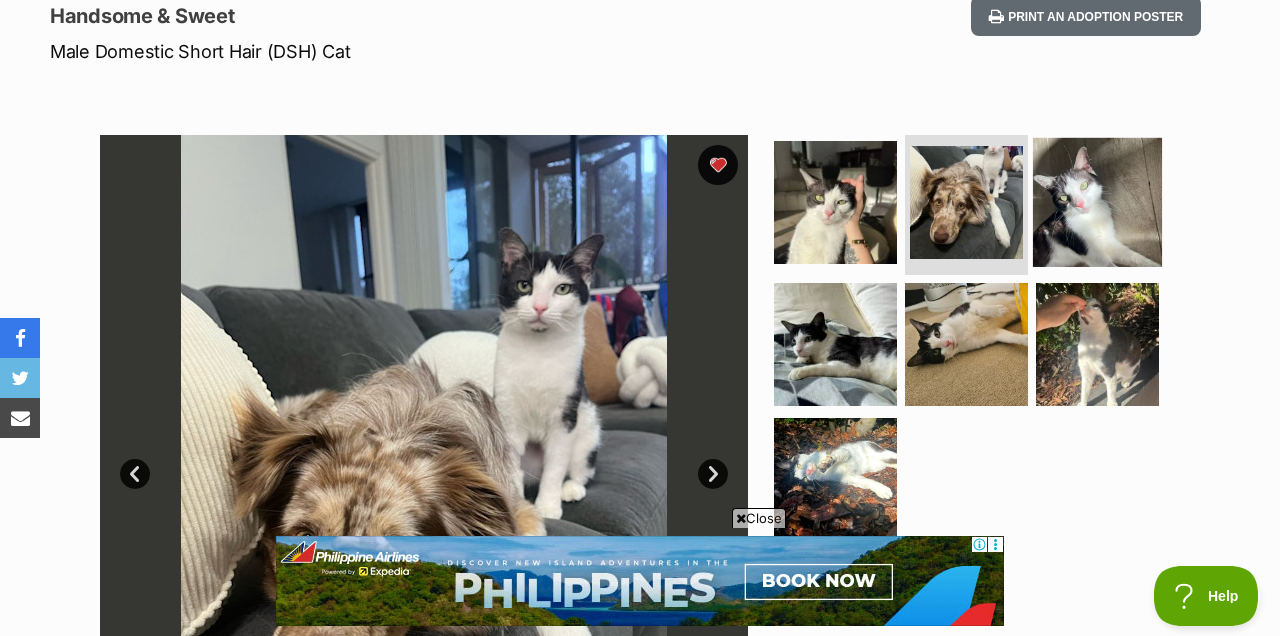 click at bounding box center (1097, 202) 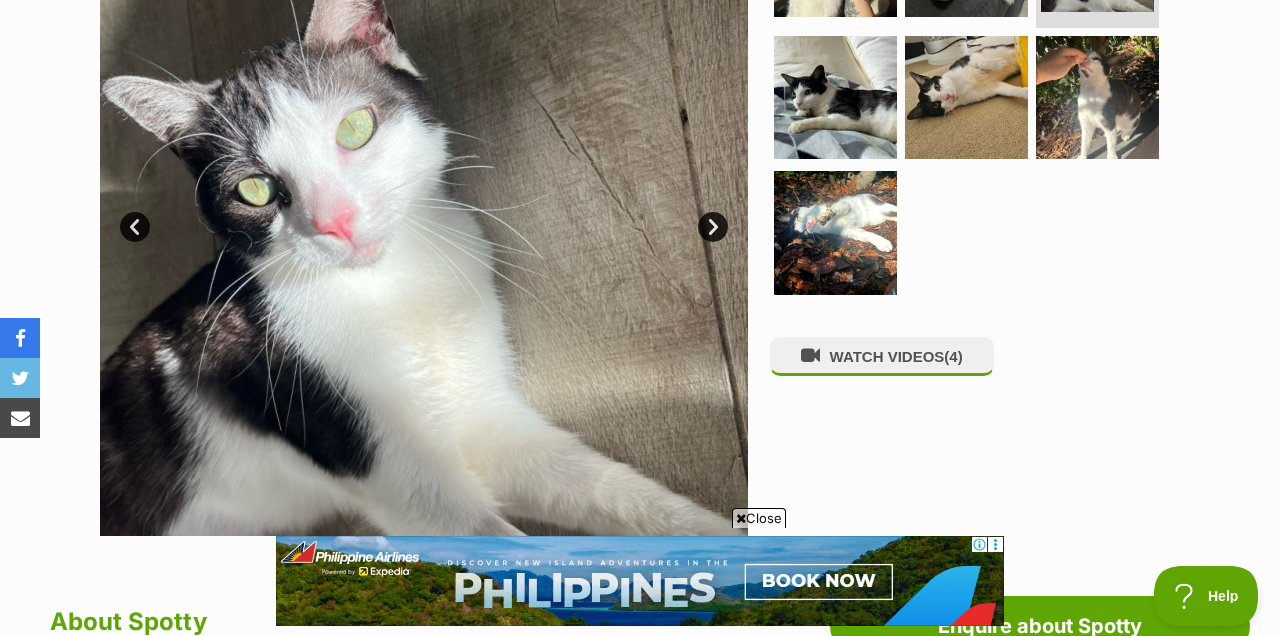 scroll, scrollTop: 523, scrollLeft: 0, axis: vertical 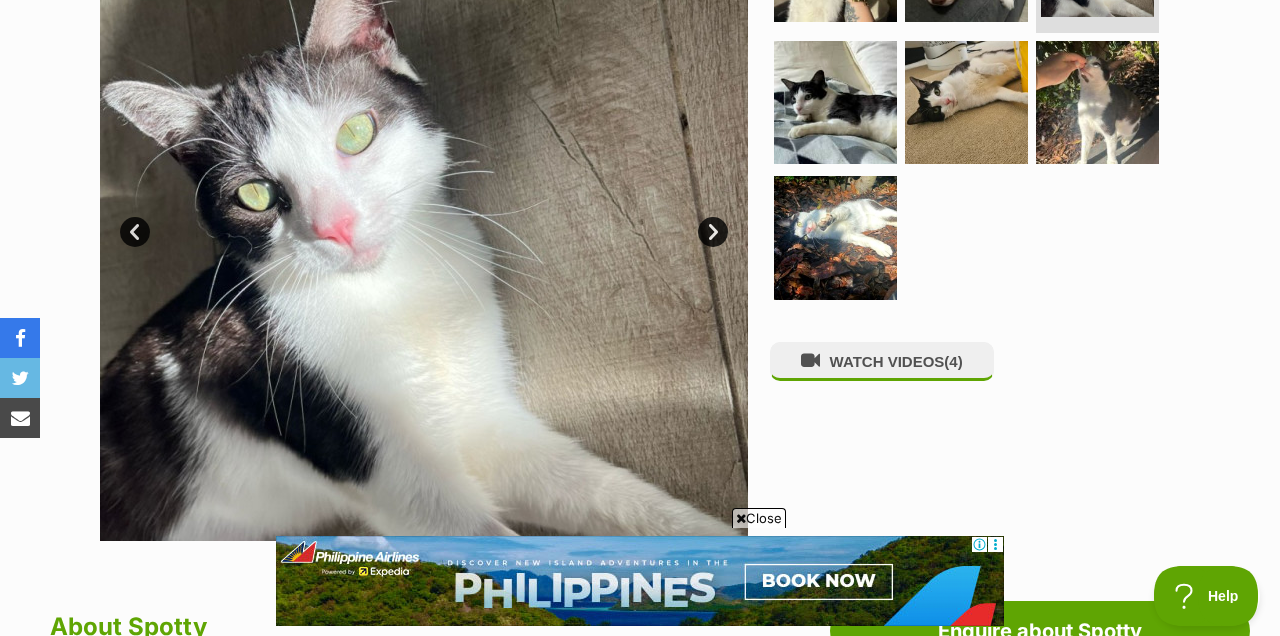 click on "Next" at bounding box center (713, 232) 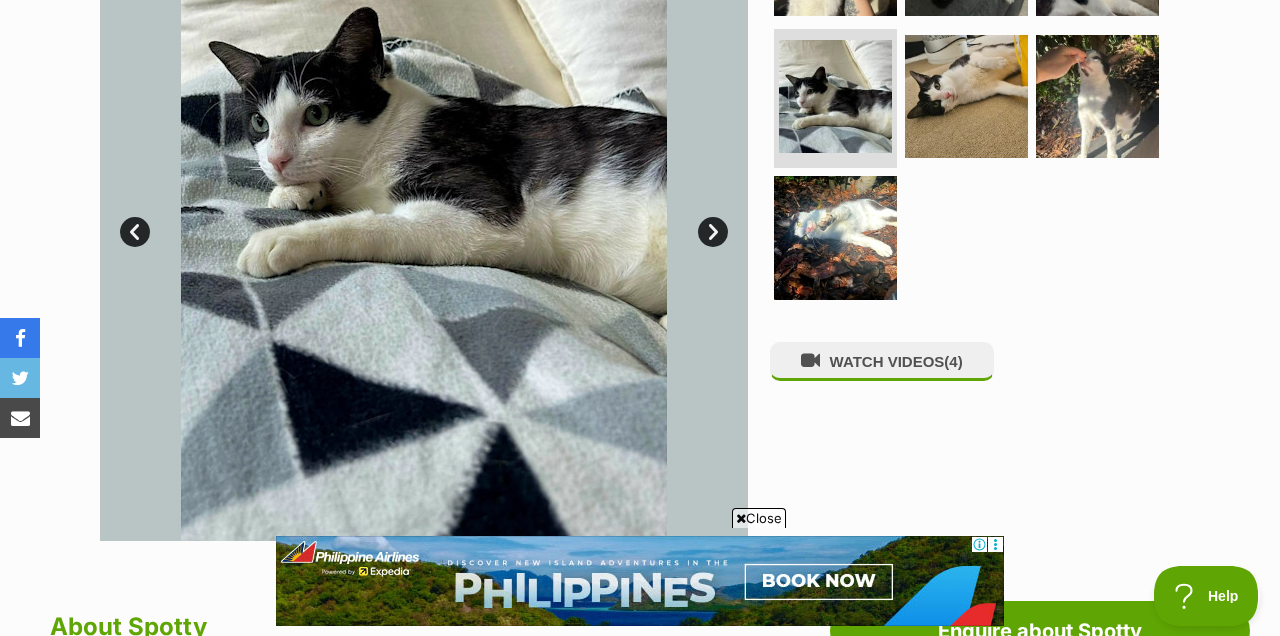click on "Next" at bounding box center (713, 232) 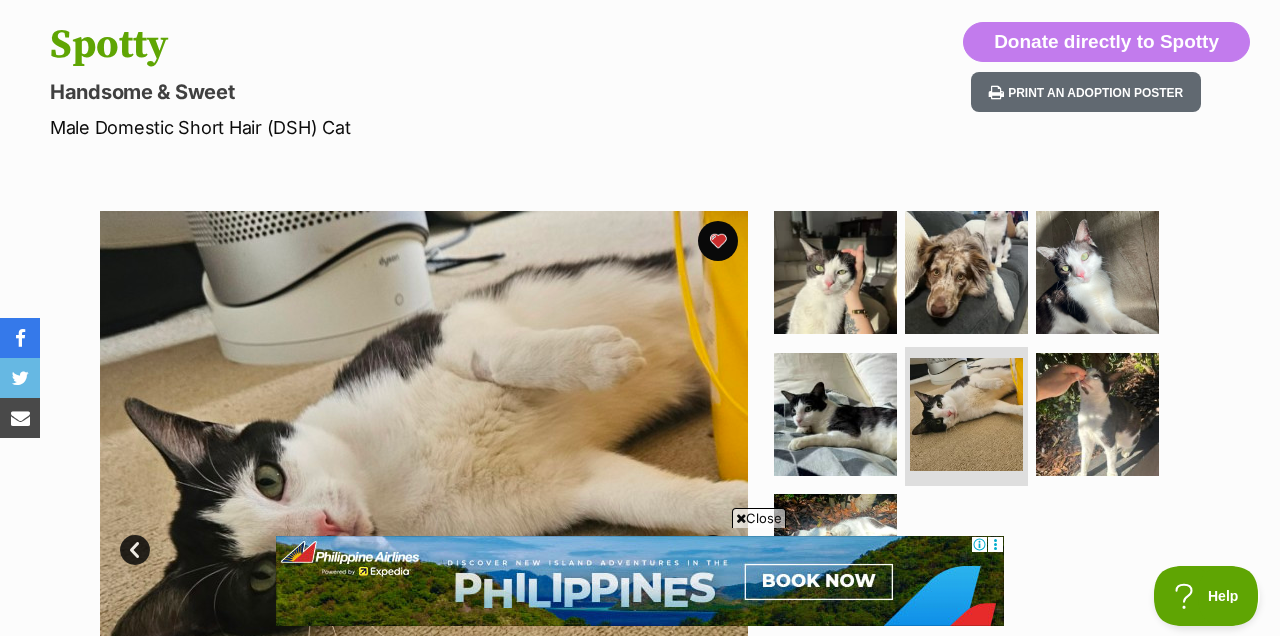 scroll, scrollTop: 162, scrollLeft: 0, axis: vertical 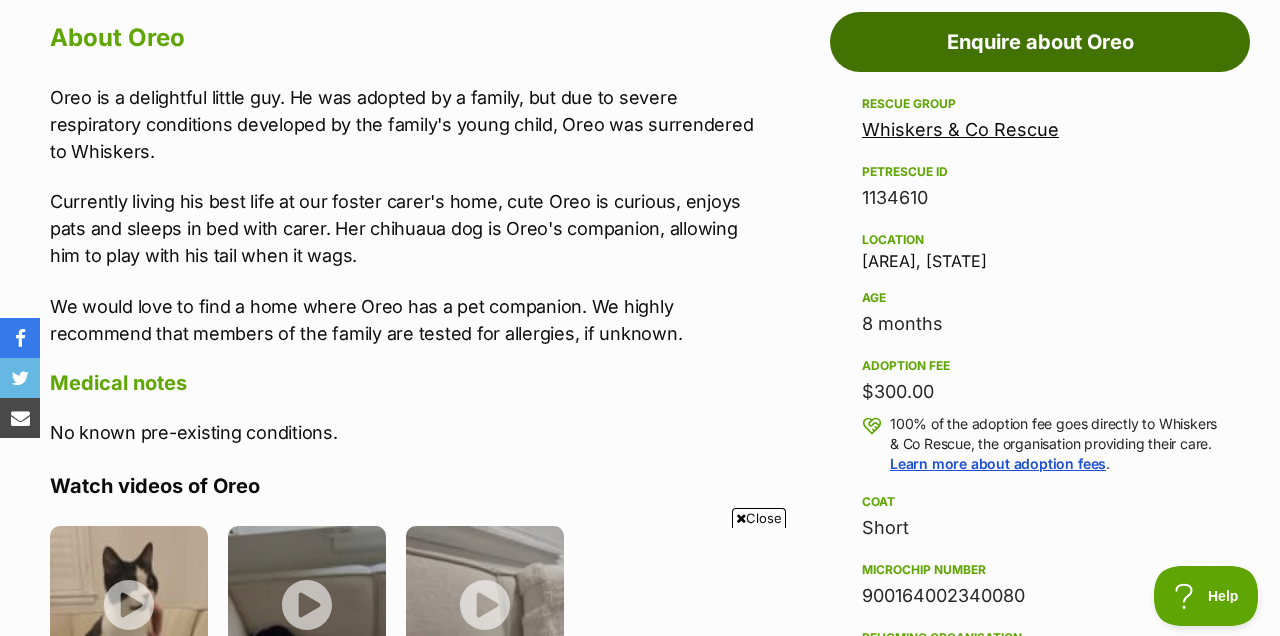 click on "Enquire about Oreo" at bounding box center (1040, 42) 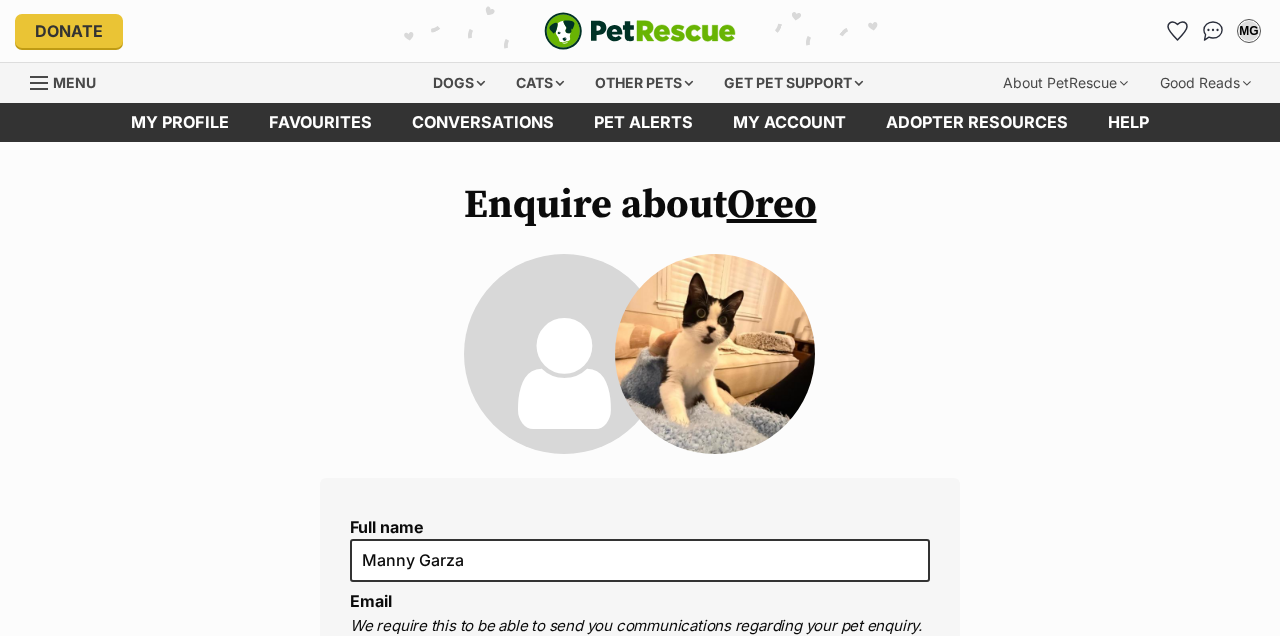 scroll, scrollTop: 0, scrollLeft: 0, axis: both 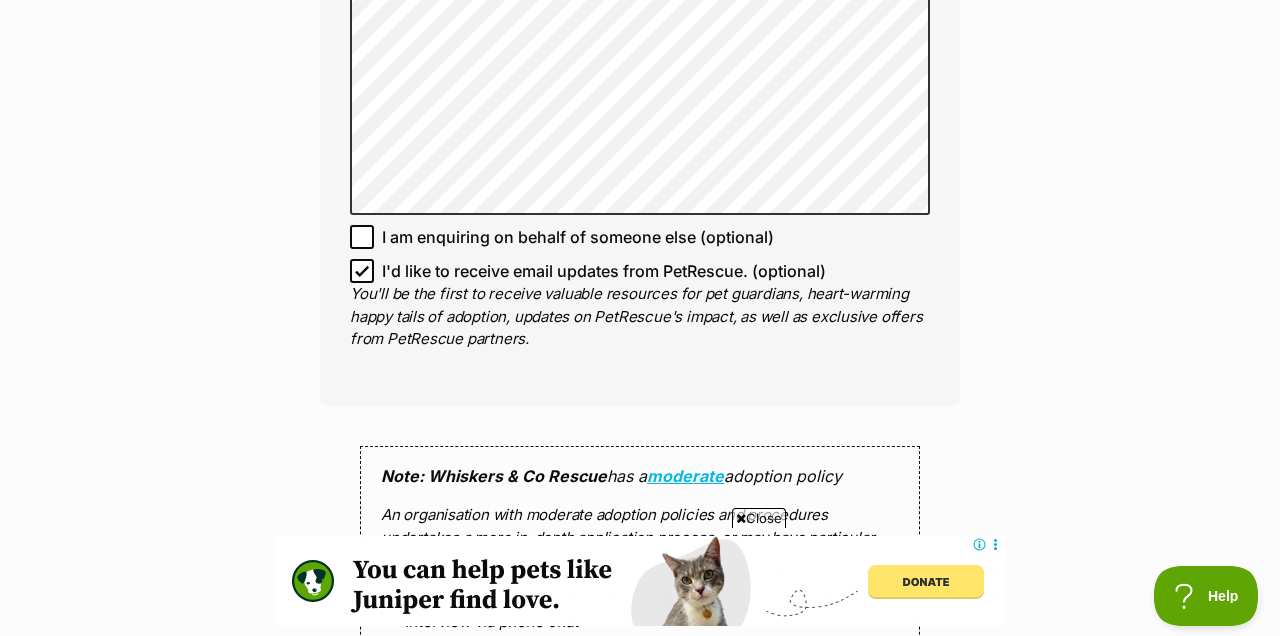 click on "I'd like to receive email updates from PetRescue. (optional)" at bounding box center [362, 271] 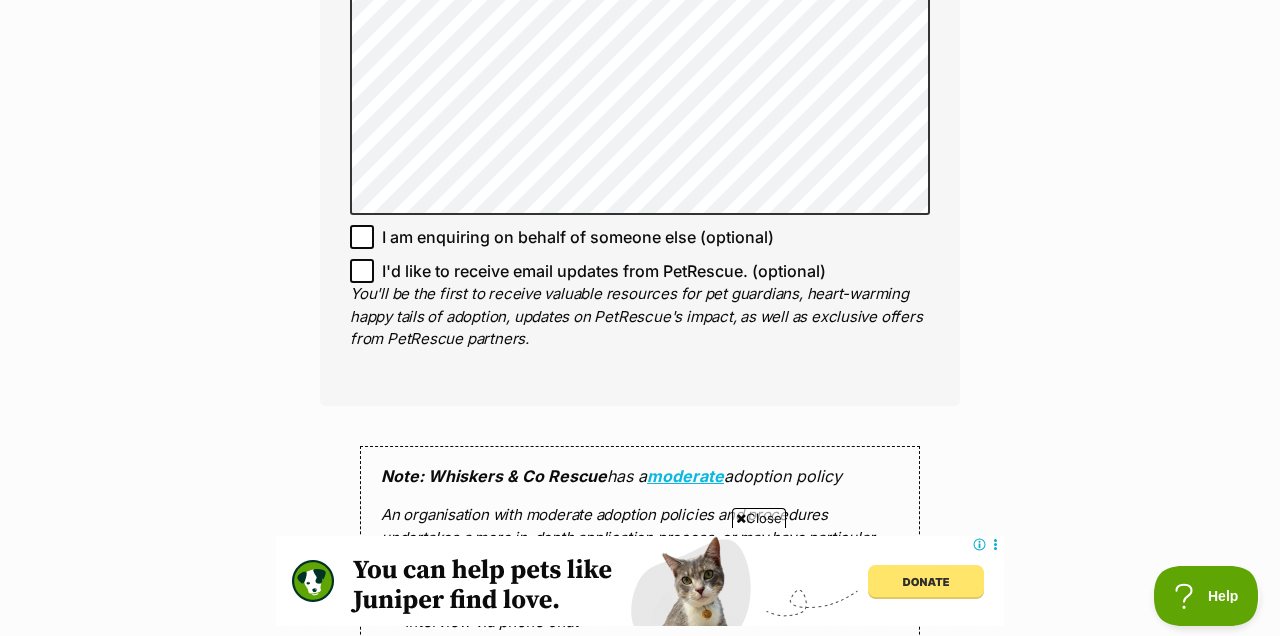 click on "I'd like to receive email updates from PetRescue. (optional)" at bounding box center (362, 271) 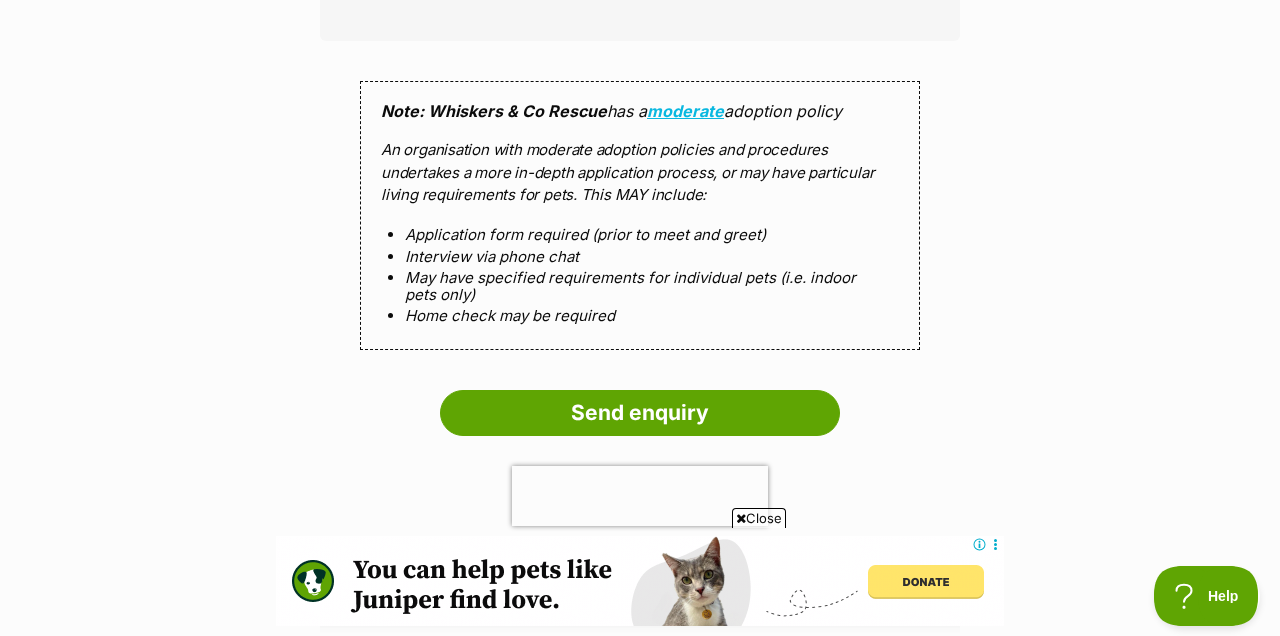 scroll, scrollTop: 1807, scrollLeft: 0, axis: vertical 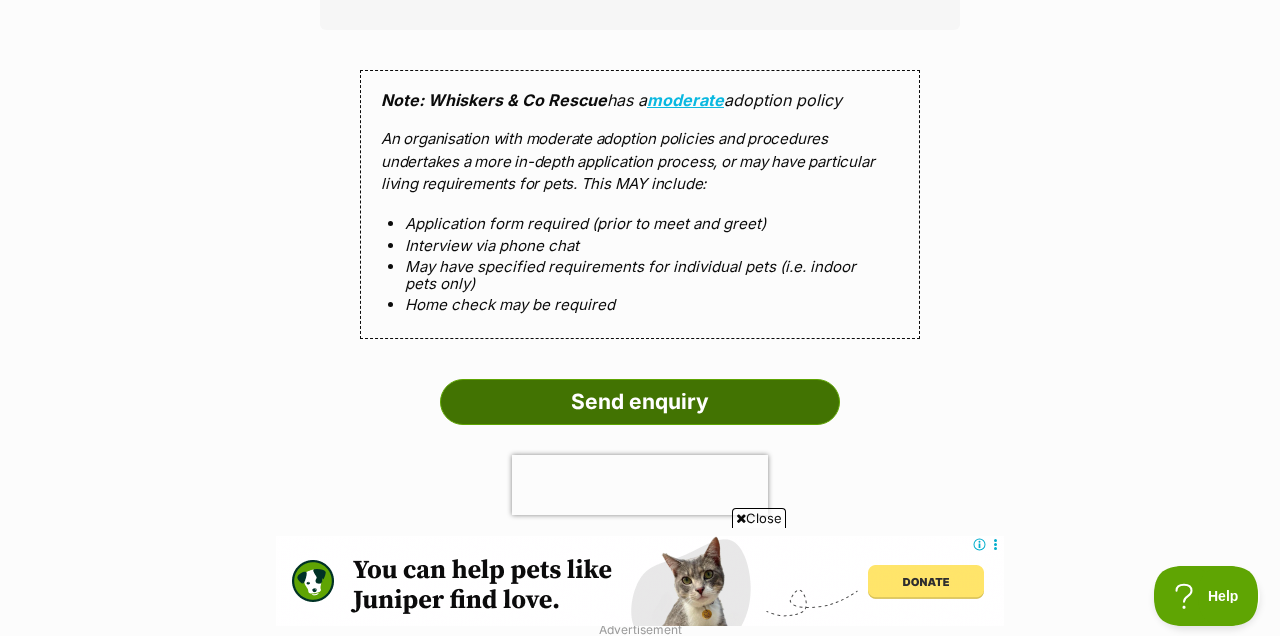 click on "Send enquiry" at bounding box center (640, 402) 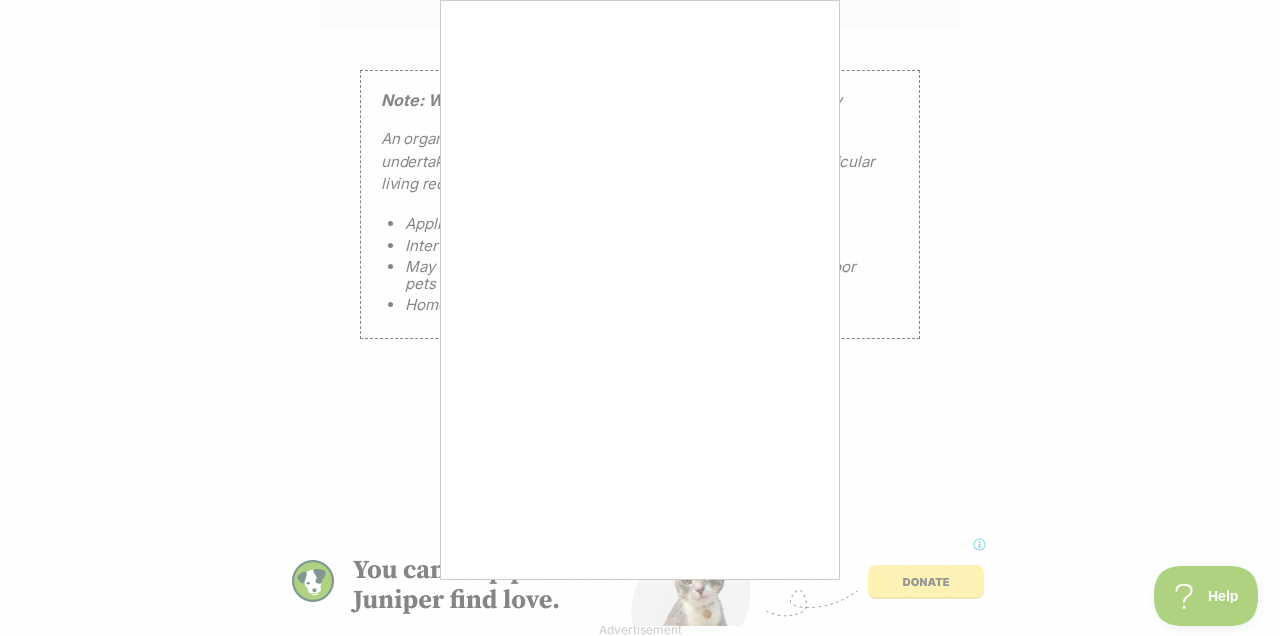 scroll, scrollTop: 0, scrollLeft: 0, axis: both 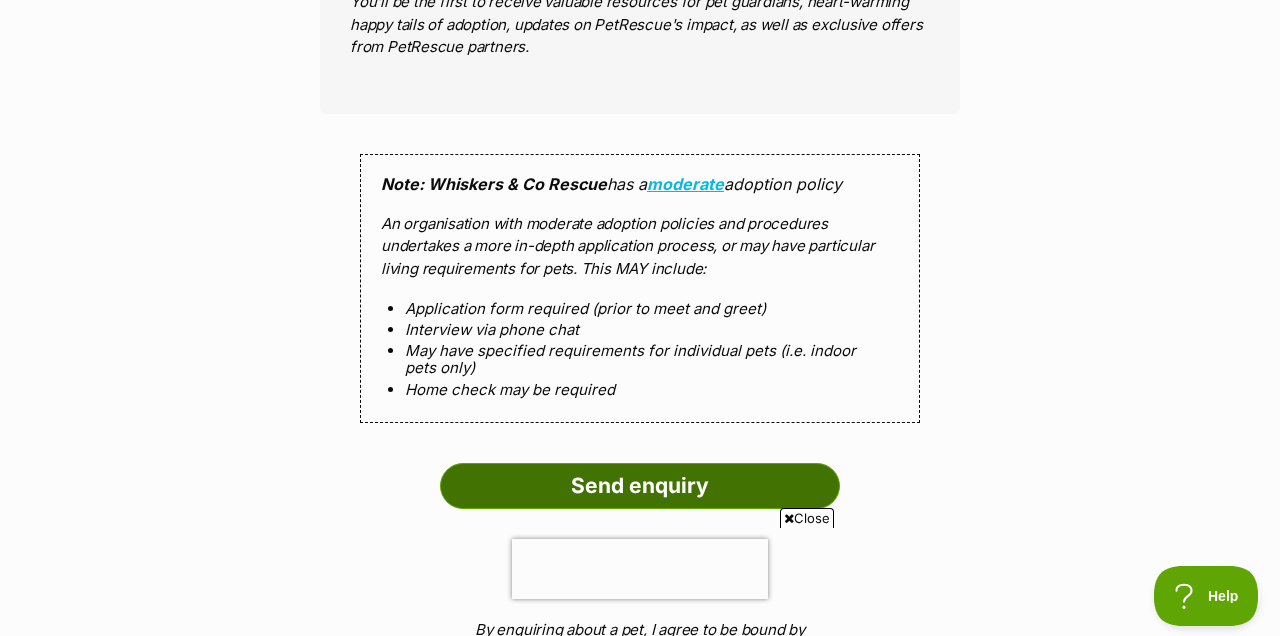 click on "Send enquiry" at bounding box center (640, 486) 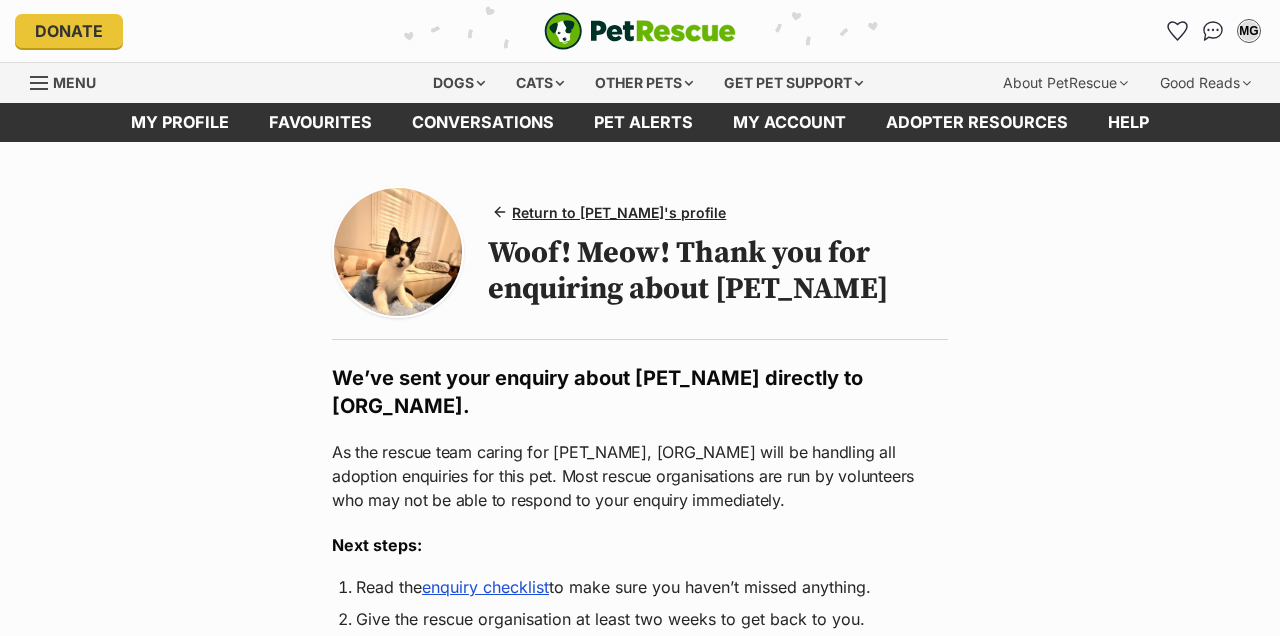 scroll, scrollTop: 0, scrollLeft: 0, axis: both 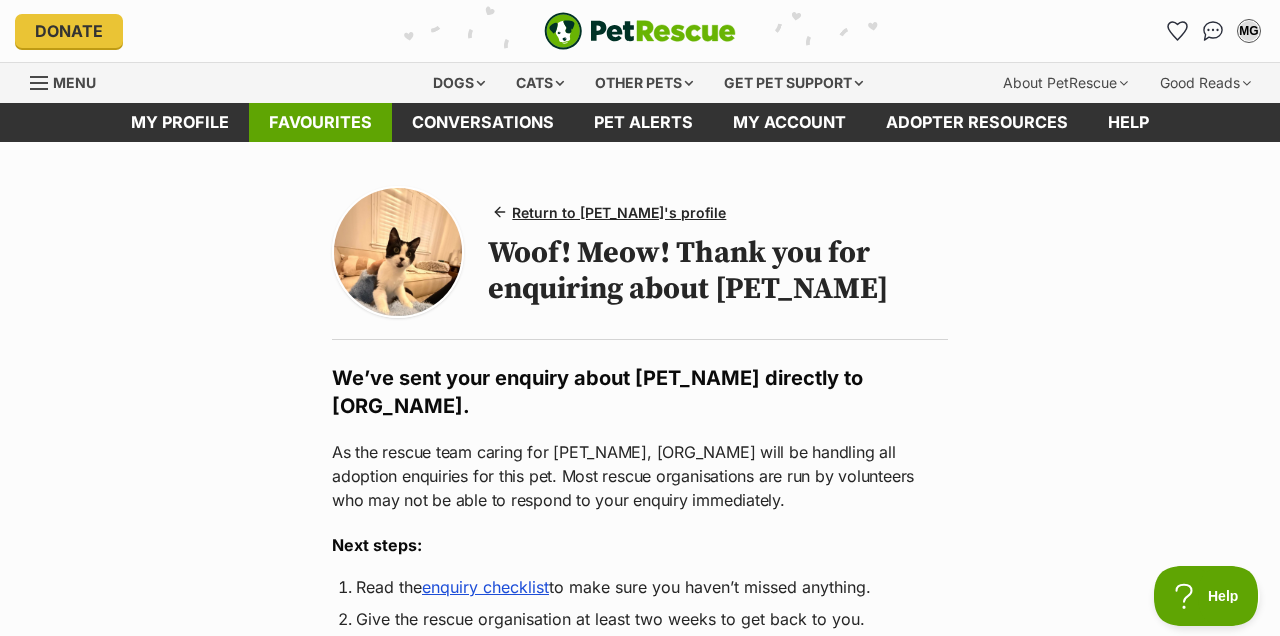 click on "Favourites" at bounding box center [320, 122] 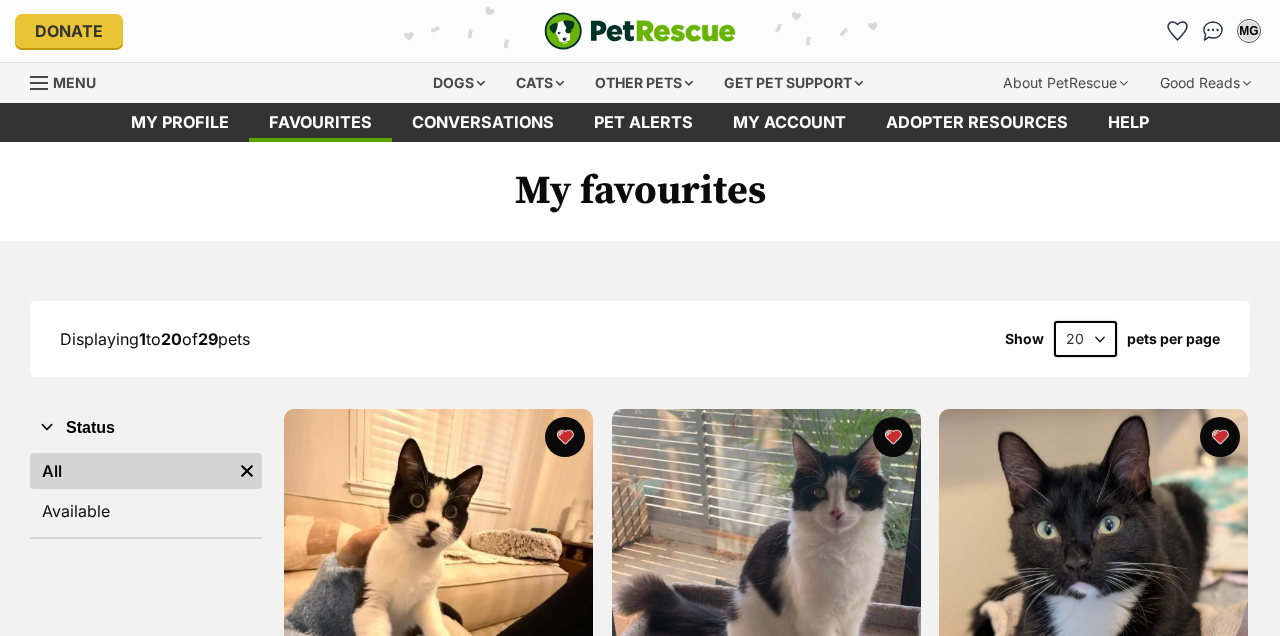 scroll, scrollTop: 0, scrollLeft: 0, axis: both 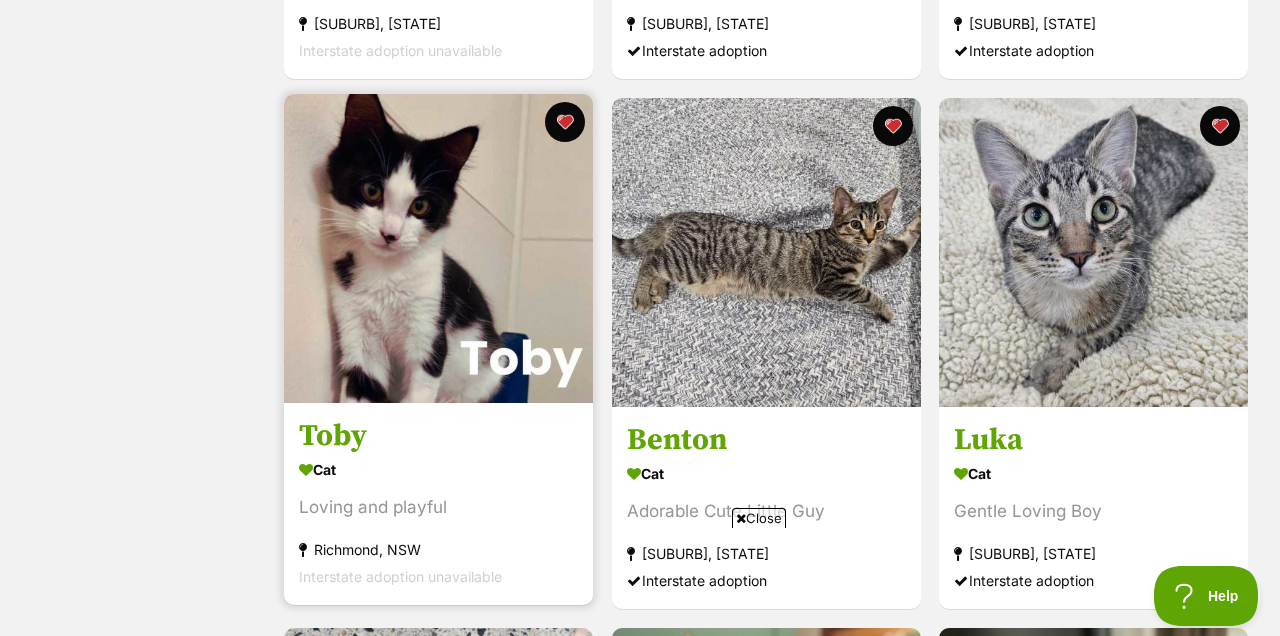 click at bounding box center (438, 248) 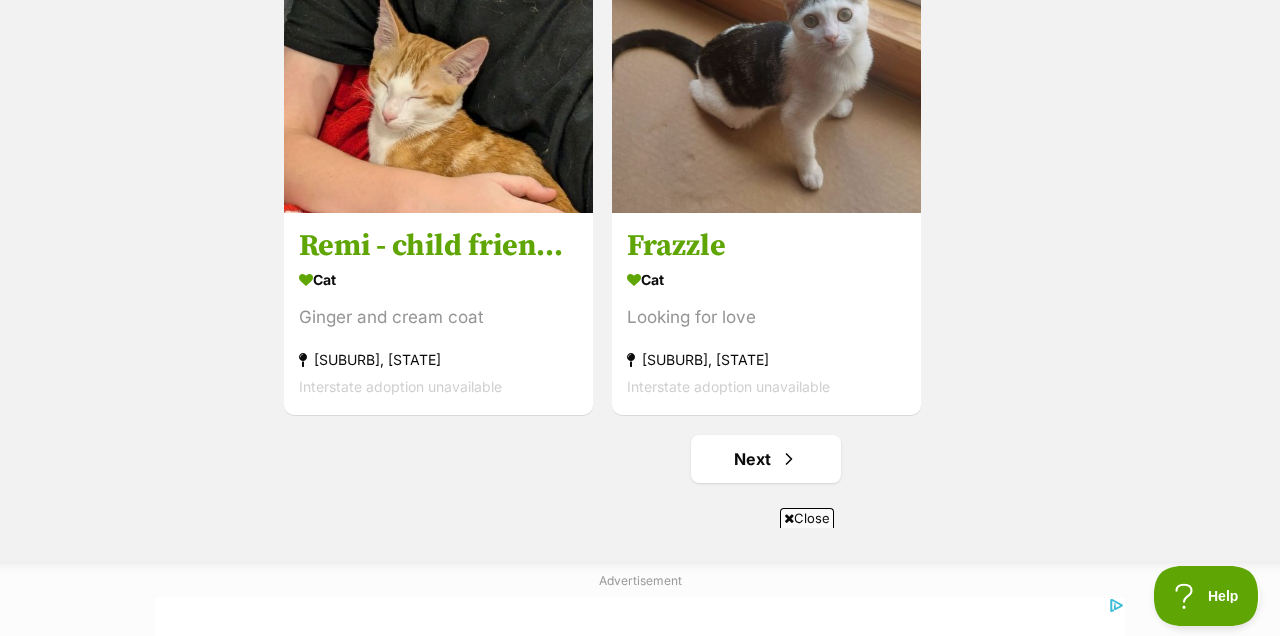 scroll, scrollTop: 3687, scrollLeft: 0, axis: vertical 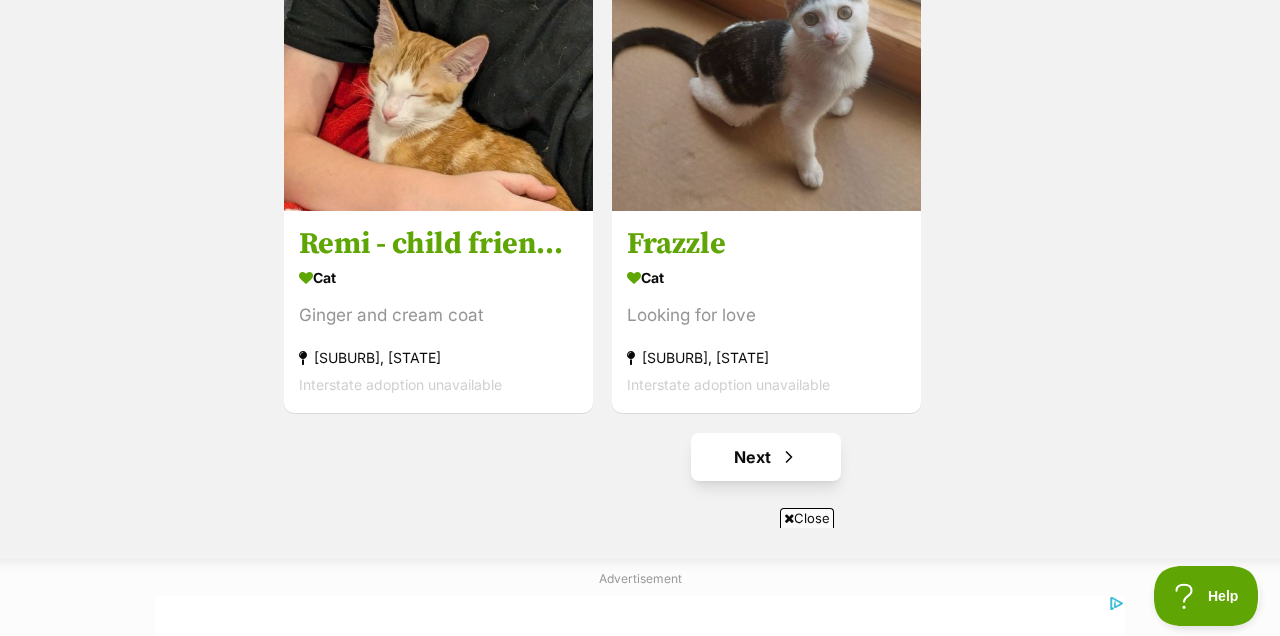 click on "Next" at bounding box center (766, 457) 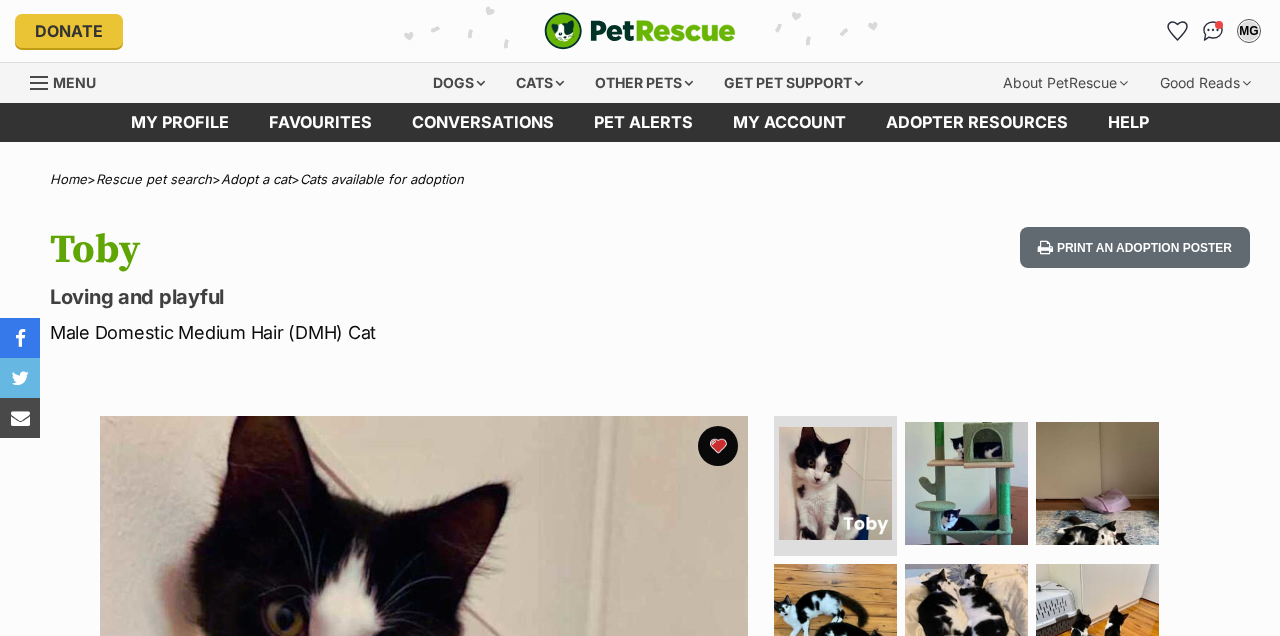 scroll, scrollTop: 0, scrollLeft: 0, axis: both 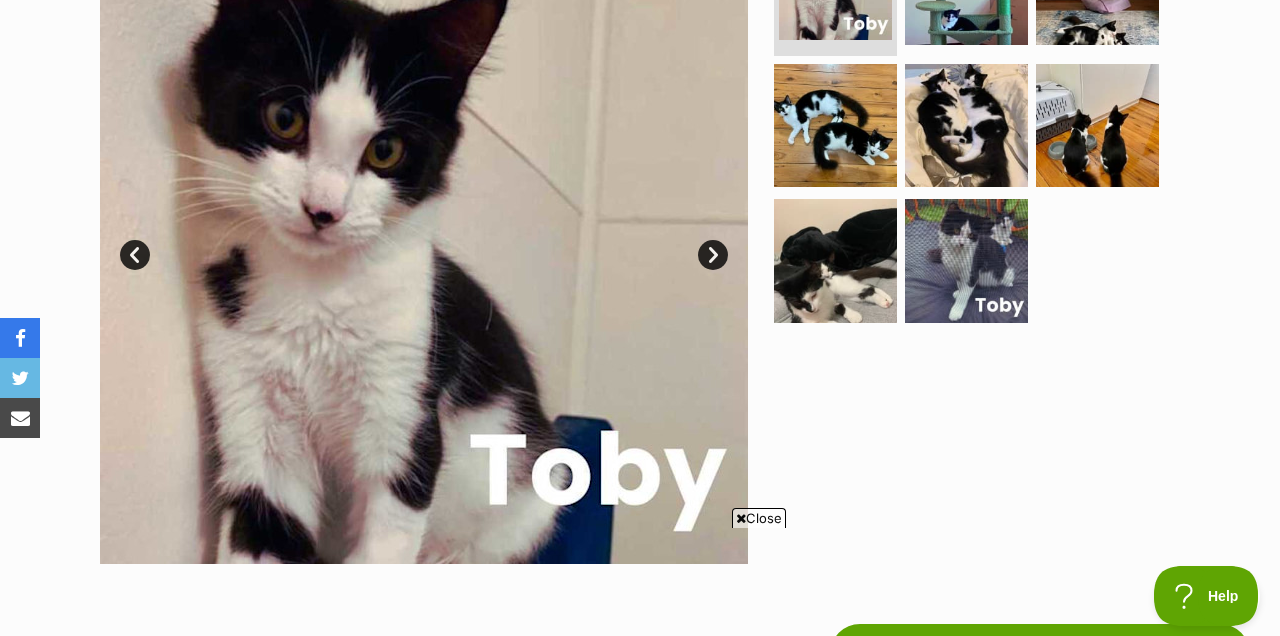 click on "Close" at bounding box center (759, 518) 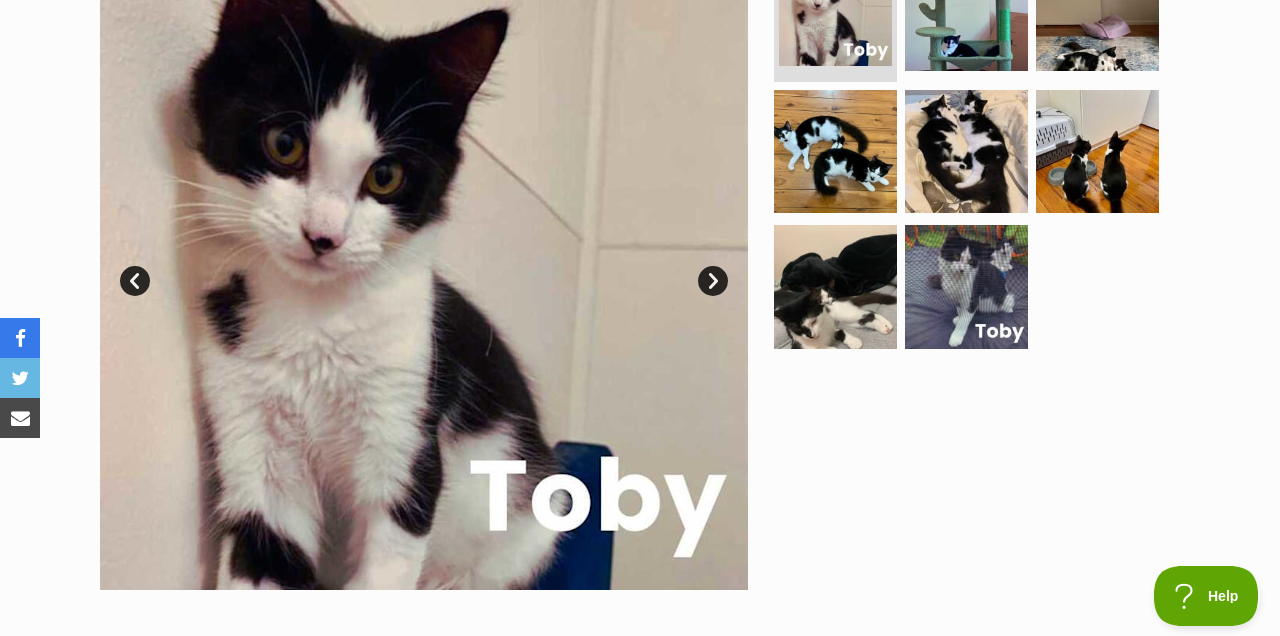 scroll, scrollTop: 474, scrollLeft: 0, axis: vertical 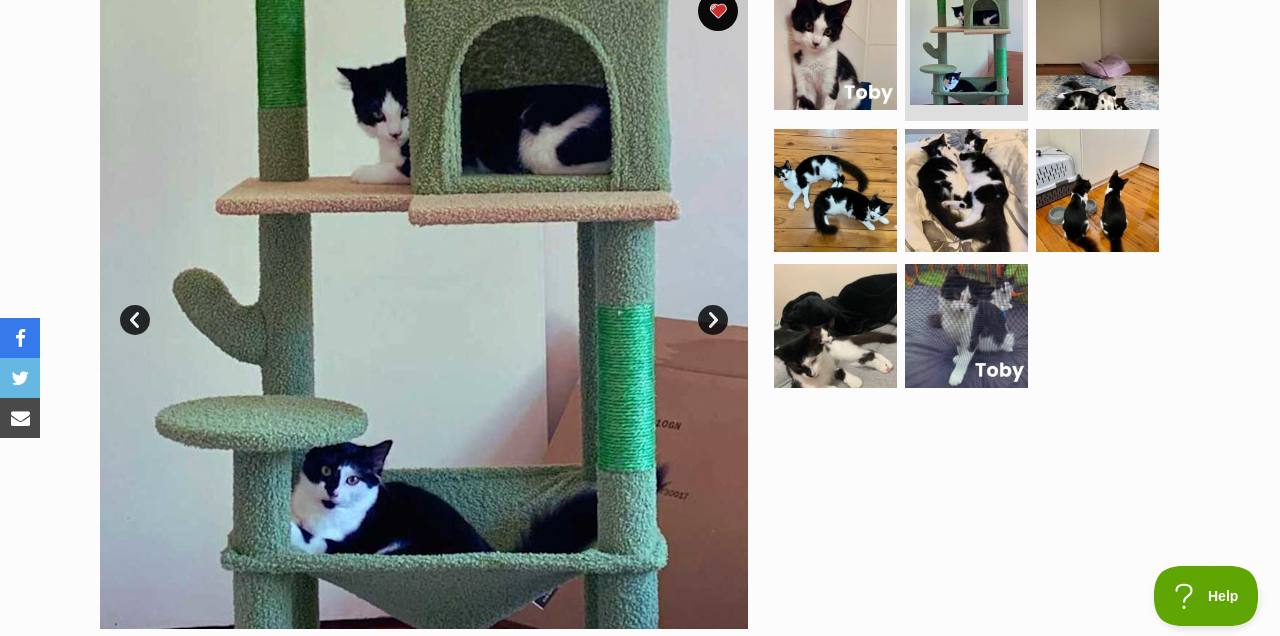 click on "Next" at bounding box center (713, 320) 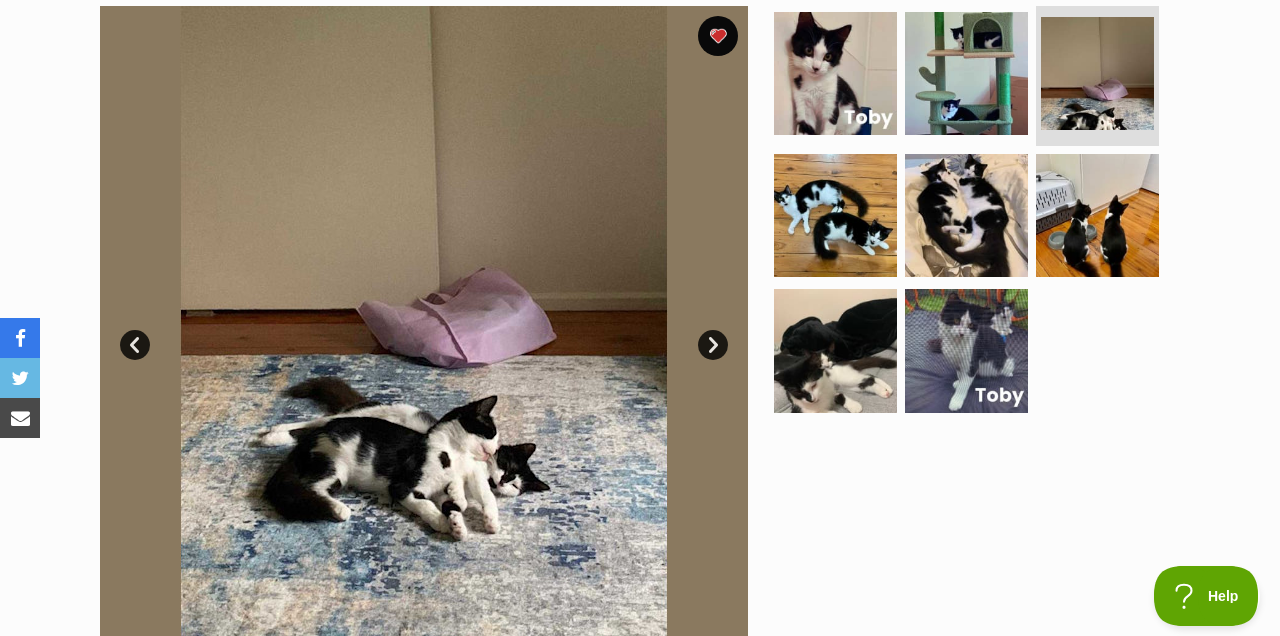 scroll, scrollTop: 410, scrollLeft: 0, axis: vertical 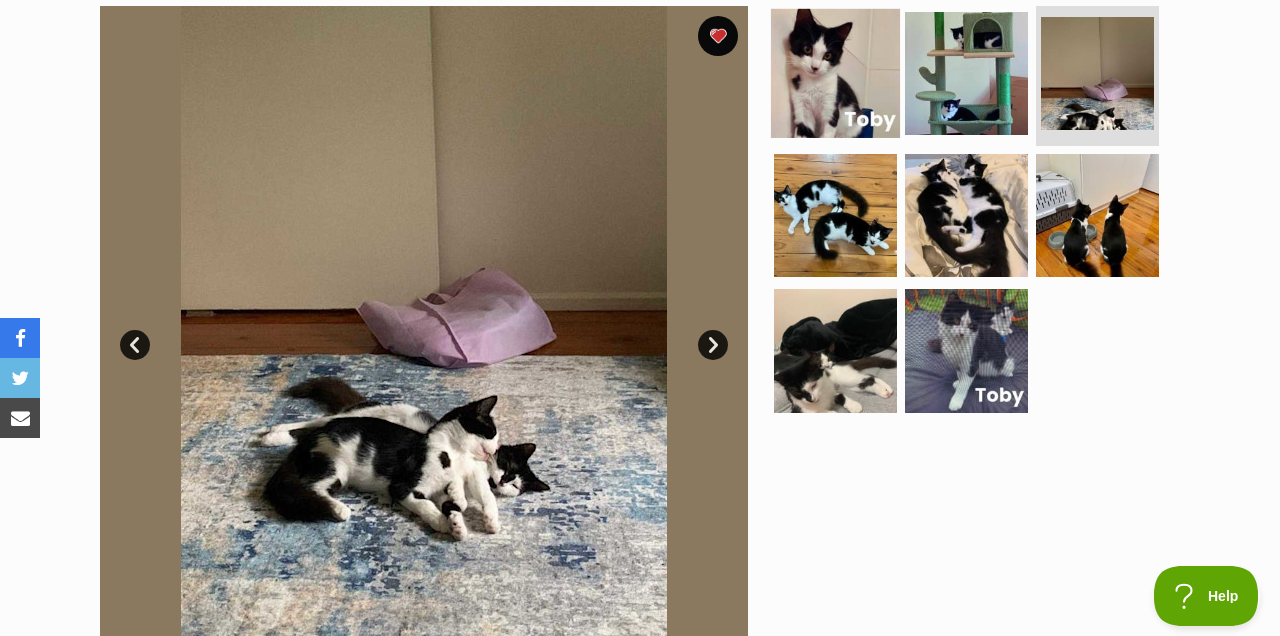 click at bounding box center [835, 73] 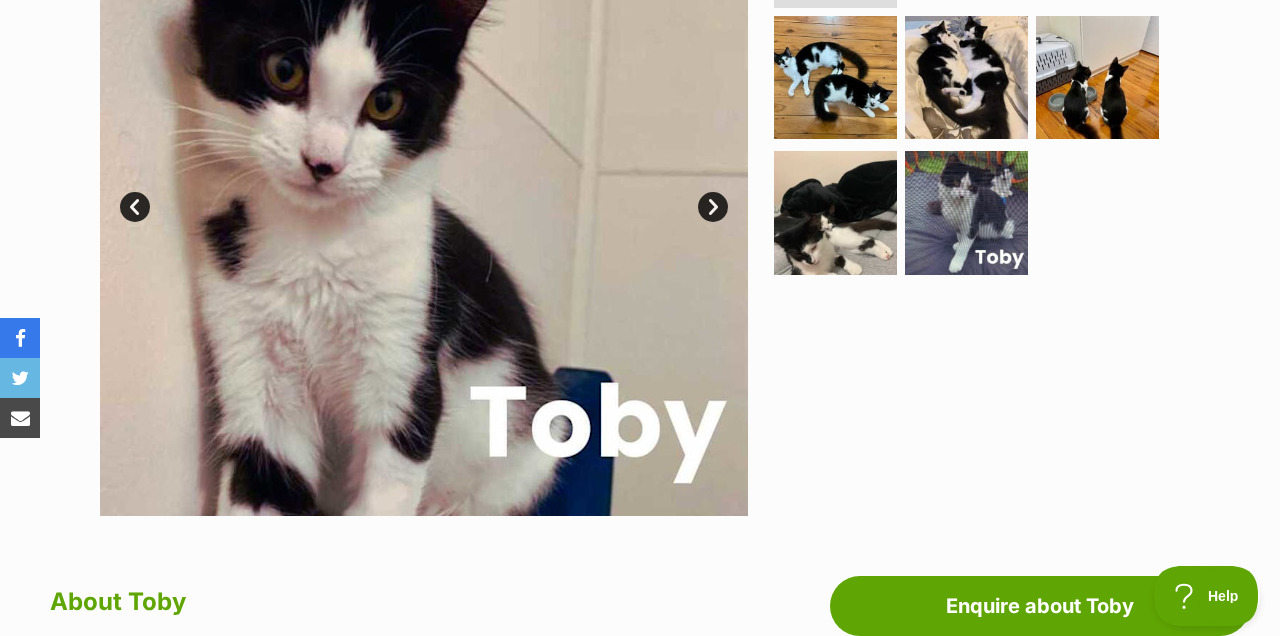 scroll, scrollTop: 521, scrollLeft: 0, axis: vertical 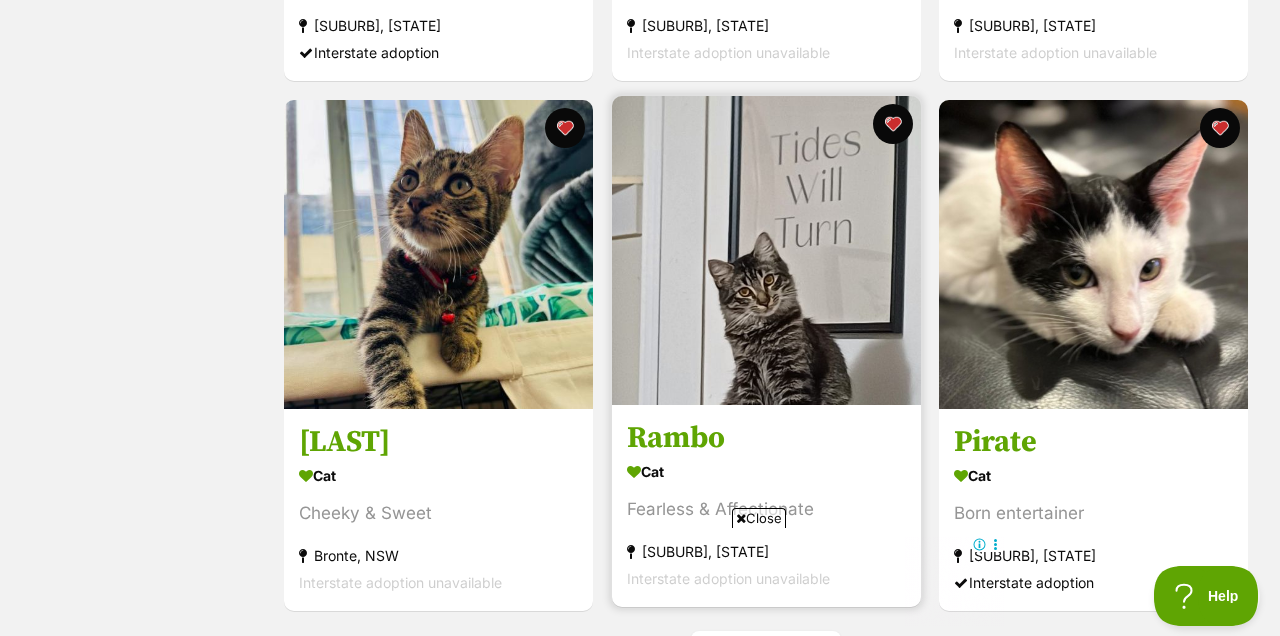click at bounding box center (766, 250) 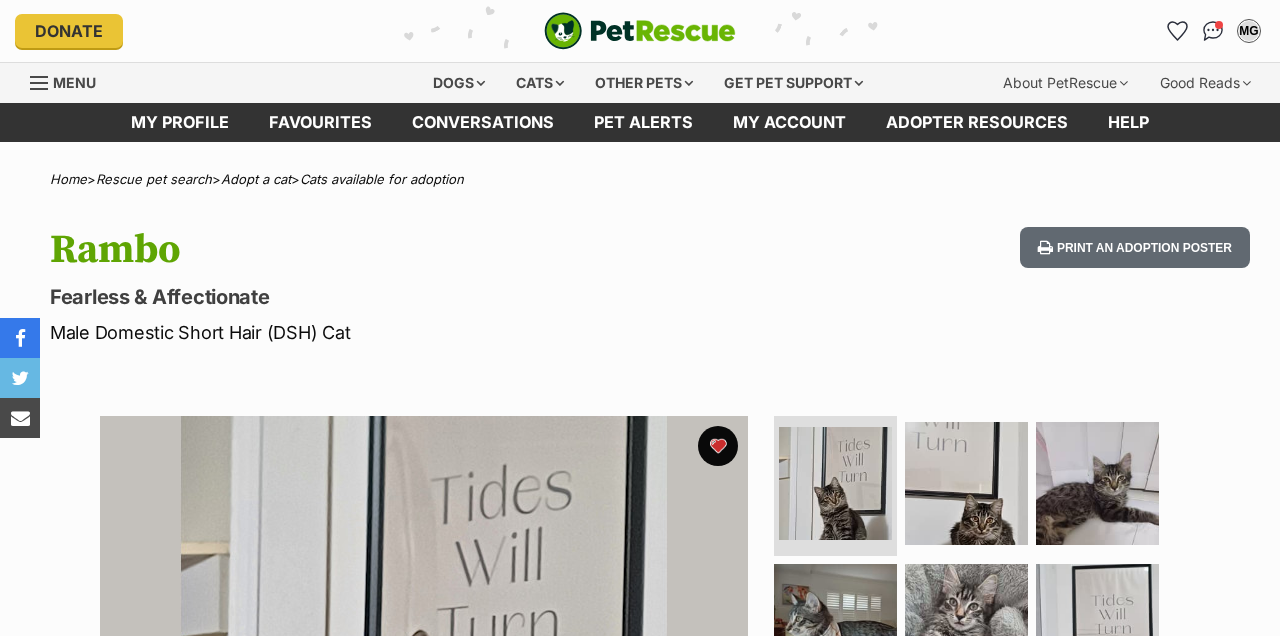scroll, scrollTop: 0, scrollLeft: 0, axis: both 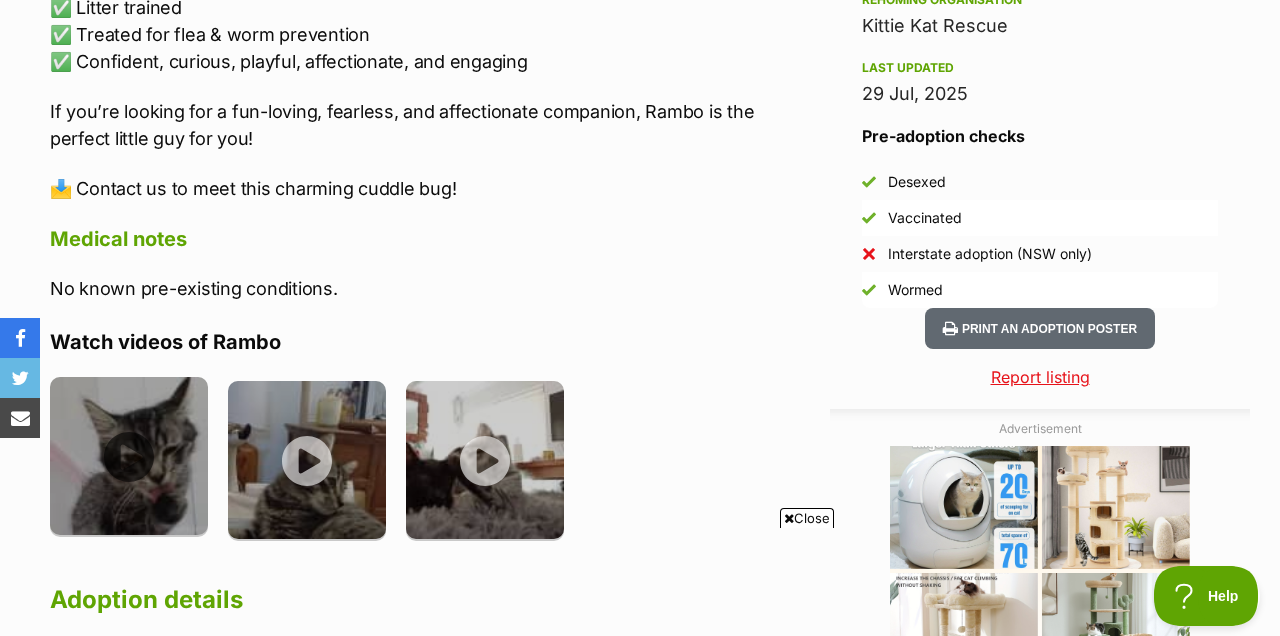 click at bounding box center (129, 456) 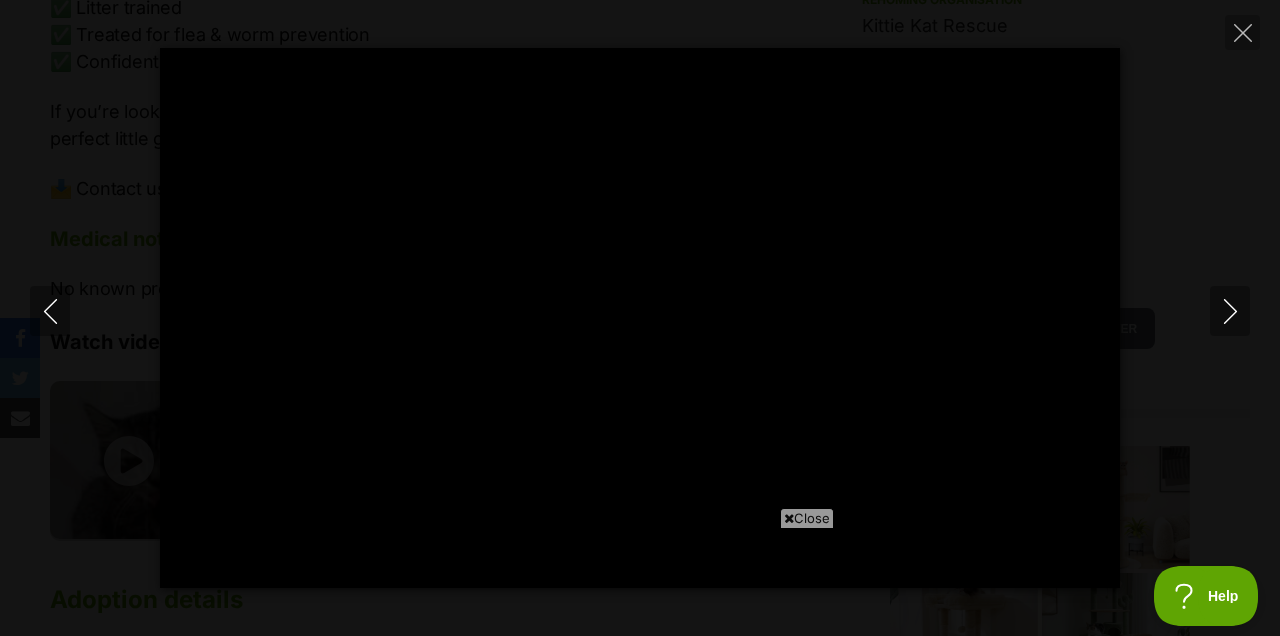 click on "Close" at bounding box center (807, 518) 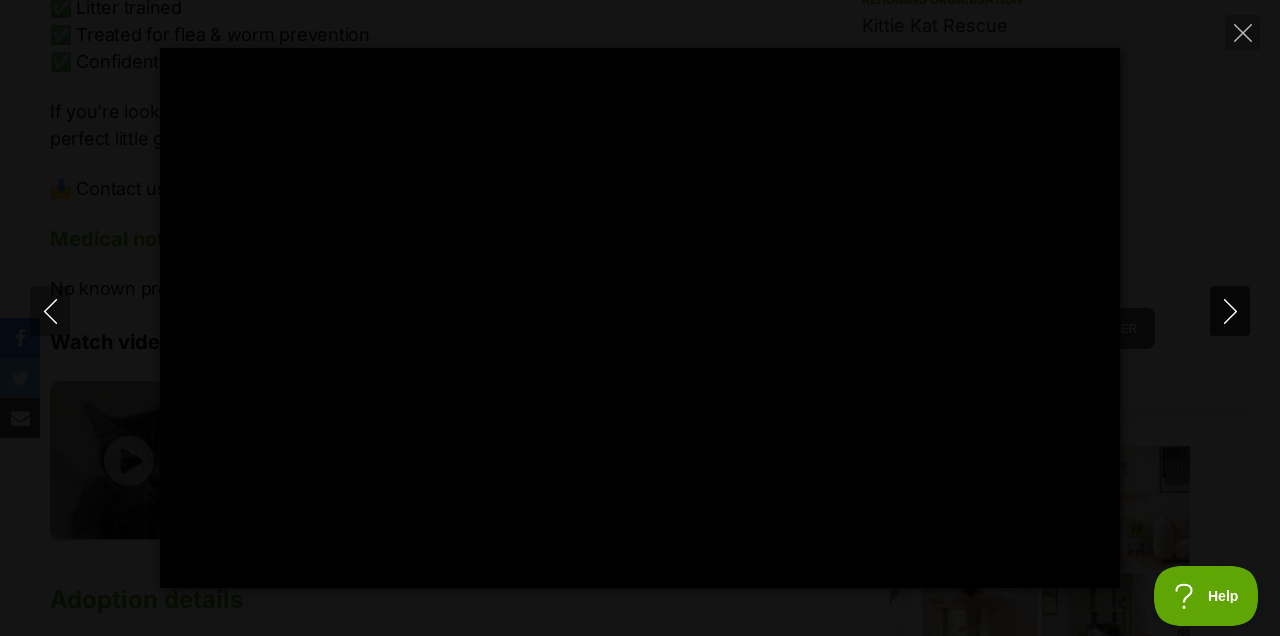 click 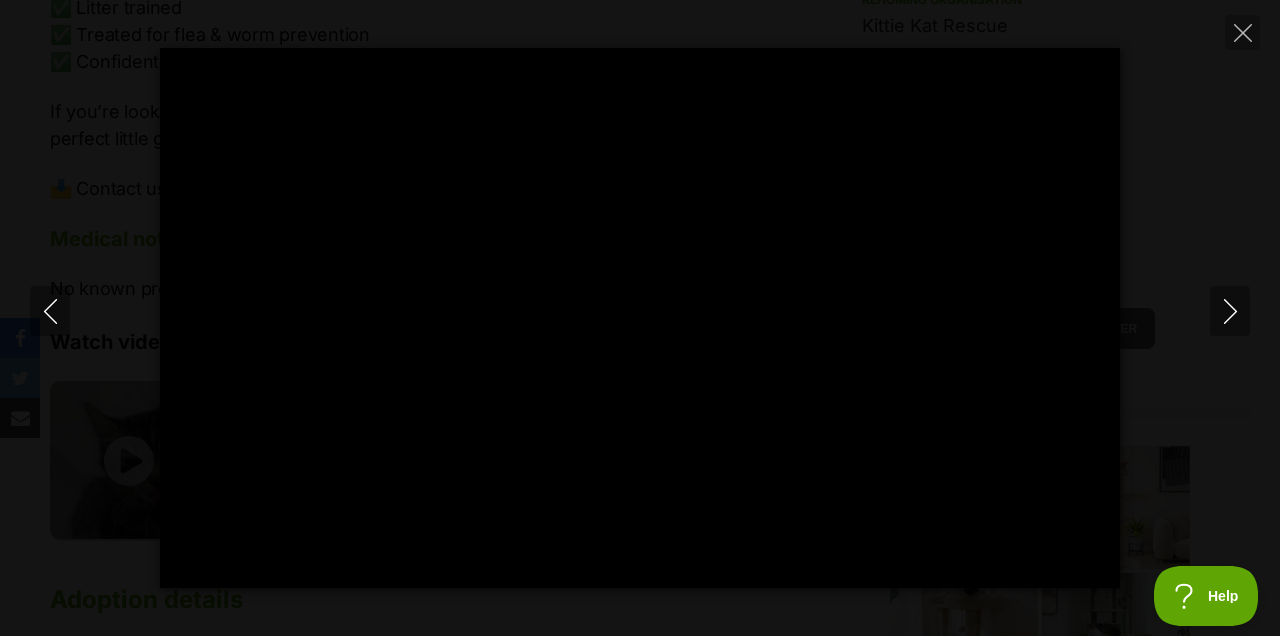 scroll, scrollTop: 0, scrollLeft: 0, axis: both 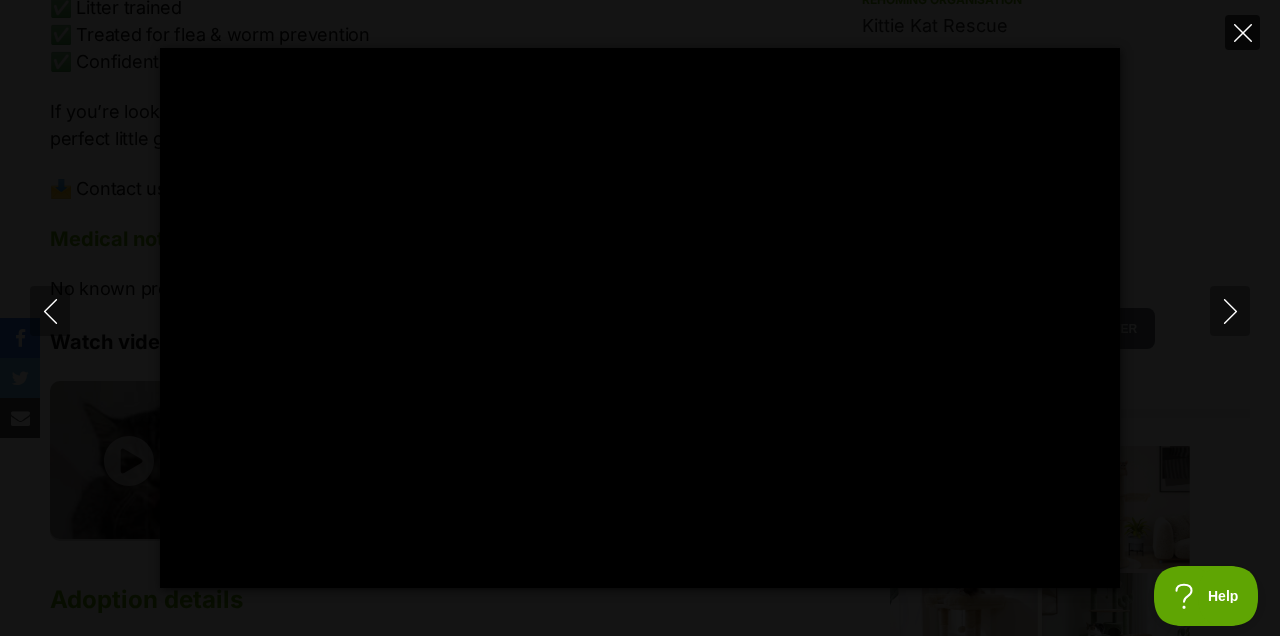 click 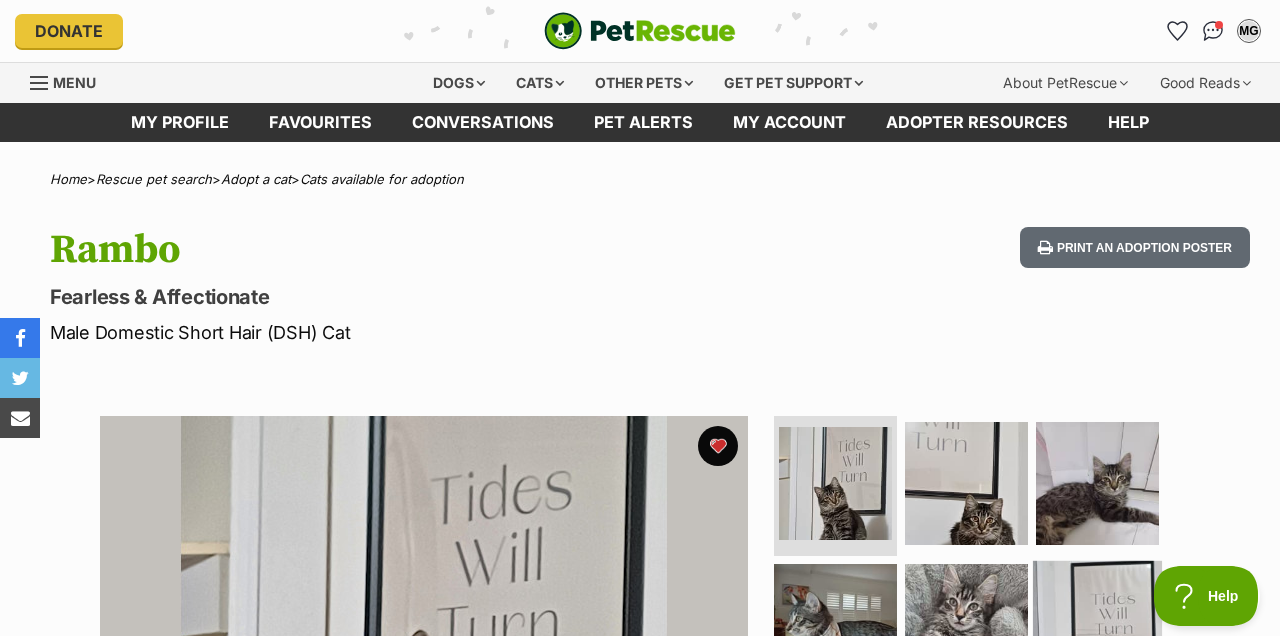 scroll, scrollTop: 0, scrollLeft: 0, axis: both 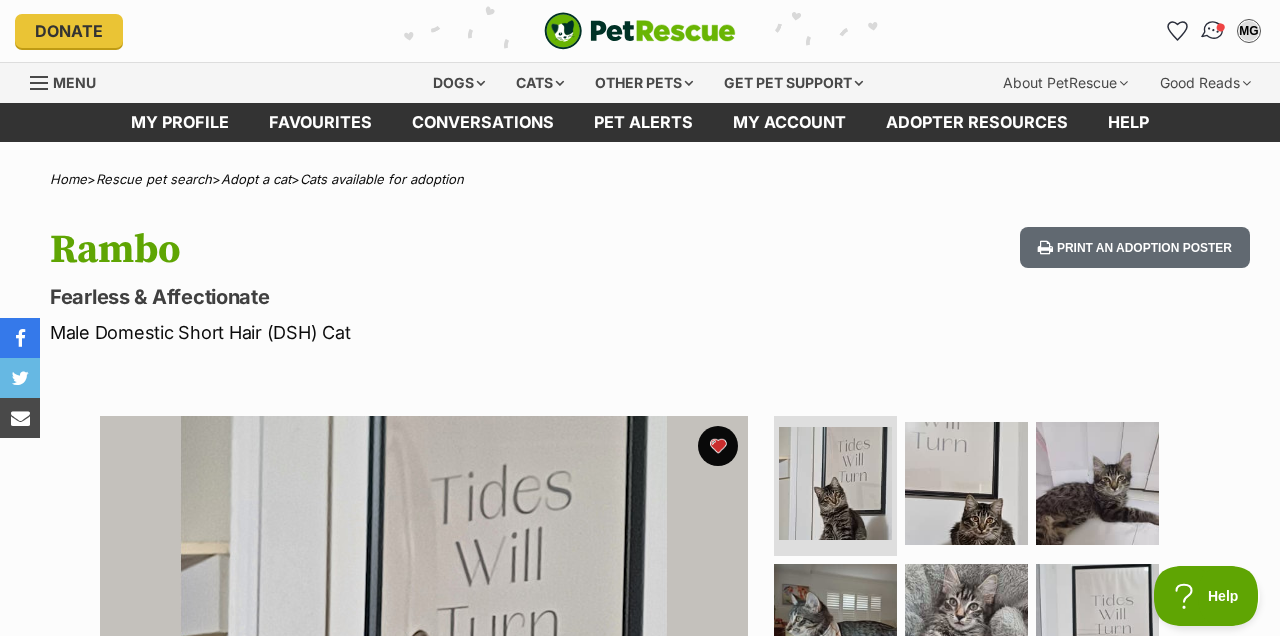 click at bounding box center (1213, 31) 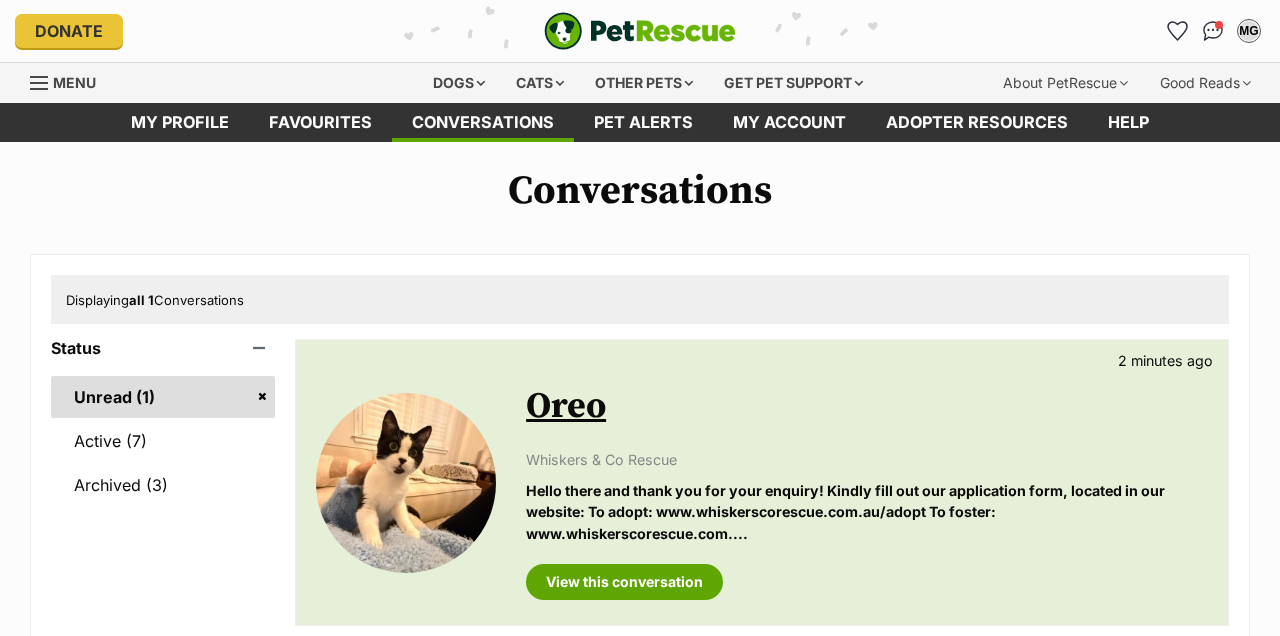 scroll, scrollTop: 0, scrollLeft: 0, axis: both 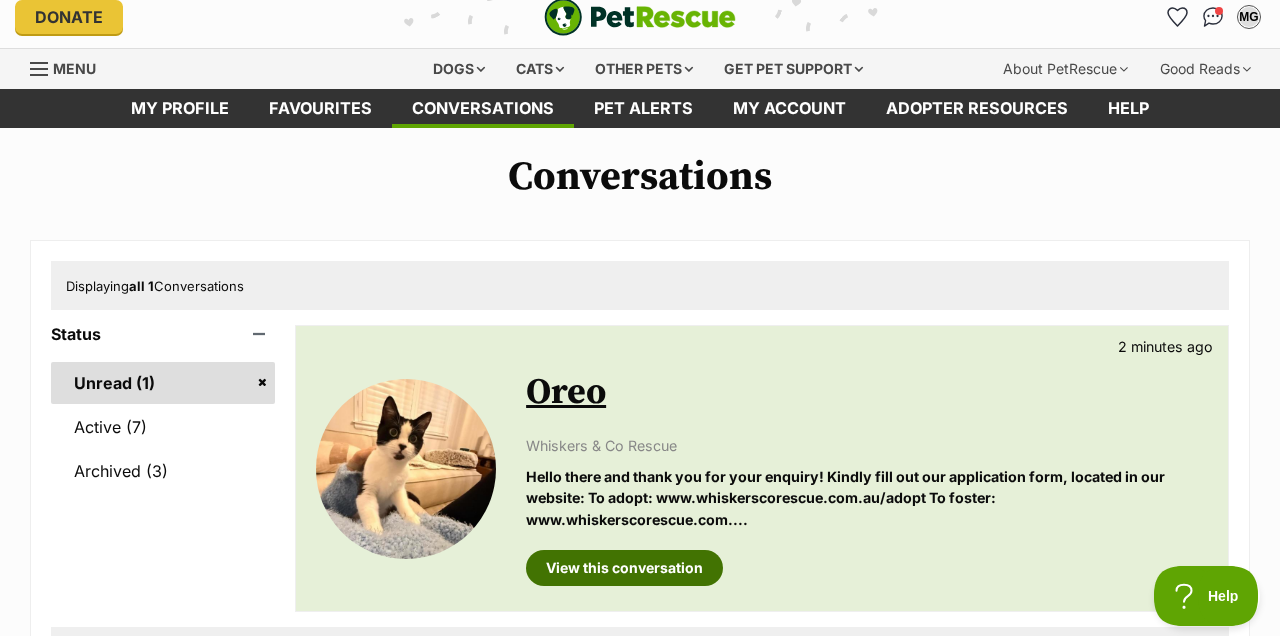click on "View this conversation" at bounding box center (624, 568) 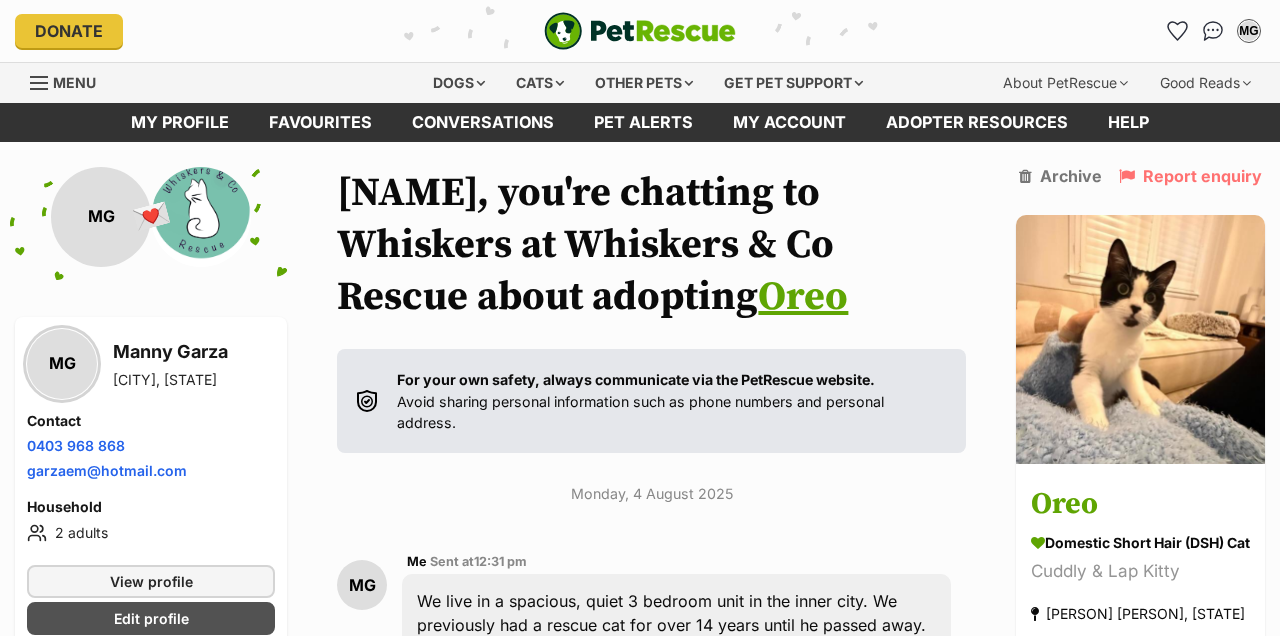 scroll, scrollTop: 709, scrollLeft: 0, axis: vertical 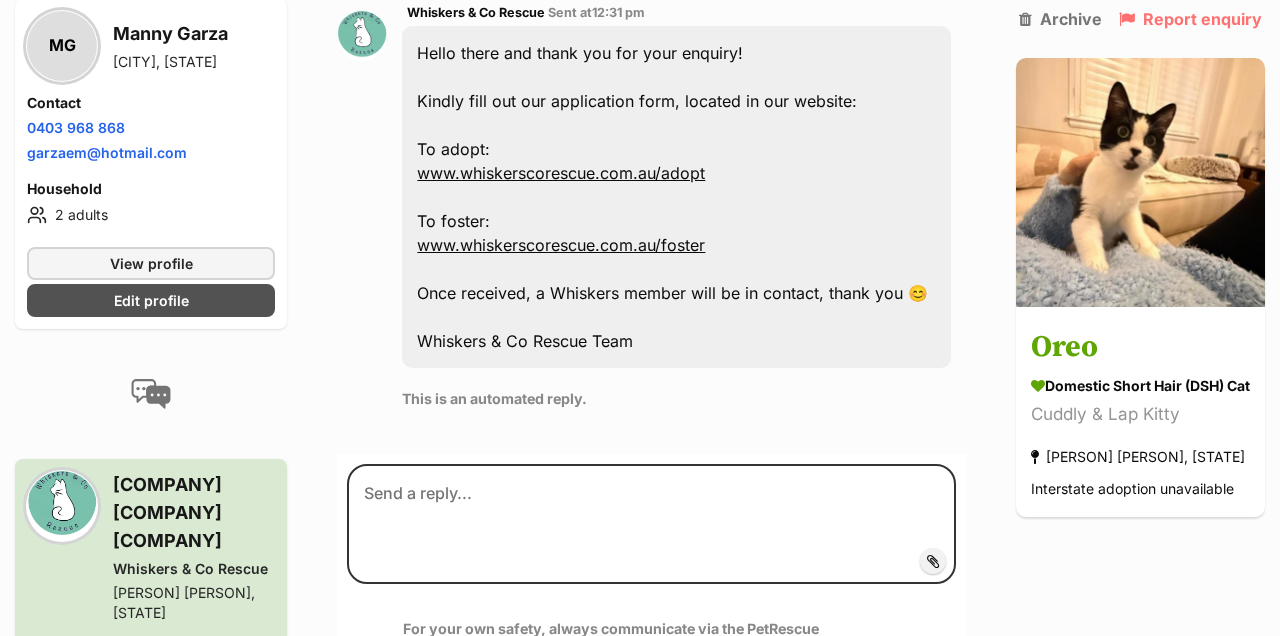 click on "www.whiskerscorescue.com.au/adopt" at bounding box center [561, 173] 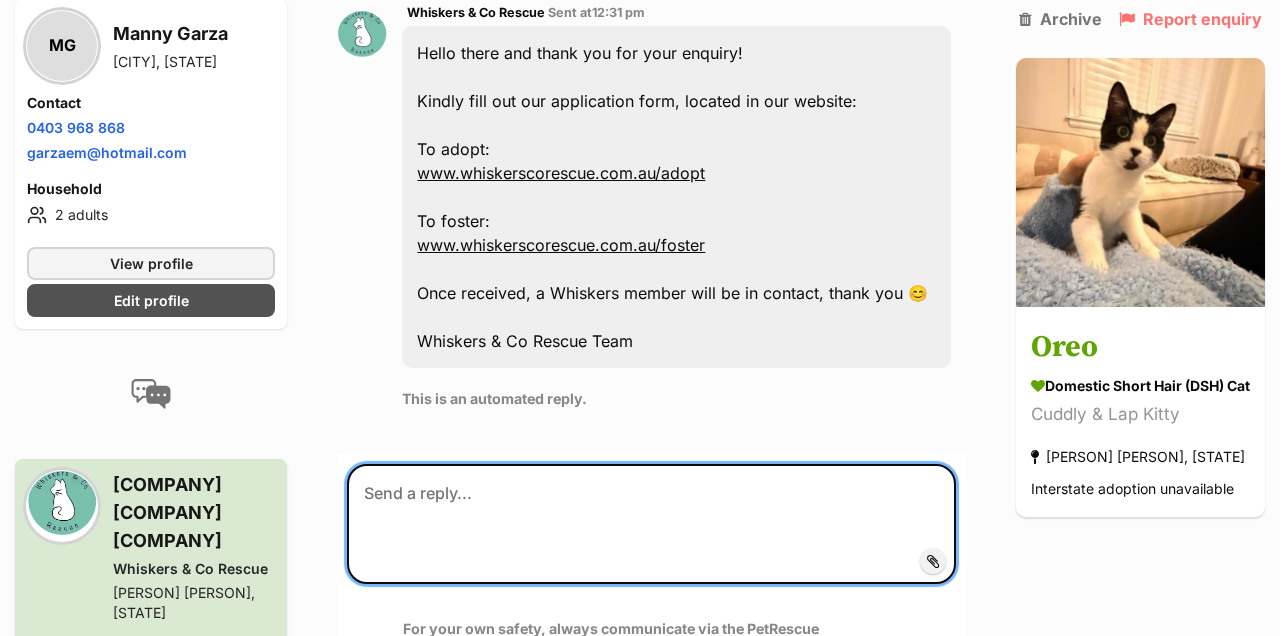 click at bounding box center [651, 524] 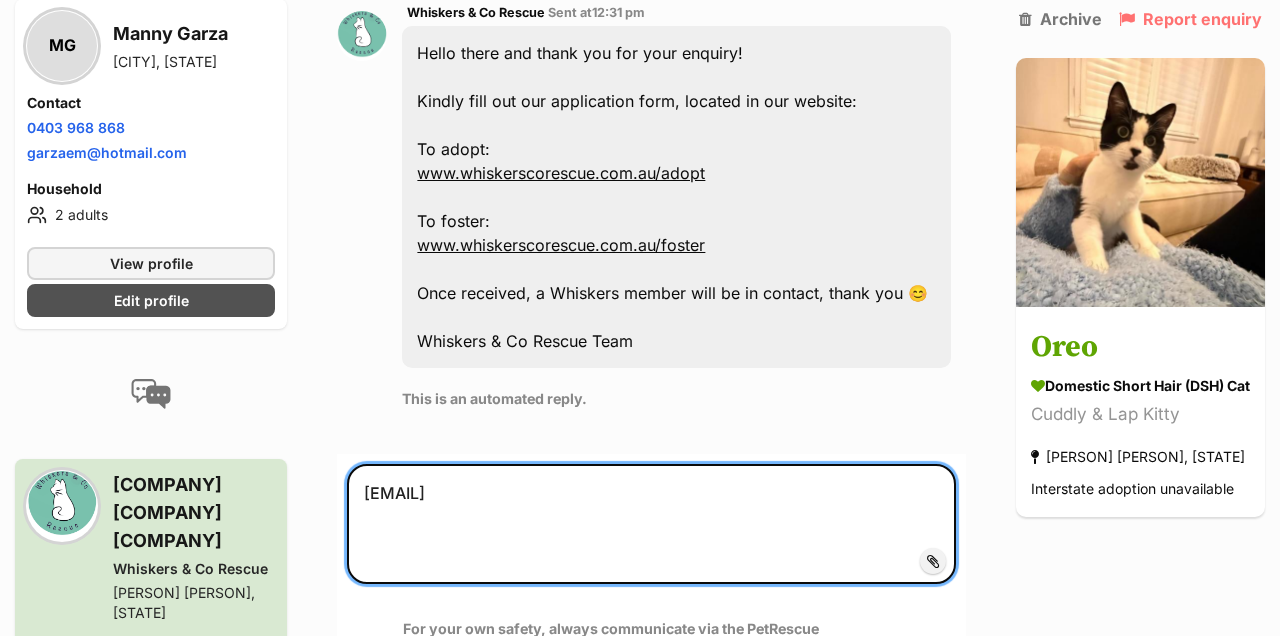 drag, startPoint x: 656, startPoint y: 496, endPoint x: 315, endPoint y: 476, distance: 341.586 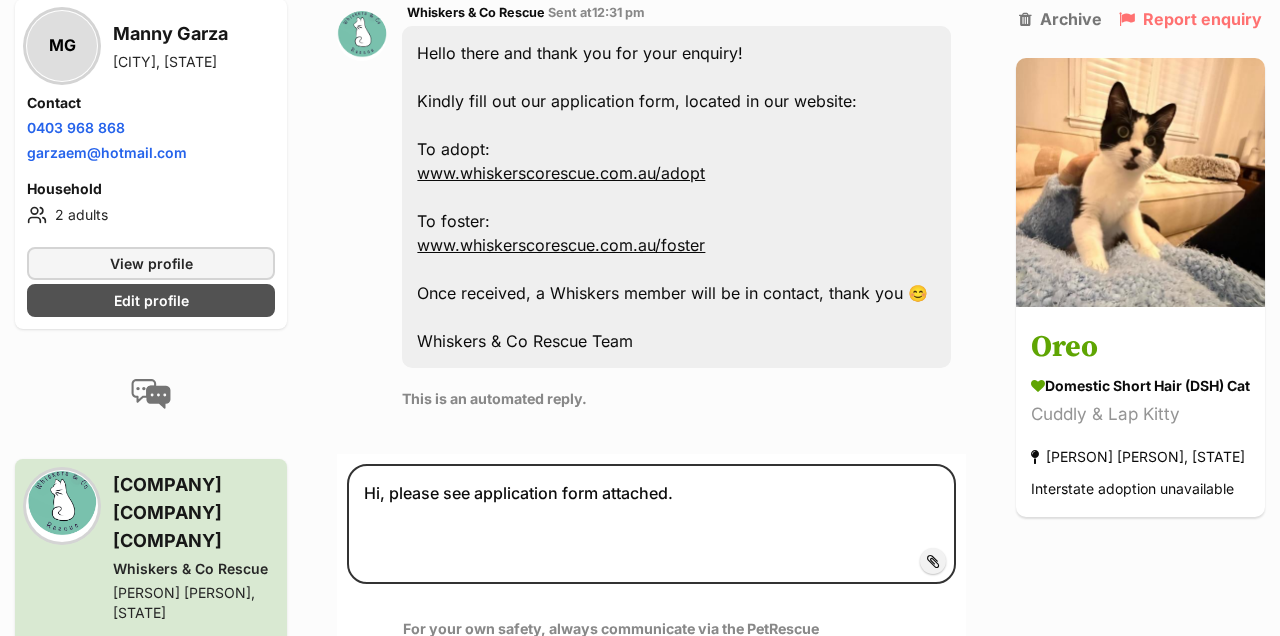 click on "Add attachment" at bounding box center [1001, 561] 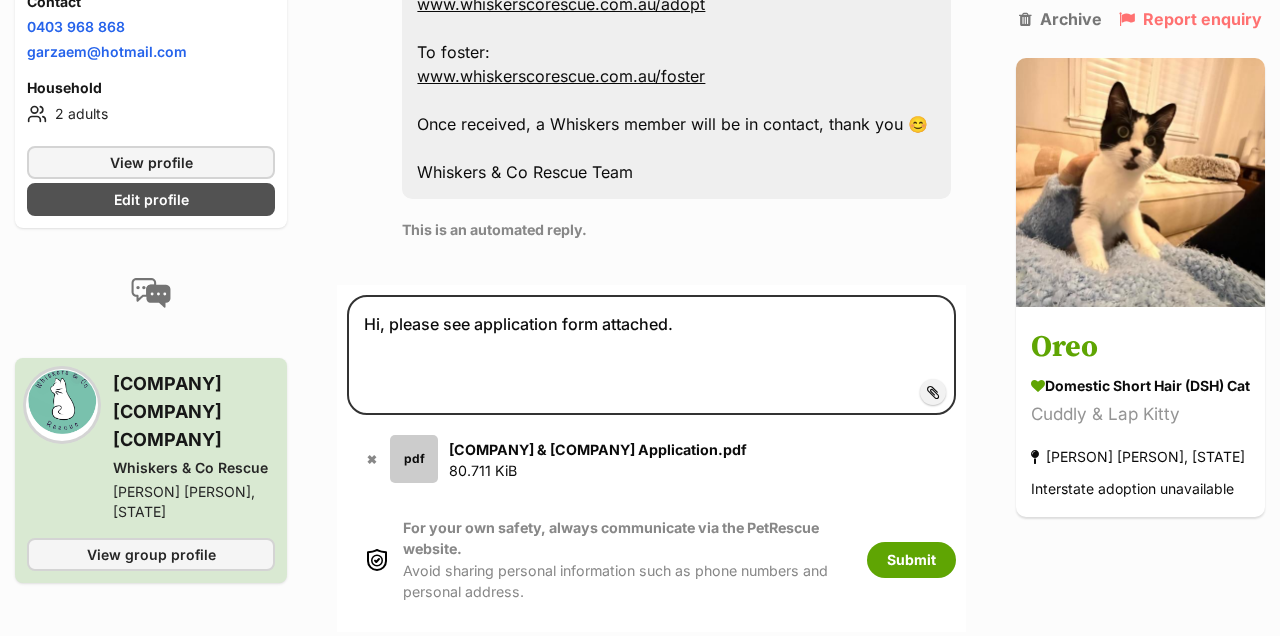 scroll, scrollTop: 1153, scrollLeft: 0, axis: vertical 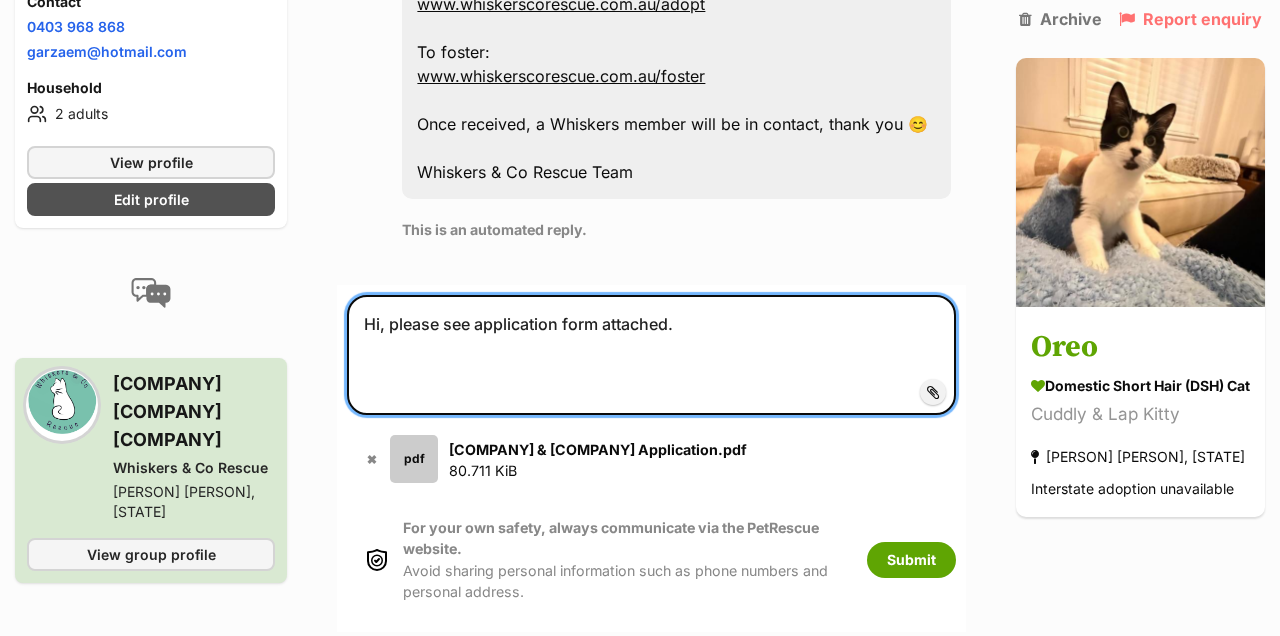 click on "Hi, please see application form attached." at bounding box center (651, 355) 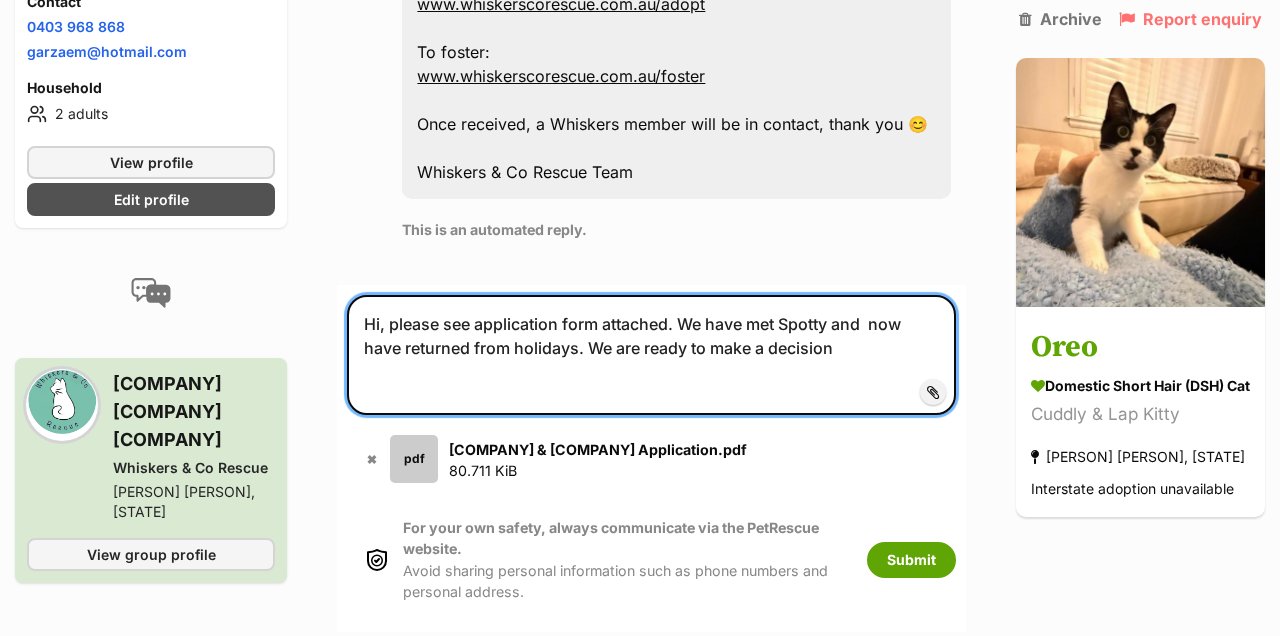 drag, startPoint x: 732, startPoint y: 314, endPoint x: 577, endPoint y: 348, distance: 158.68523 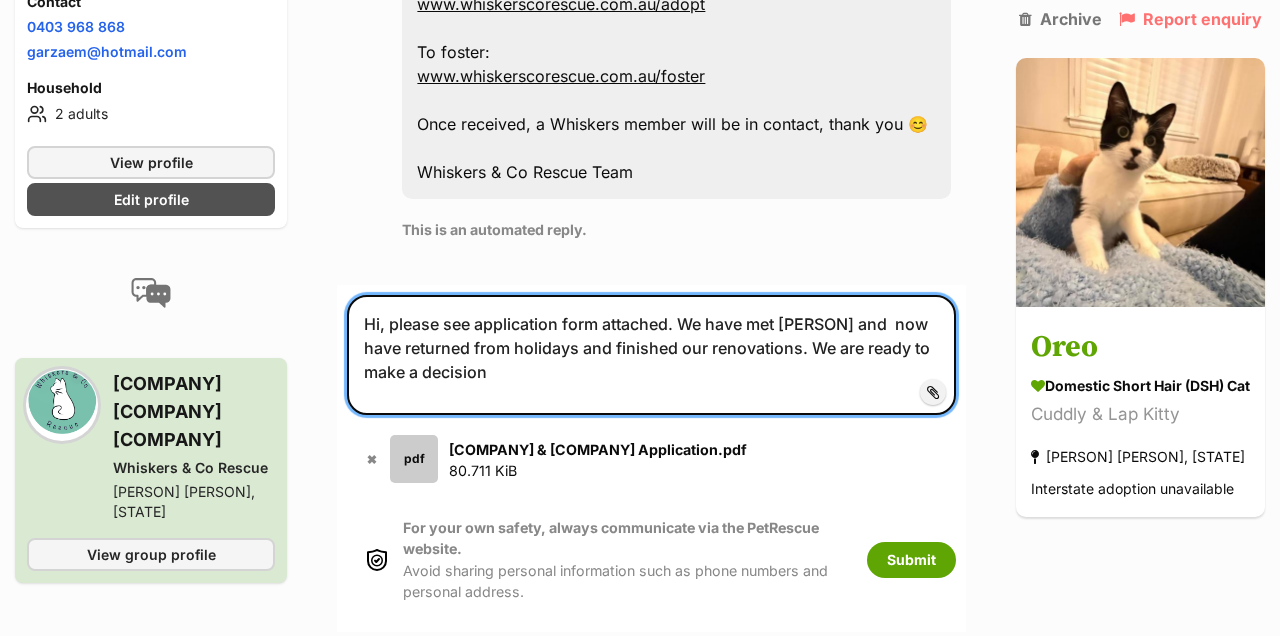 drag, startPoint x: 811, startPoint y: 346, endPoint x: 825, endPoint y: 369, distance: 26.925823 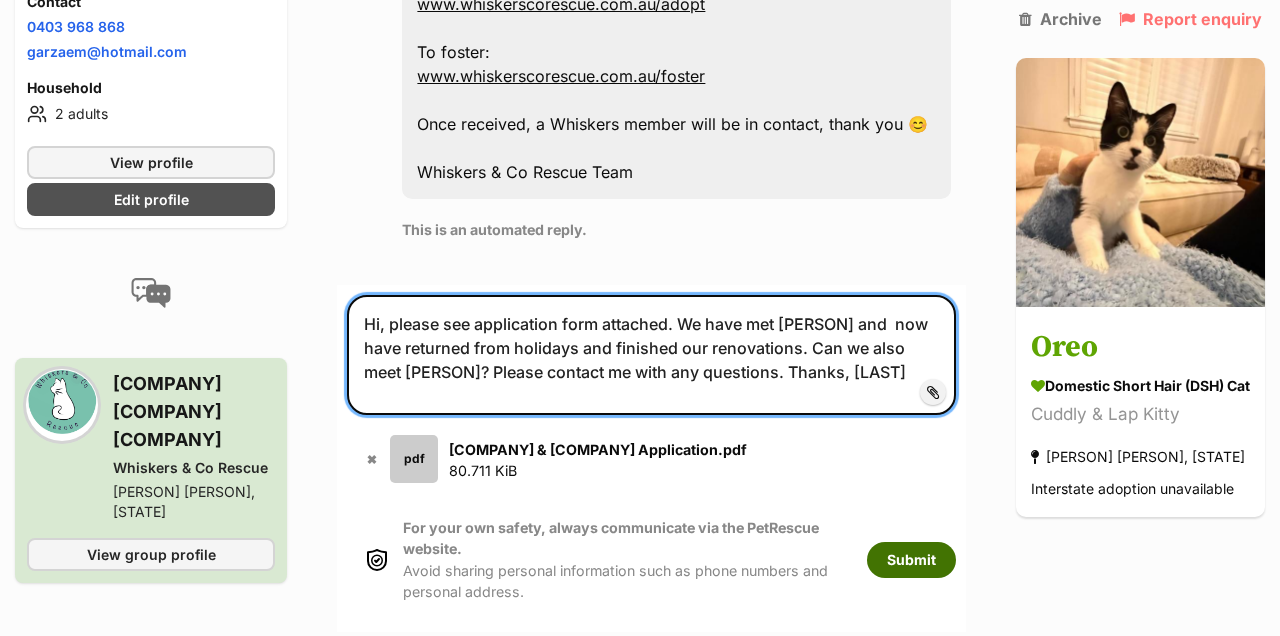 type on "Hi, please see application form attached. We have met Spotty and now have returned from holidays and finished our renovations. Can we also meet Oreo? Please contact me with any questions. Thanks, [NAME]" 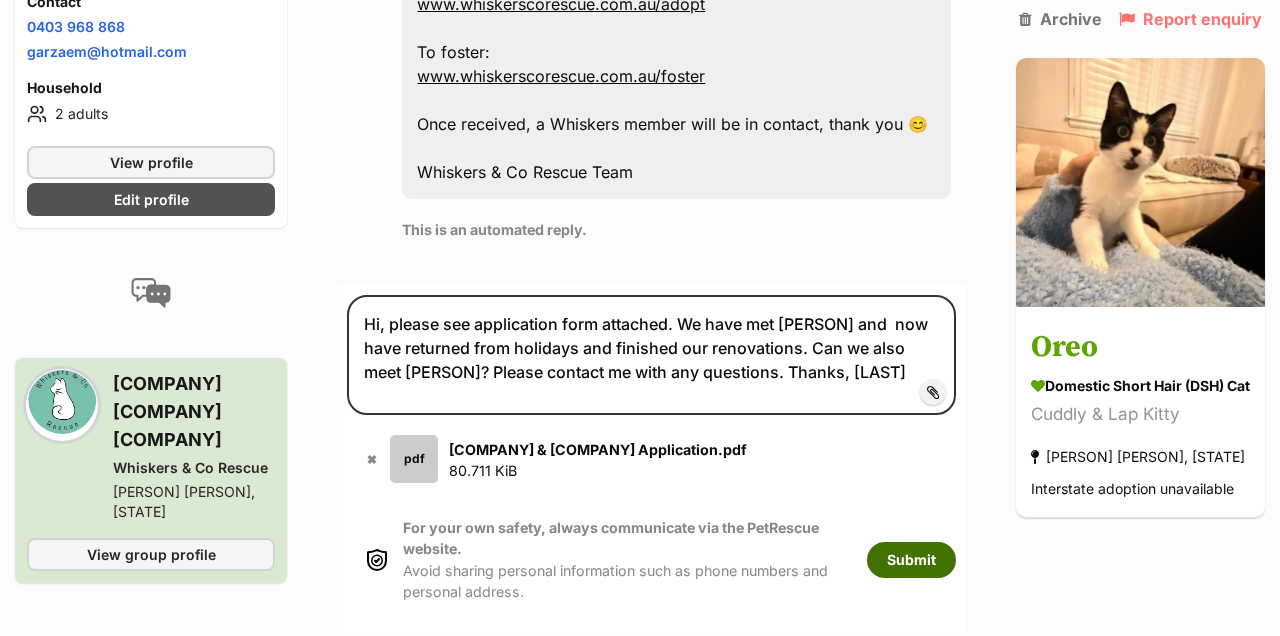 click on "Submit" at bounding box center [911, 560] 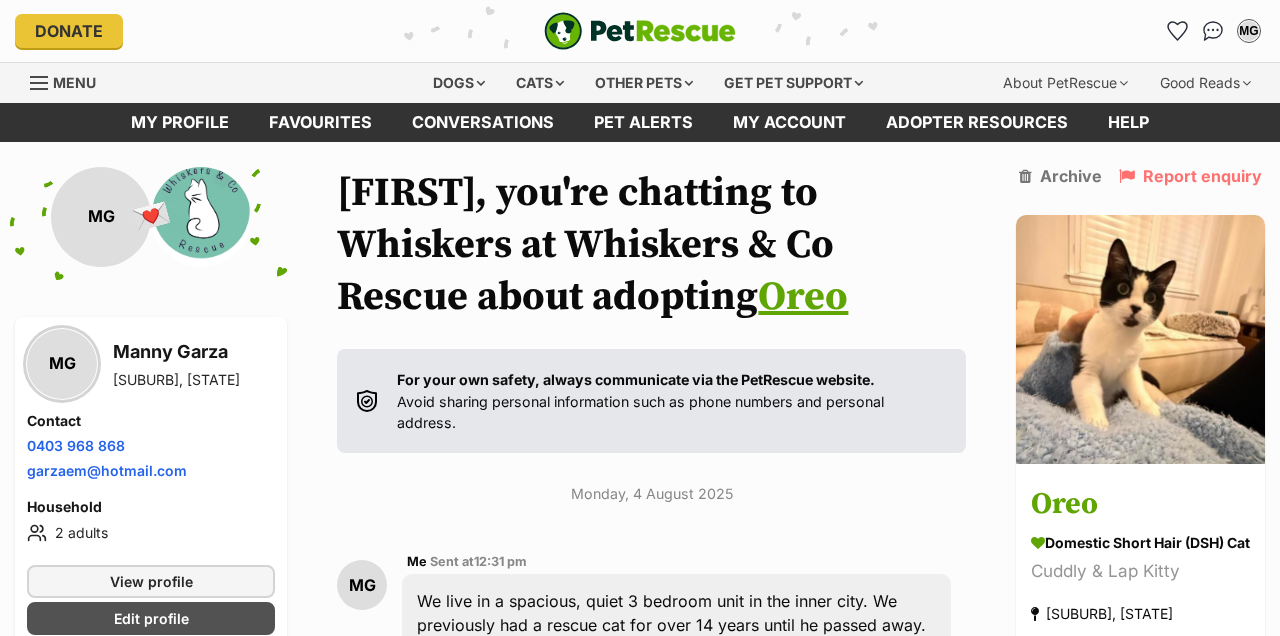 scroll, scrollTop: 0, scrollLeft: 0, axis: both 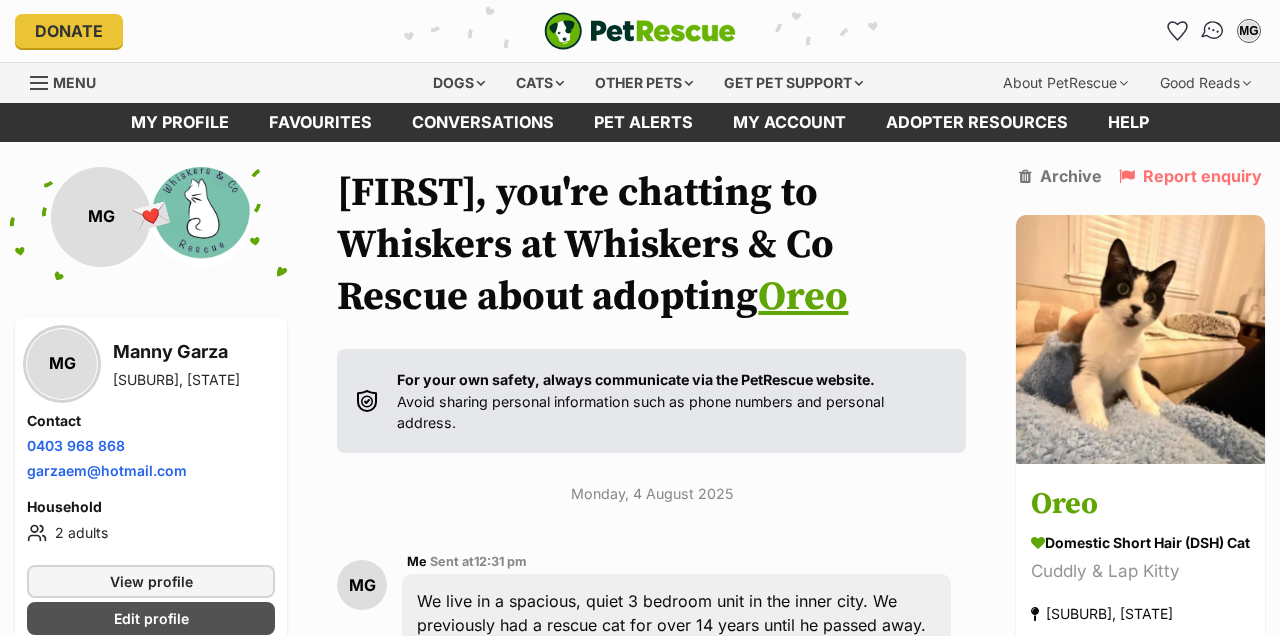 click at bounding box center (1213, 31) 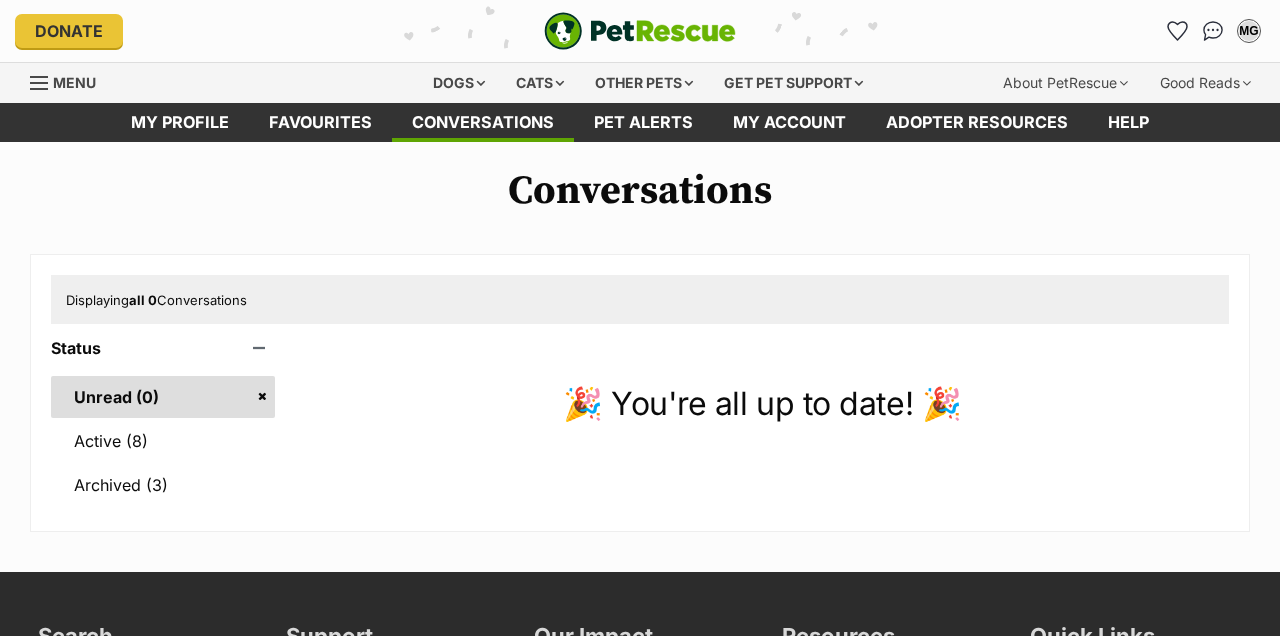 scroll, scrollTop: 0, scrollLeft: 0, axis: both 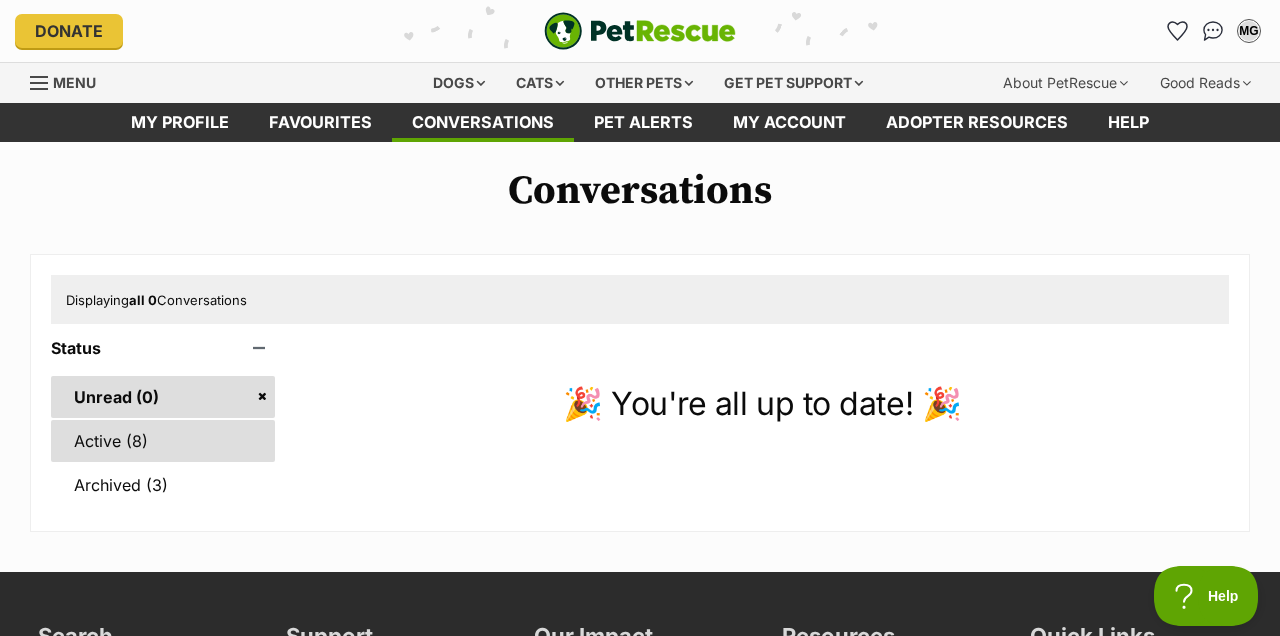 click on "Active (8)" at bounding box center (163, 441) 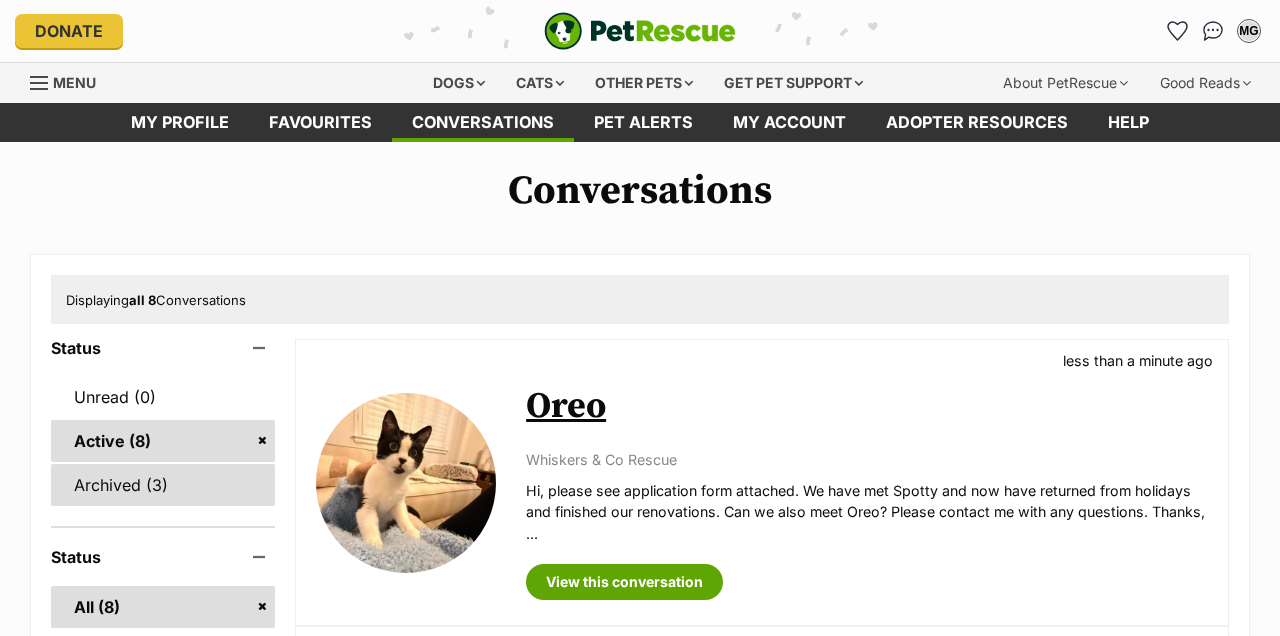 scroll, scrollTop: 0, scrollLeft: 0, axis: both 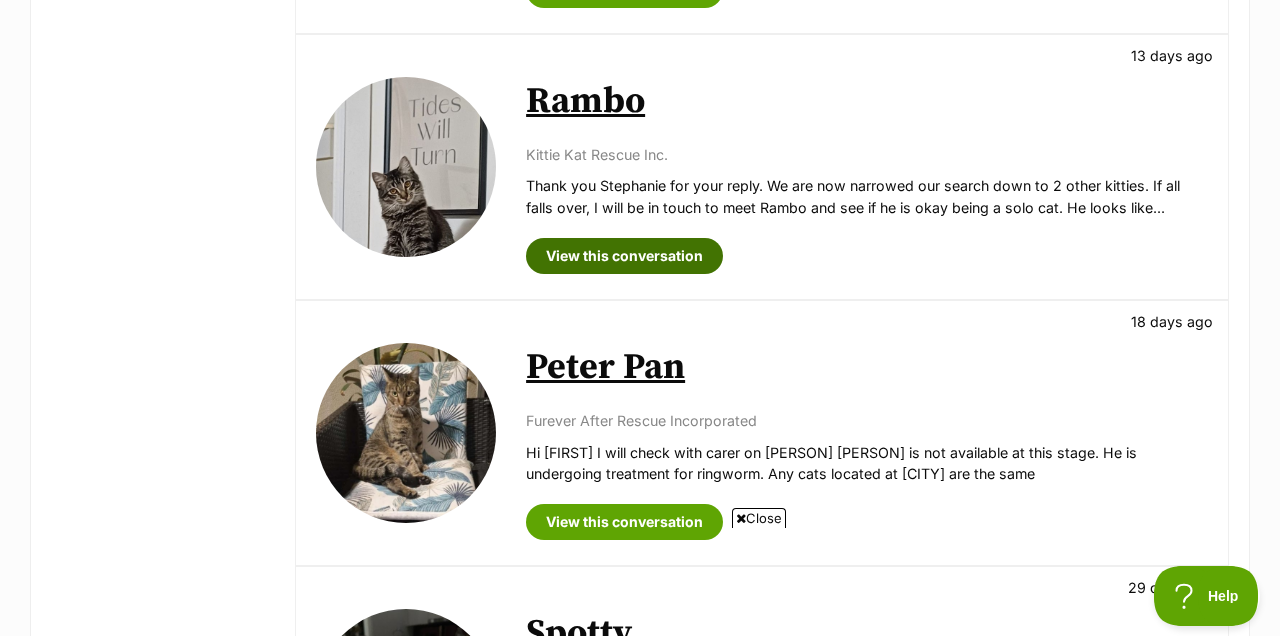 click on "View this conversation" at bounding box center (624, 256) 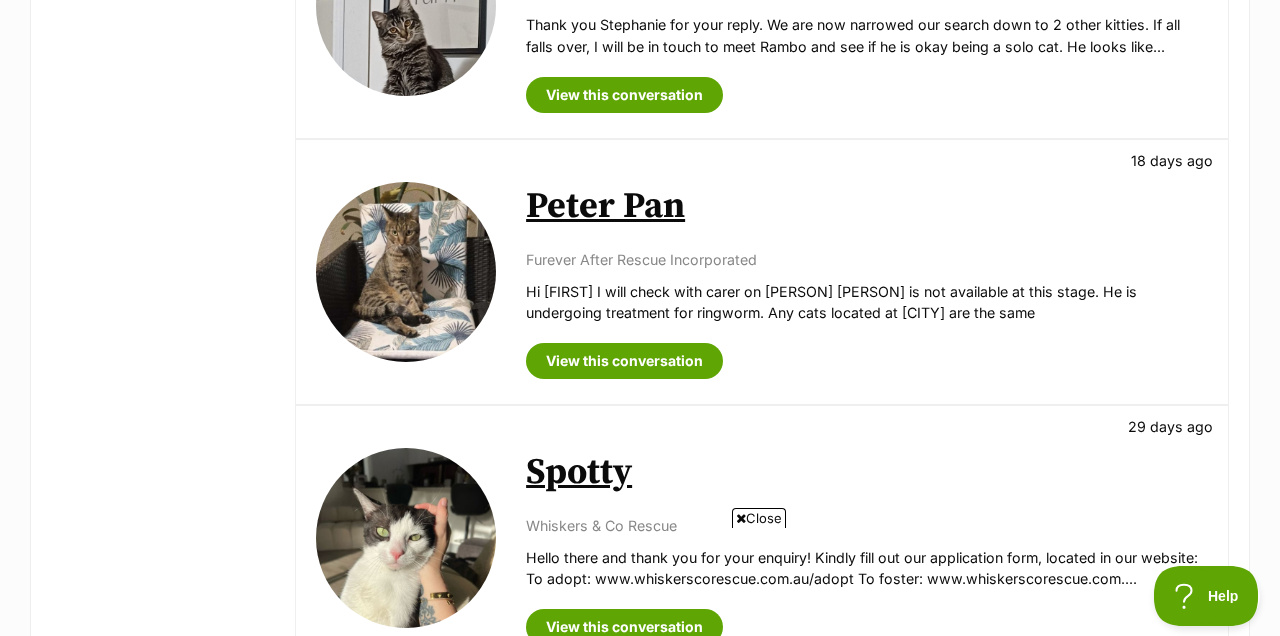 scroll, scrollTop: 0, scrollLeft: 0, axis: both 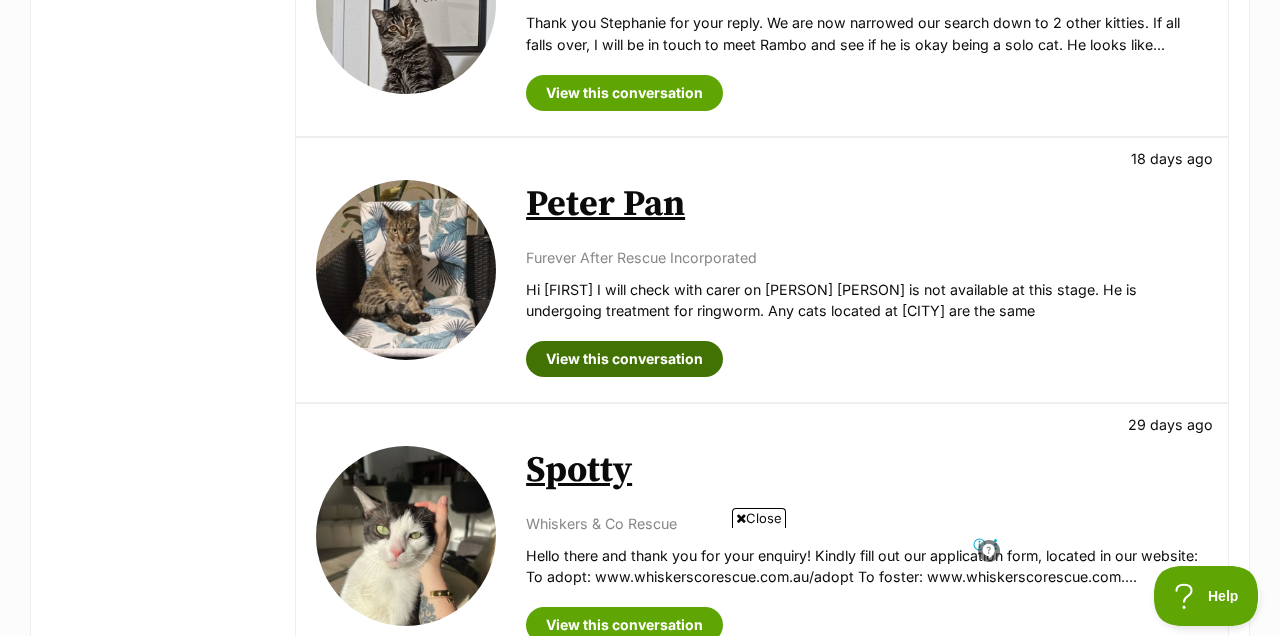 click on "View this conversation" at bounding box center (624, 359) 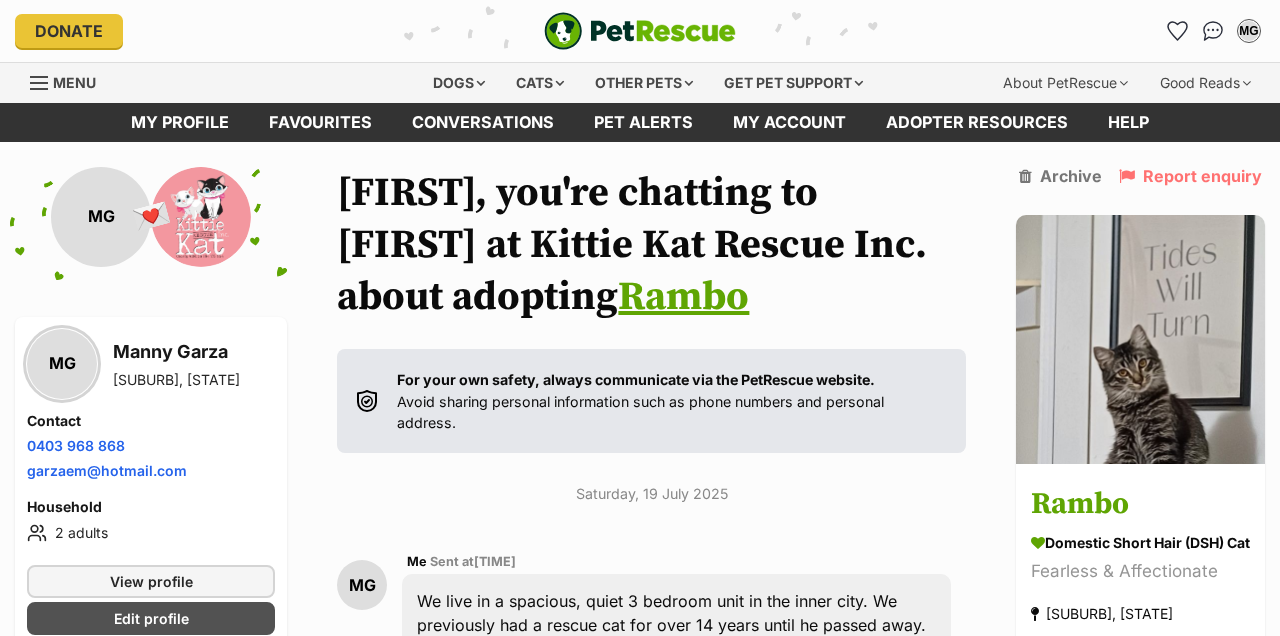 scroll, scrollTop: 1830, scrollLeft: 0, axis: vertical 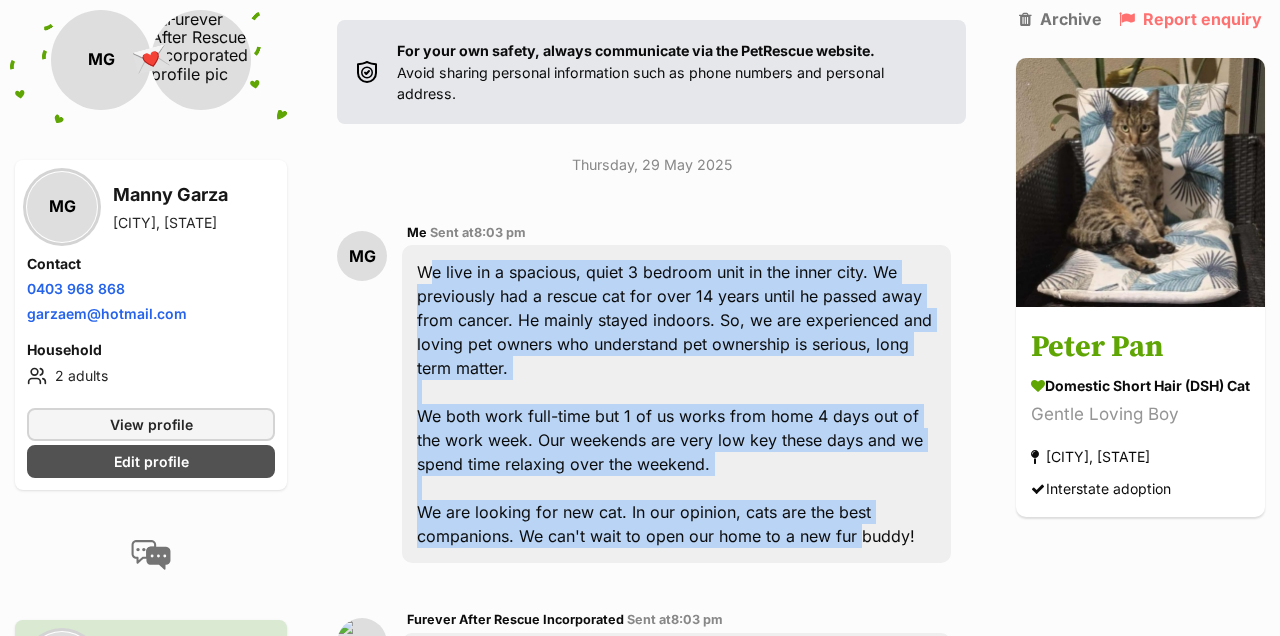 drag, startPoint x: 419, startPoint y: 268, endPoint x: 855, endPoint y: 542, distance: 514.94855 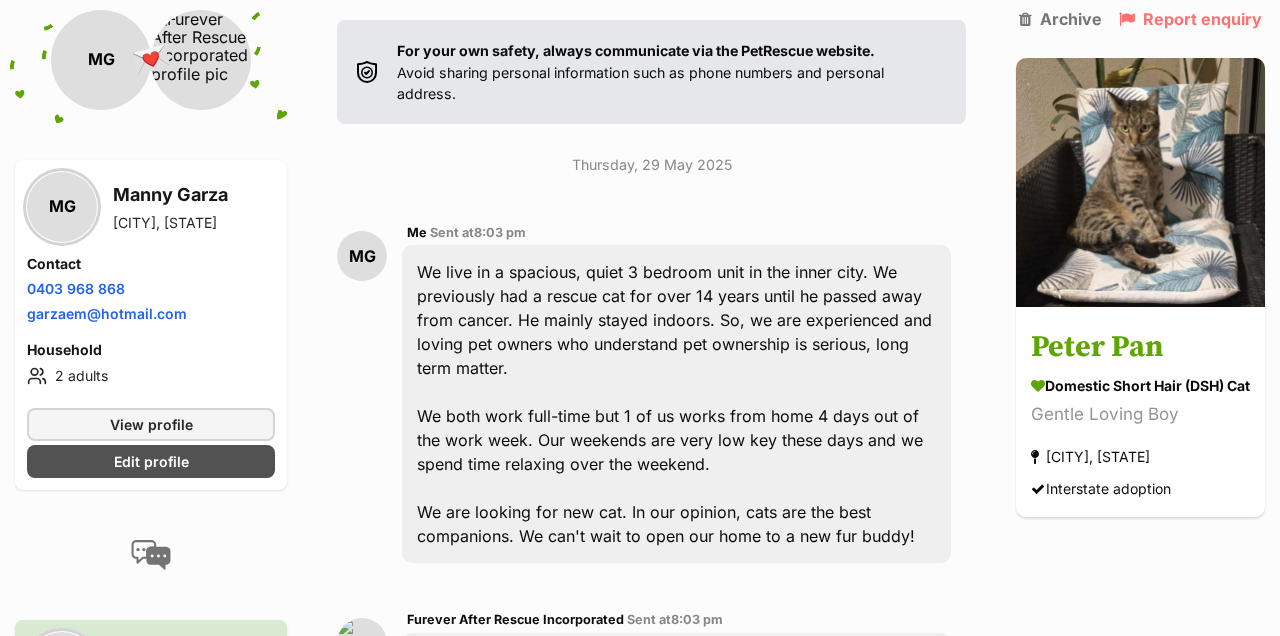 click on "We live in a spacious, quiet 3 bedroom unit in the inner city. We previously had a rescue cat for over 14 years until he passed away from cancer. He mainly stayed indoors. So, we are experienced and loving pet owners who understand pet ownership is serious, long term matter.
We both work full-time but 1 of us works from home 4 days out of the work week. Our weekends are very low key these days and we spend time relaxing over the weekend.
We are looking for new cat. In our opinion, cats are the best companions. We can't wait to open our home to a new fur buddy!" at bounding box center (676, 404) 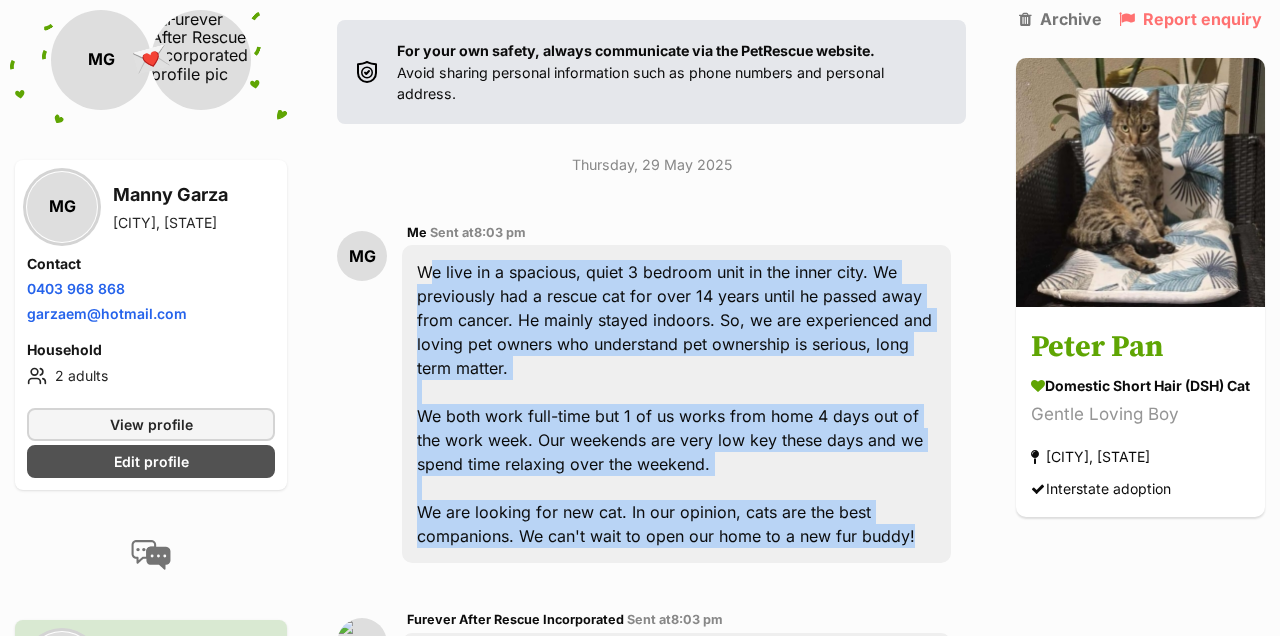 drag, startPoint x: 910, startPoint y: 535, endPoint x: 412, endPoint y: 270, distance: 564.1179 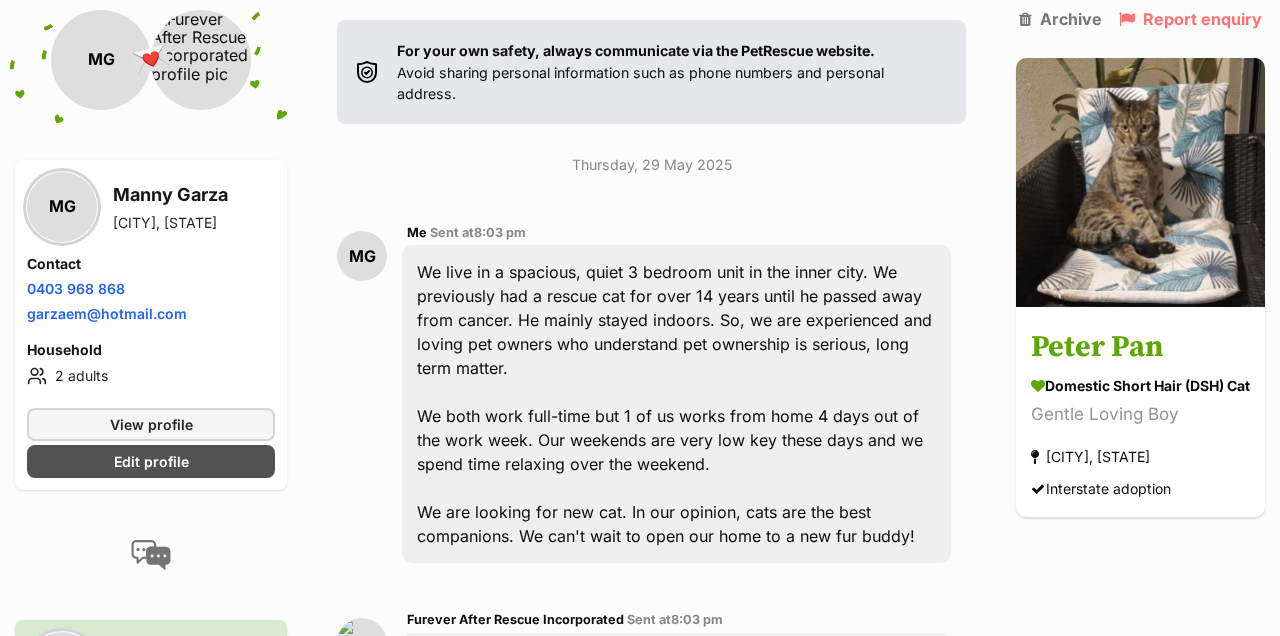 click on "Back to all conversations
💌
Conversation participant details
MG
MG
Manny Garza
[CITY], [STATE]
Contact
Phone number
Phone number
[PHONE]
Email address
[EMAIL]
Household
2 adults
View profile
Edit profile
Naomi Sampol
Furever After Rescue Incorporated
[CITY], [STATE]
View group profile
Manny, you're chatting to Naomi at Furever After Rescue Incorporated about adopting  Peter Pan
For your own safety, always communicate via the PetRescue website.  Avoid sharing personal information such as phone numbers and personal address.
Thursday, 29 May 2025
MG
Me
Sent at
8:03 pm
We are looking for new cat. In our opinion, cats are the best companions. We can't wait to open our home to a new fur buddy!" at bounding box center [640, 3328] 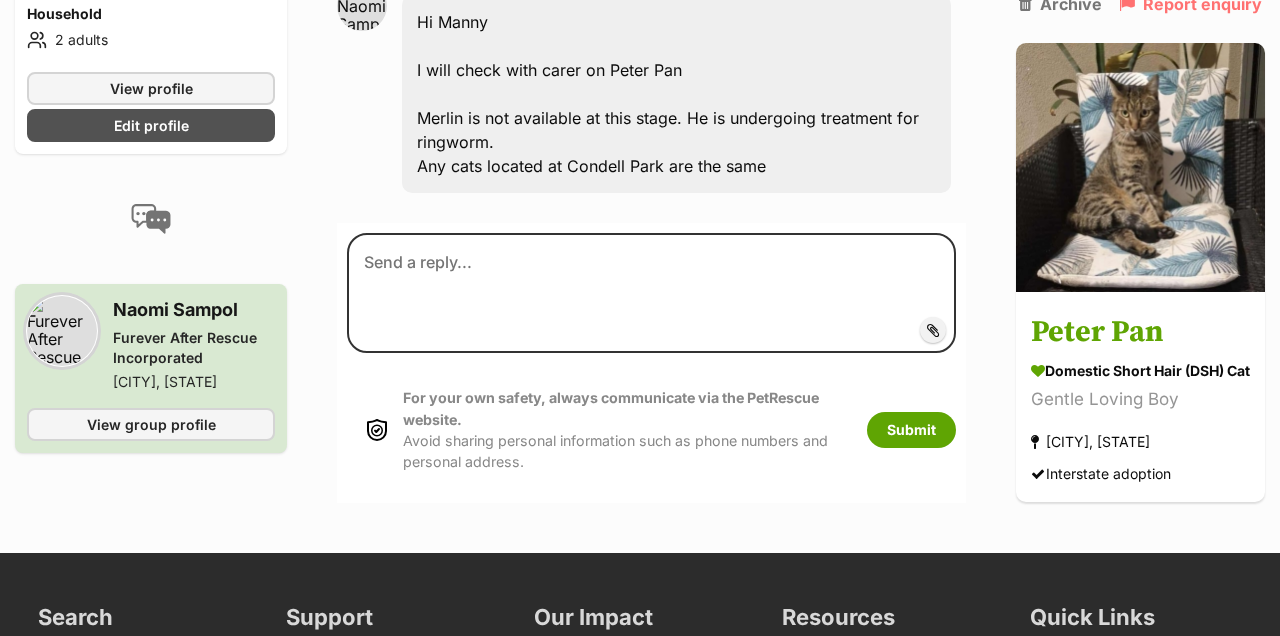 scroll, scrollTop: 6508, scrollLeft: 0, axis: vertical 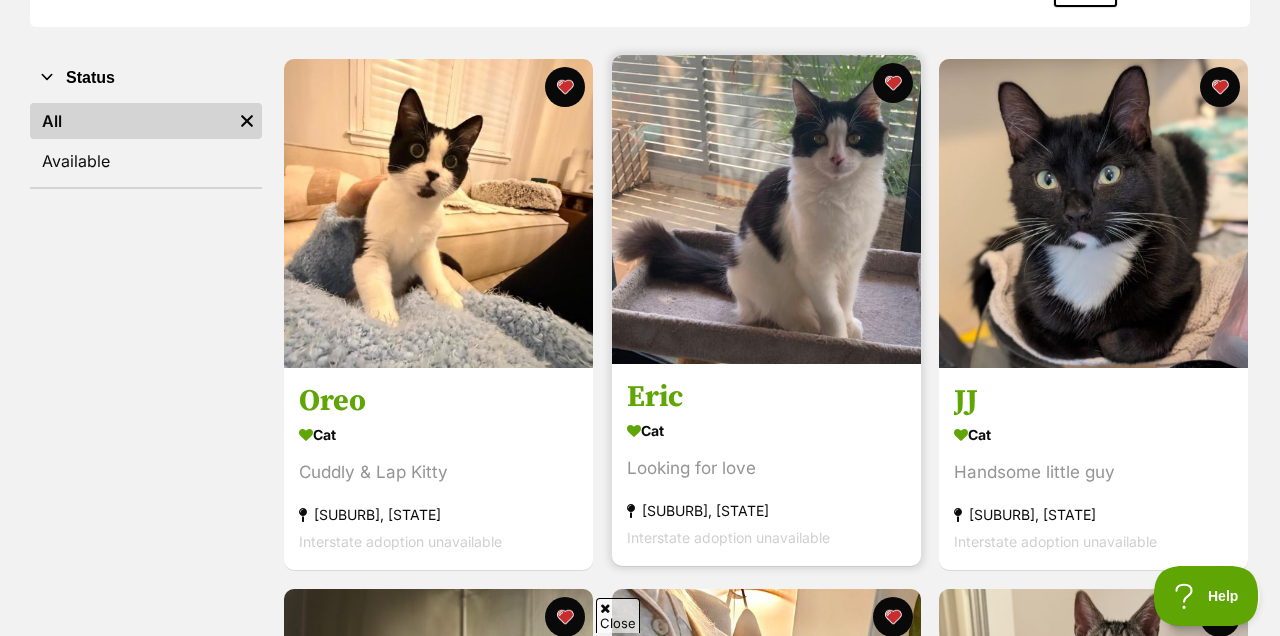 click at bounding box center (766, 209) 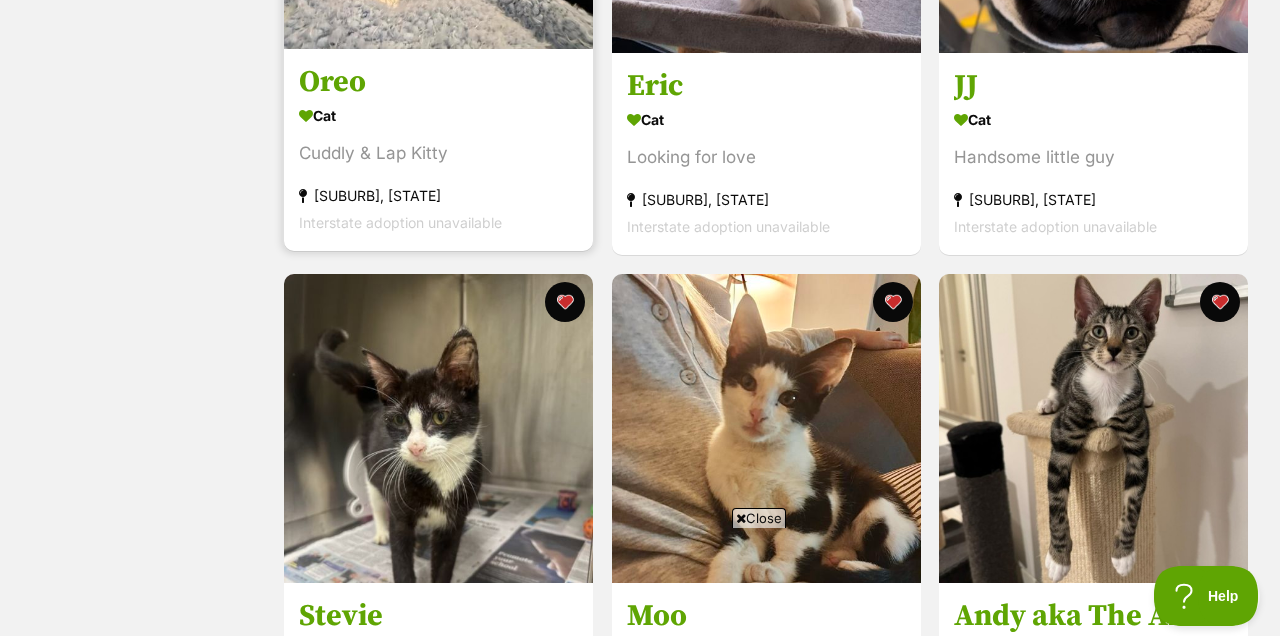 scroll, scrollTop: 0, scrollLeft: 0, axis: both 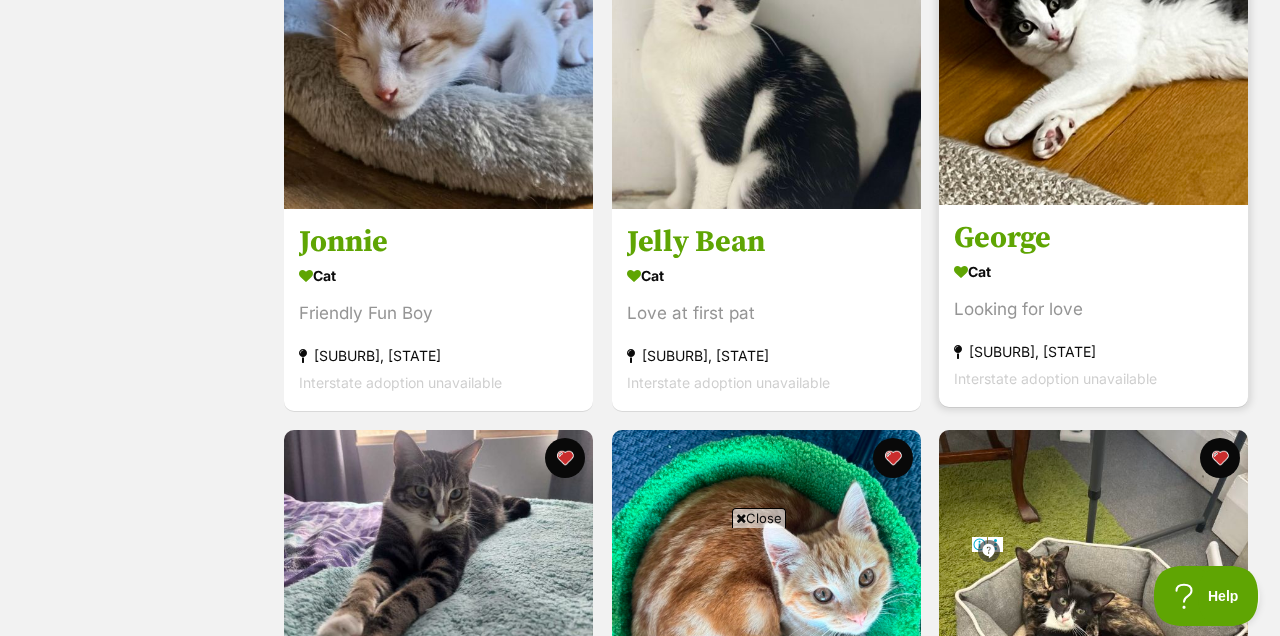 click at bounding box center [1093, 50] 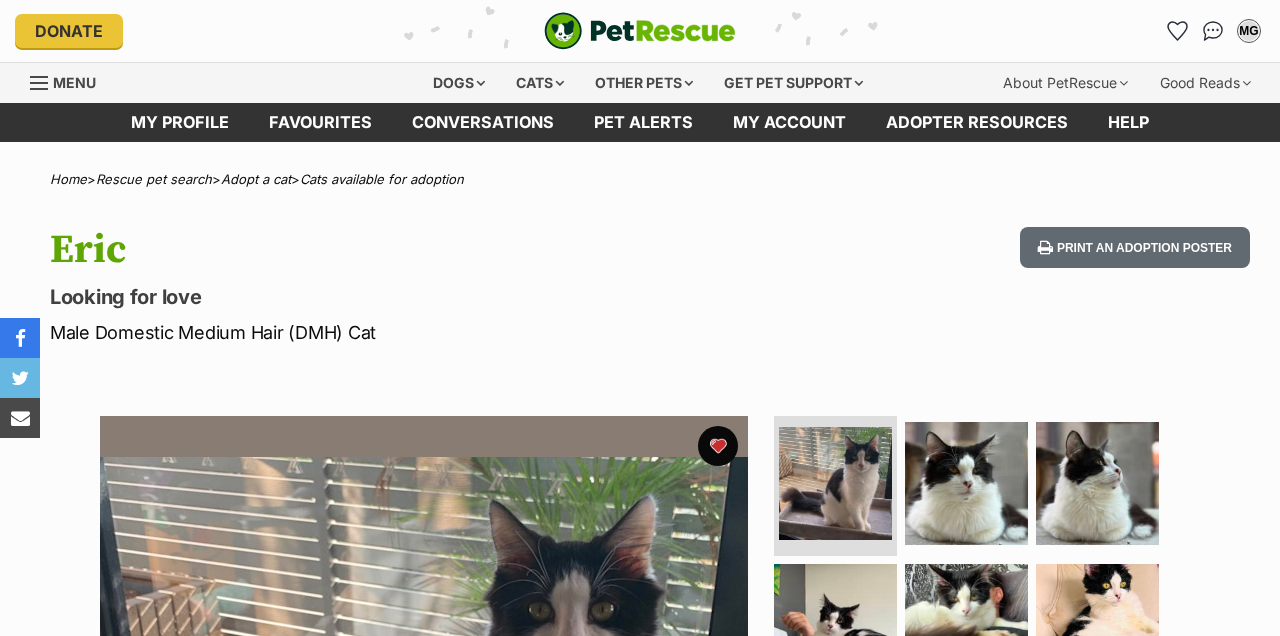 scroll, scrollTop: 0, scrollLeft: 0, axis: both 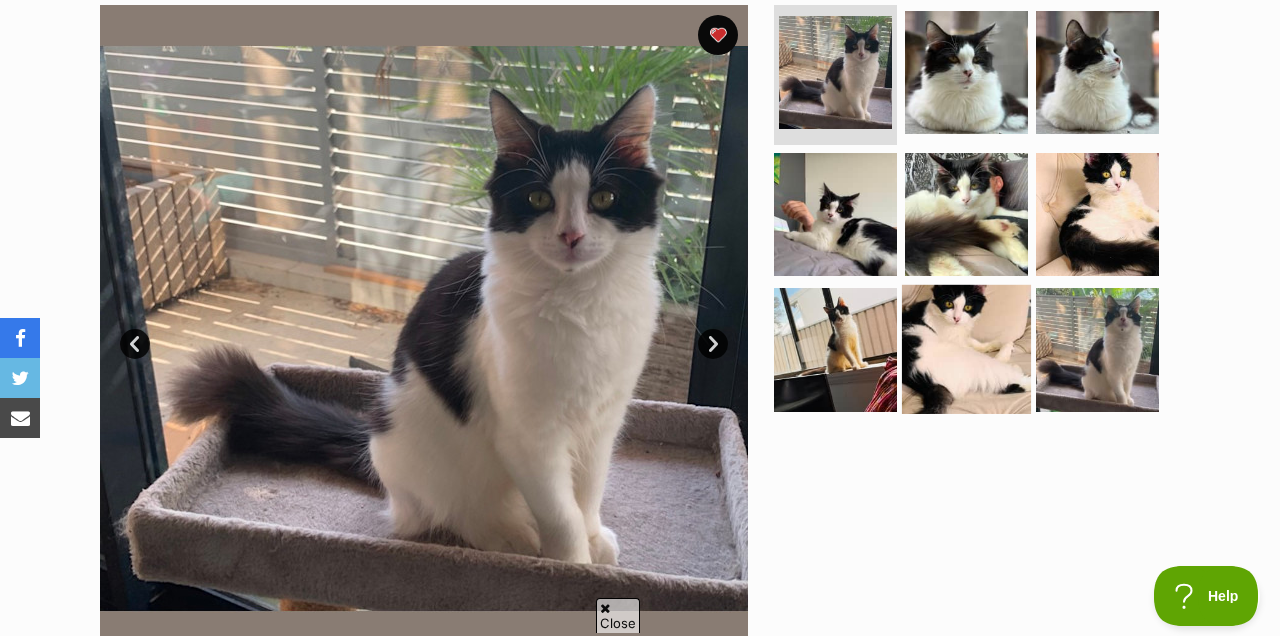 click at bounding box center [966, 349] 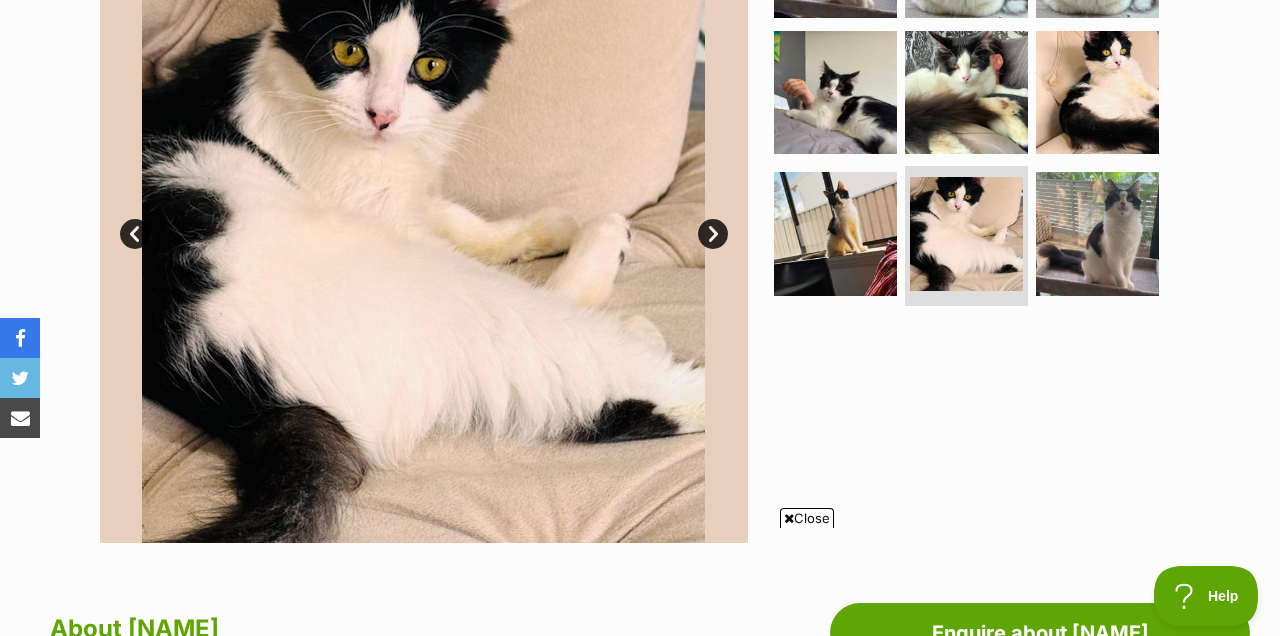 scroll, scrollTop: 524, scrollLeft: 0, axis: vertical 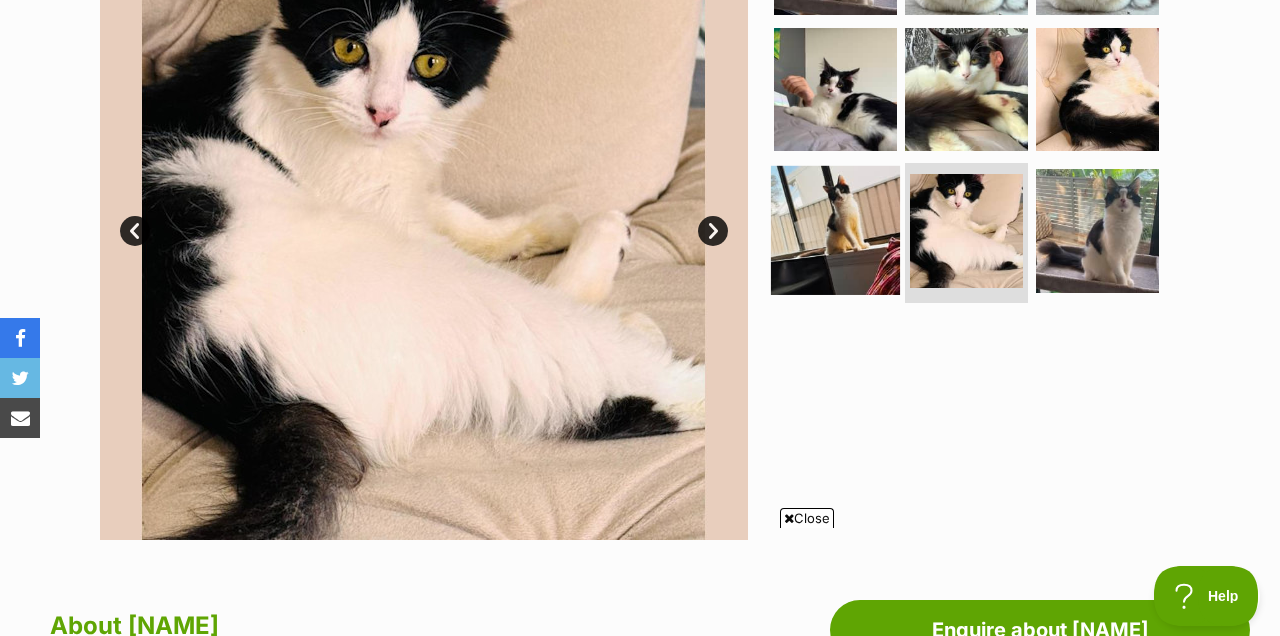 click at bounding box center (835, 230) 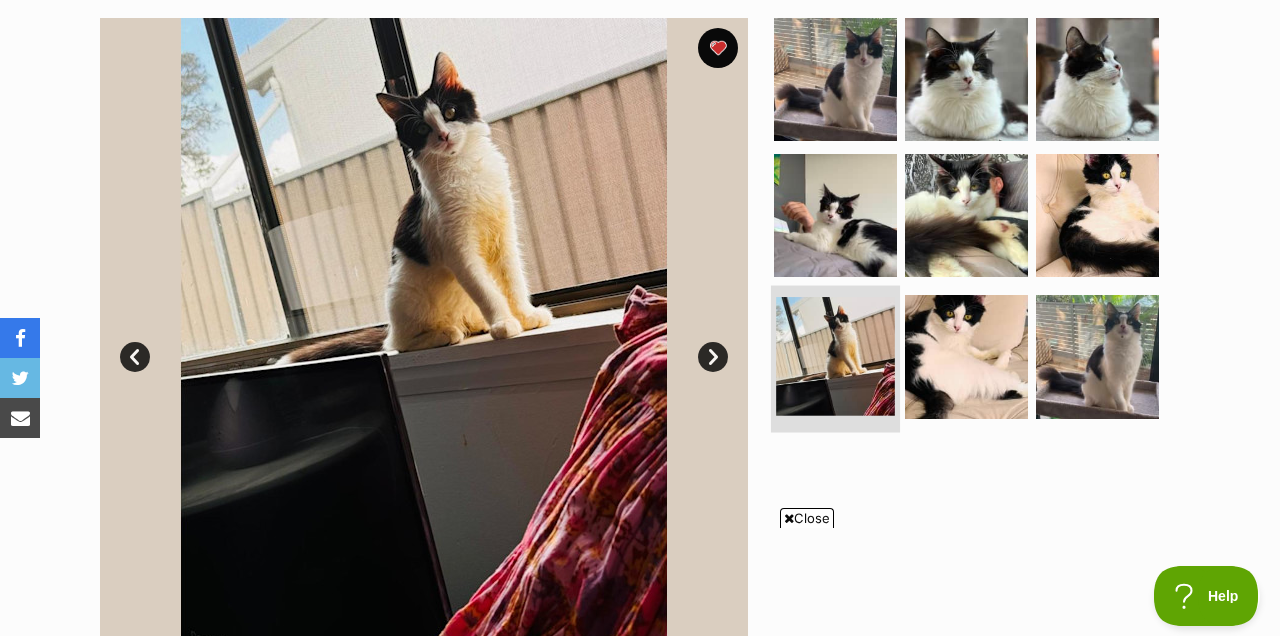 scroll, scrollTop: 357, scrollLeft: 0, axis: vertical 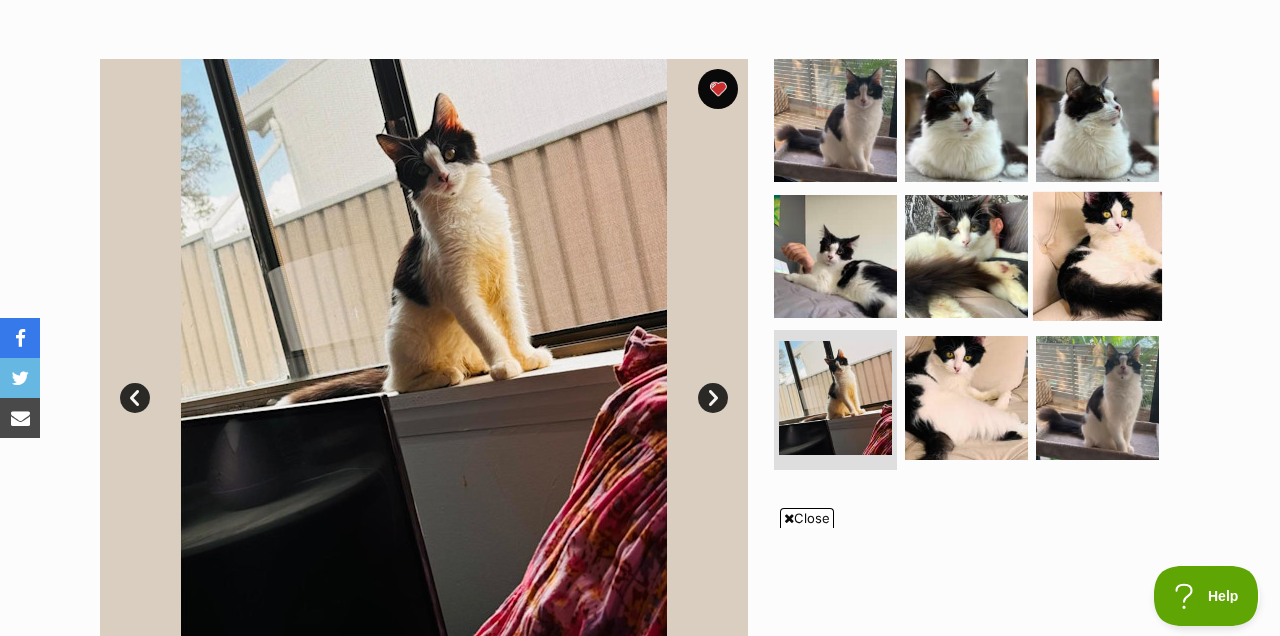 click at bounding box center (1097, 255) 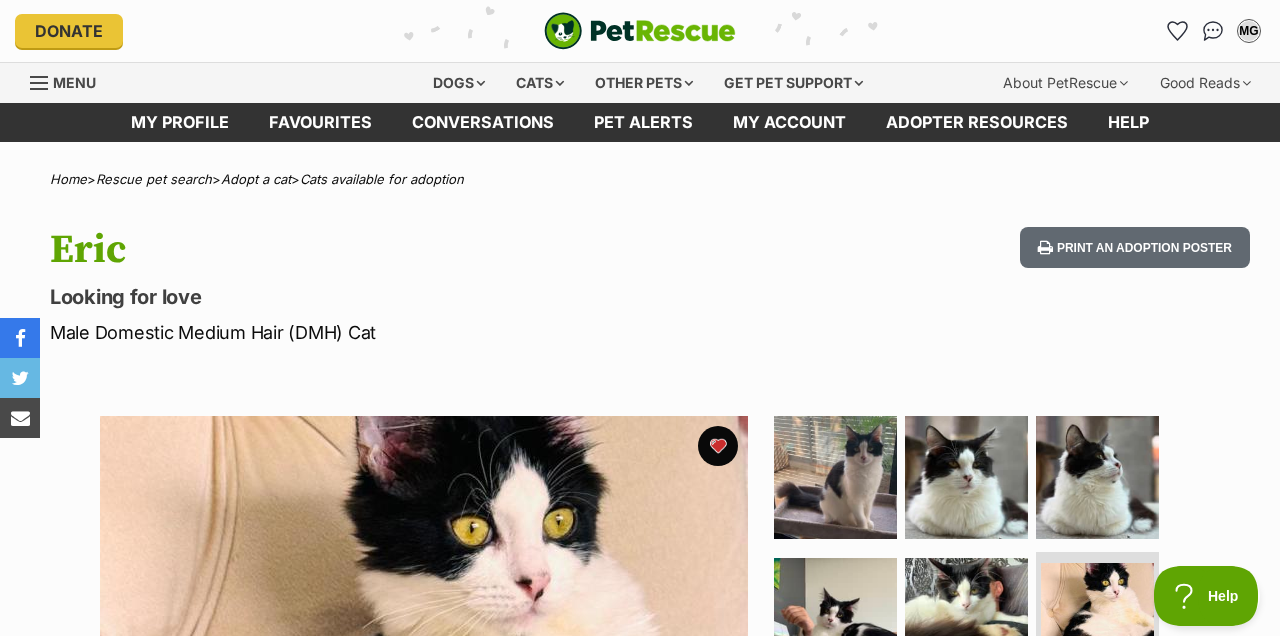 scroll, scrollTop: 0, scrollLeft: 0, axis: both 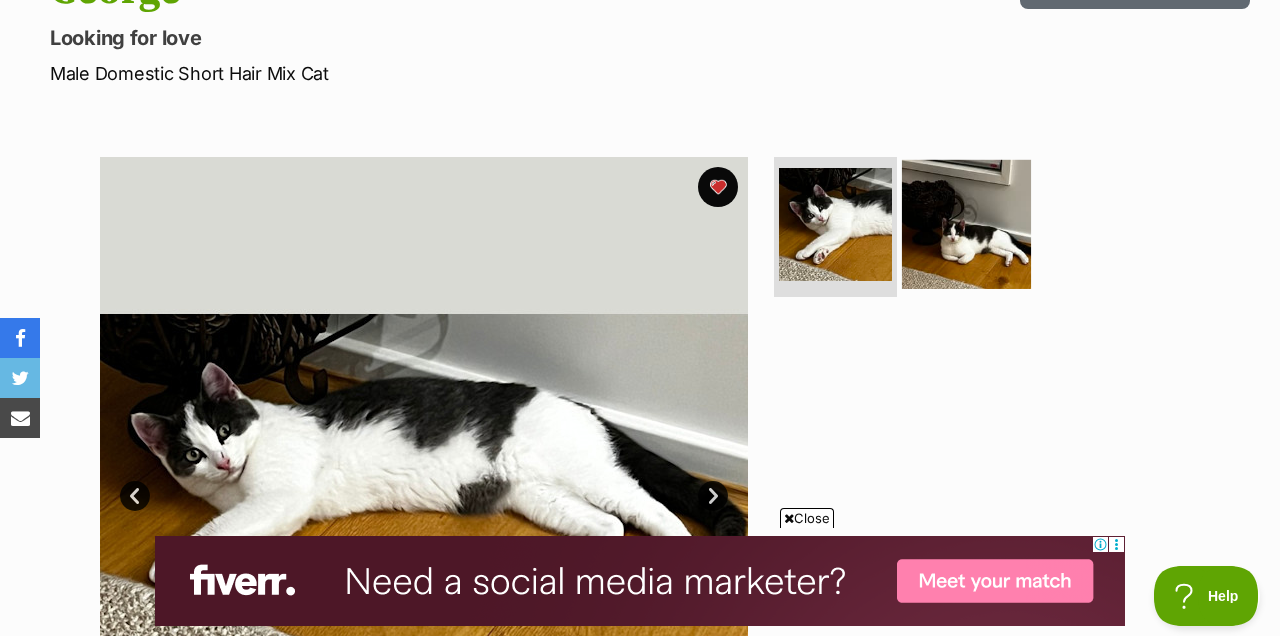 click at bounding box center (966, 224) 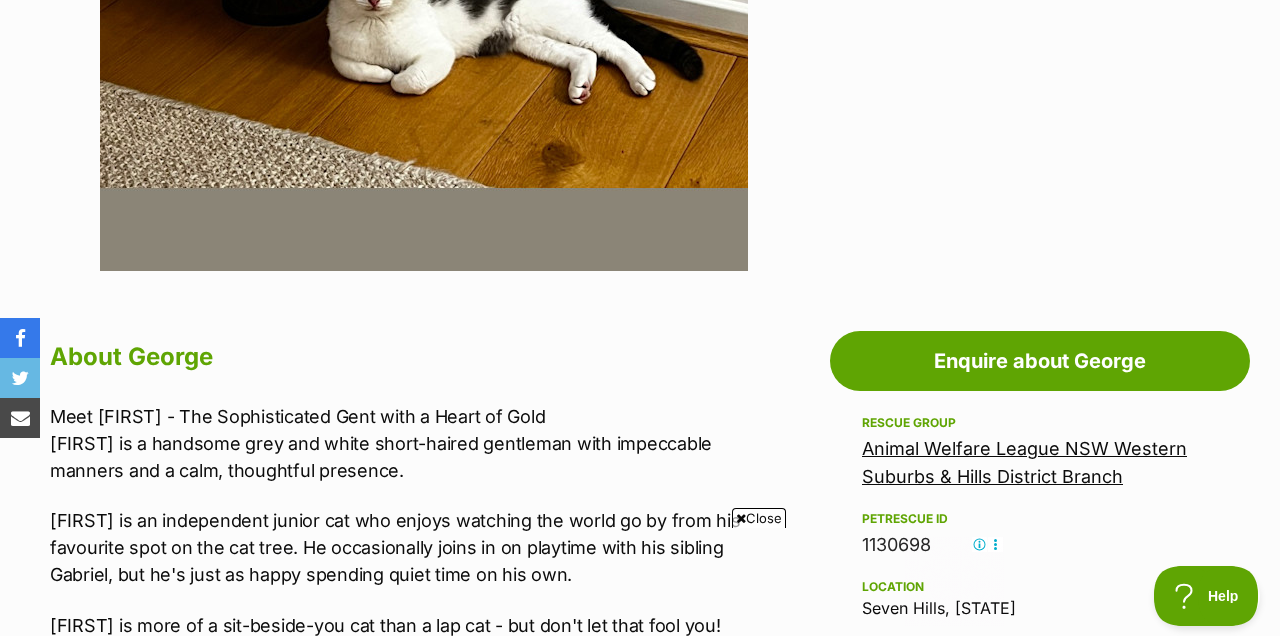 scroll, scrollTop: 0, scrollLeft: 0, axis: both 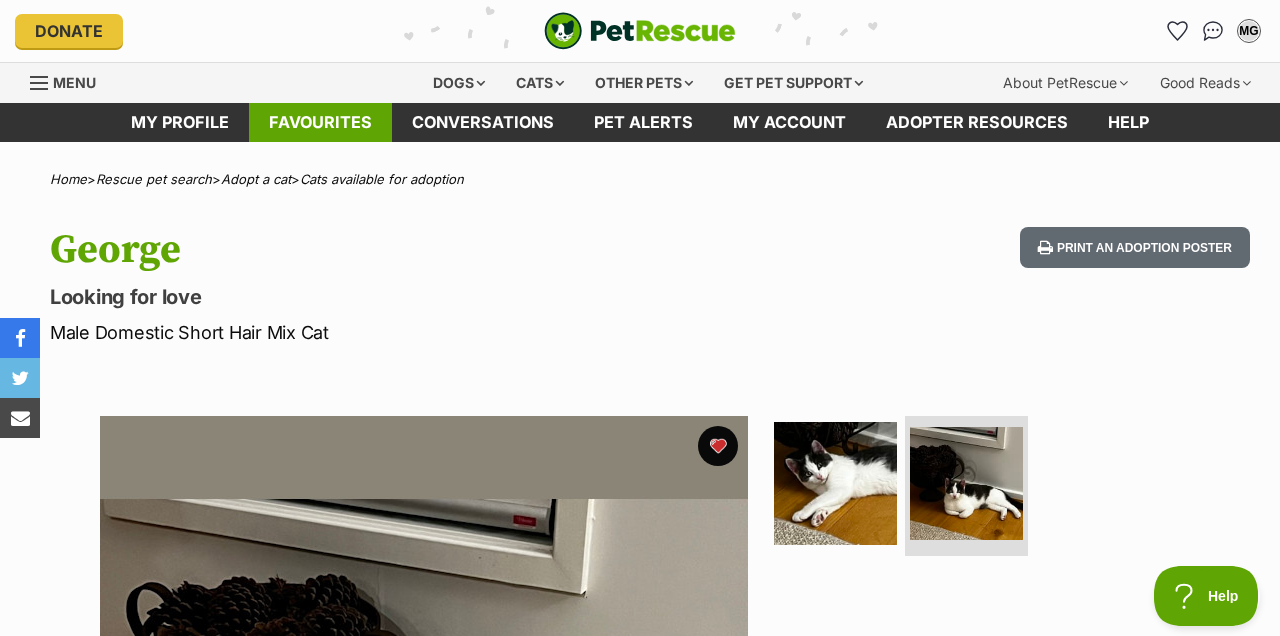 click on "Favourites" at bounding box center [320, 122] 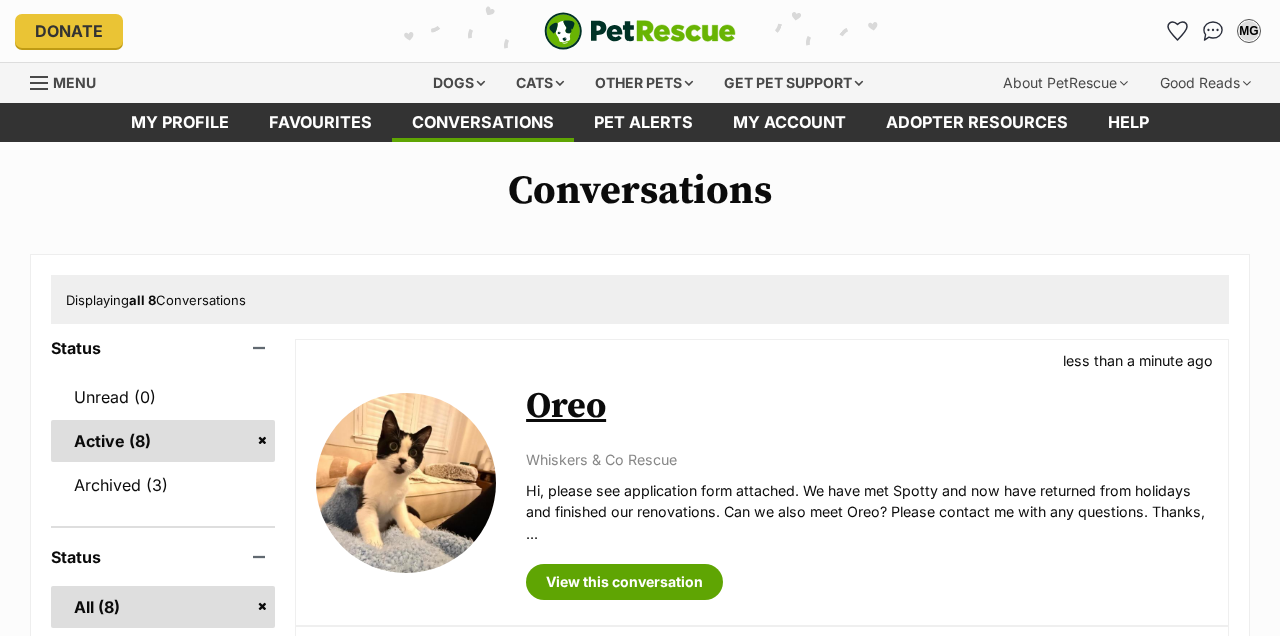 scroll, scrollTop: 1532, scrollLeft: 0, axis: vertical 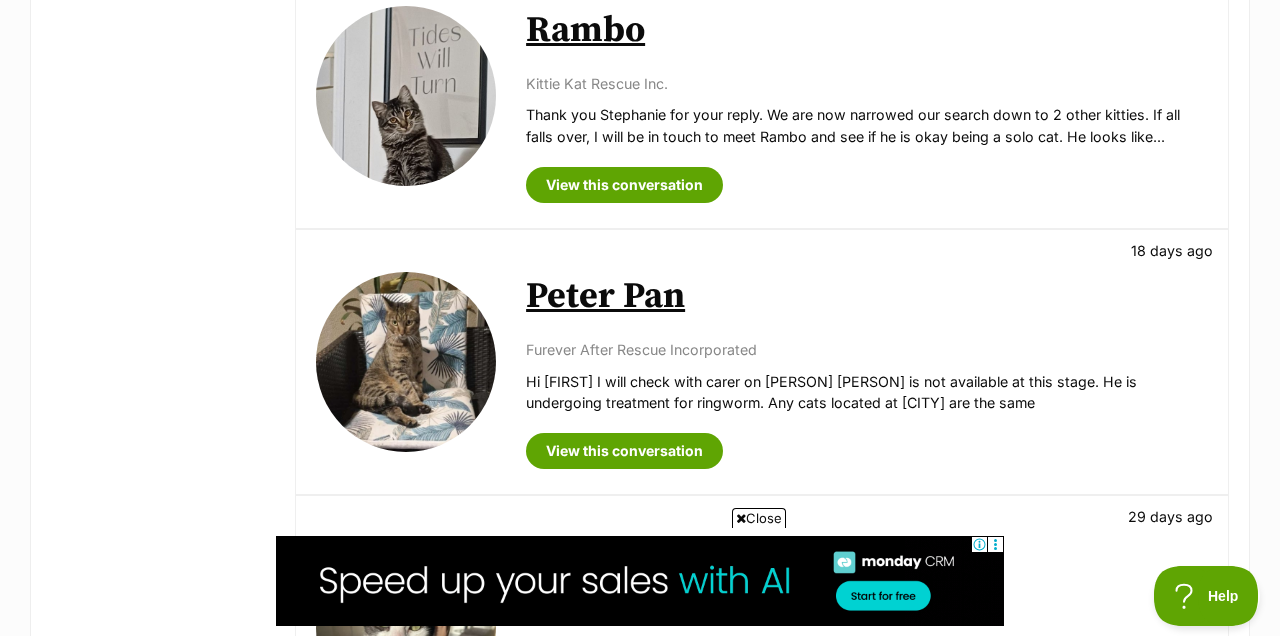 click on "Peter Pan" at bounding box center [605, 296] 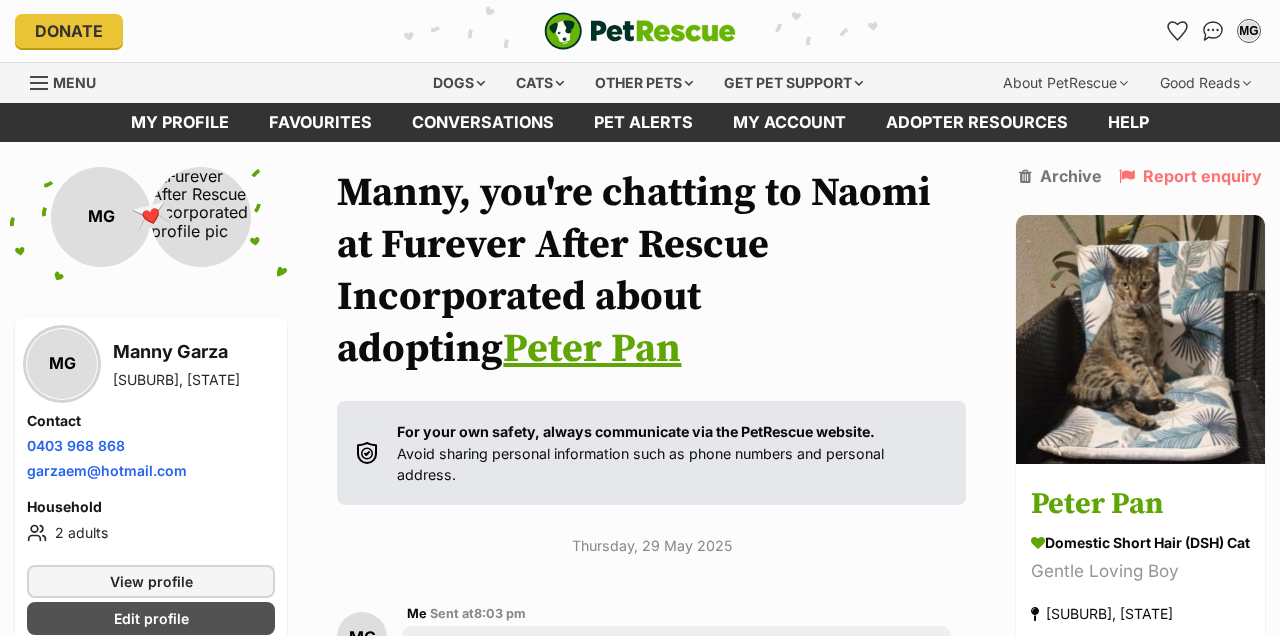 scroll, scrollTop: 6492, scrollLeft: 0, axis: vertical 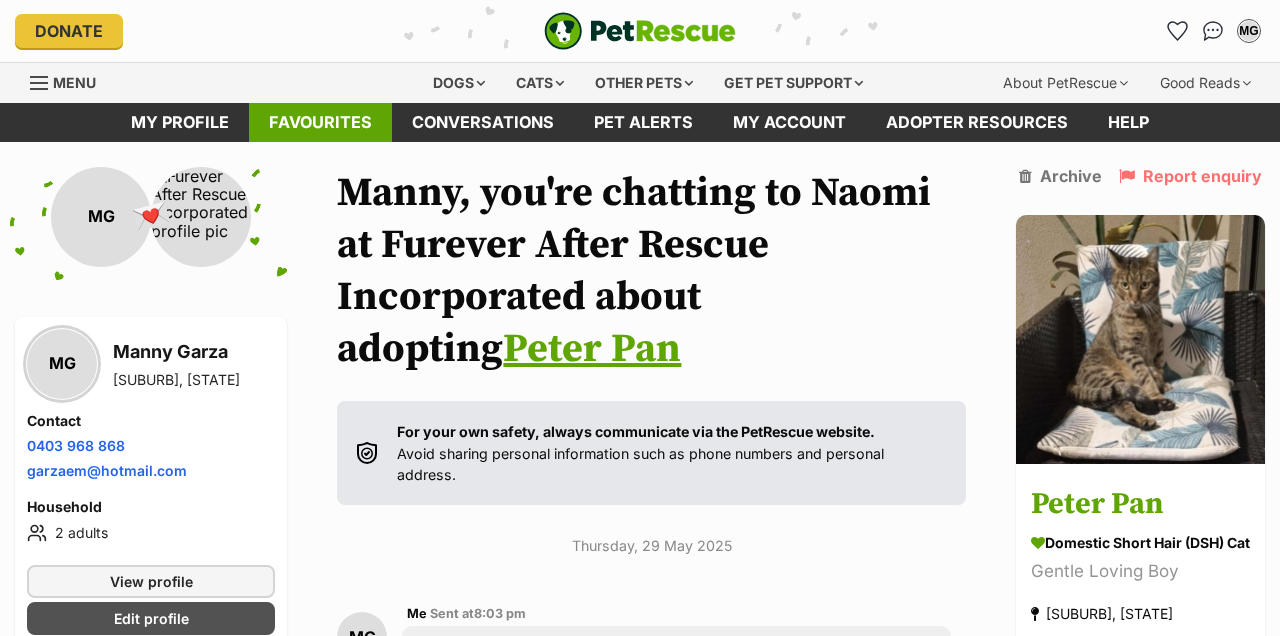 click on "Favourites" at bounding box center [320, 122] 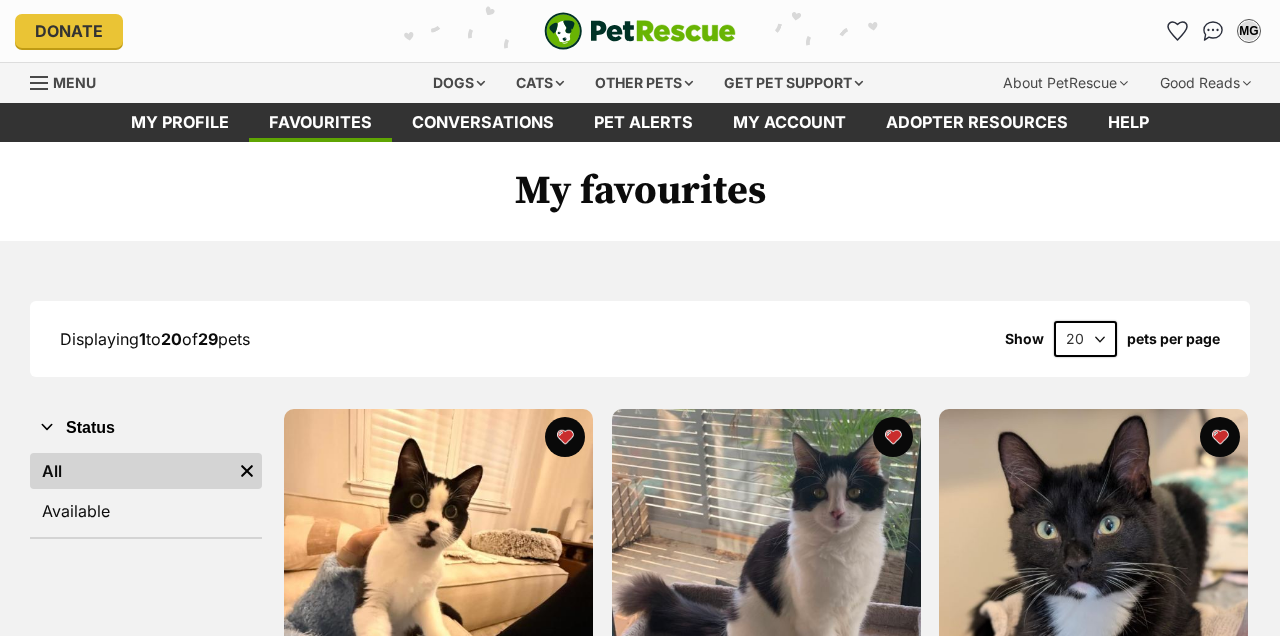 scroll, scrollTop: 0, scrollLeft: 0, axis: both 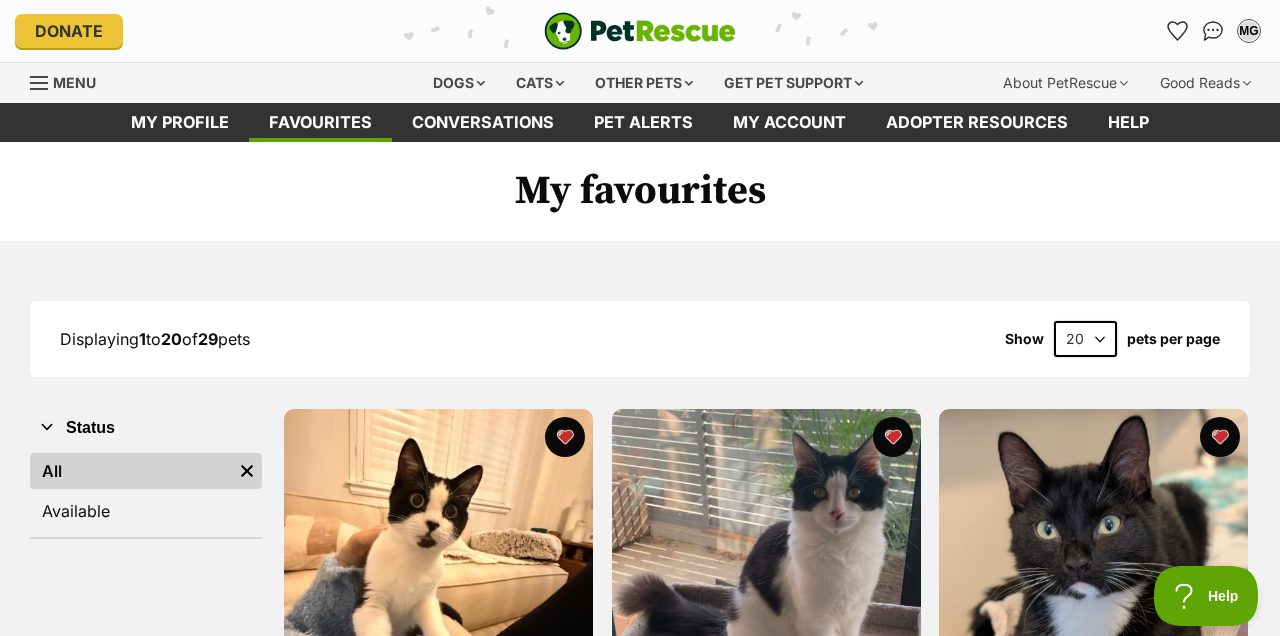 select on "40" 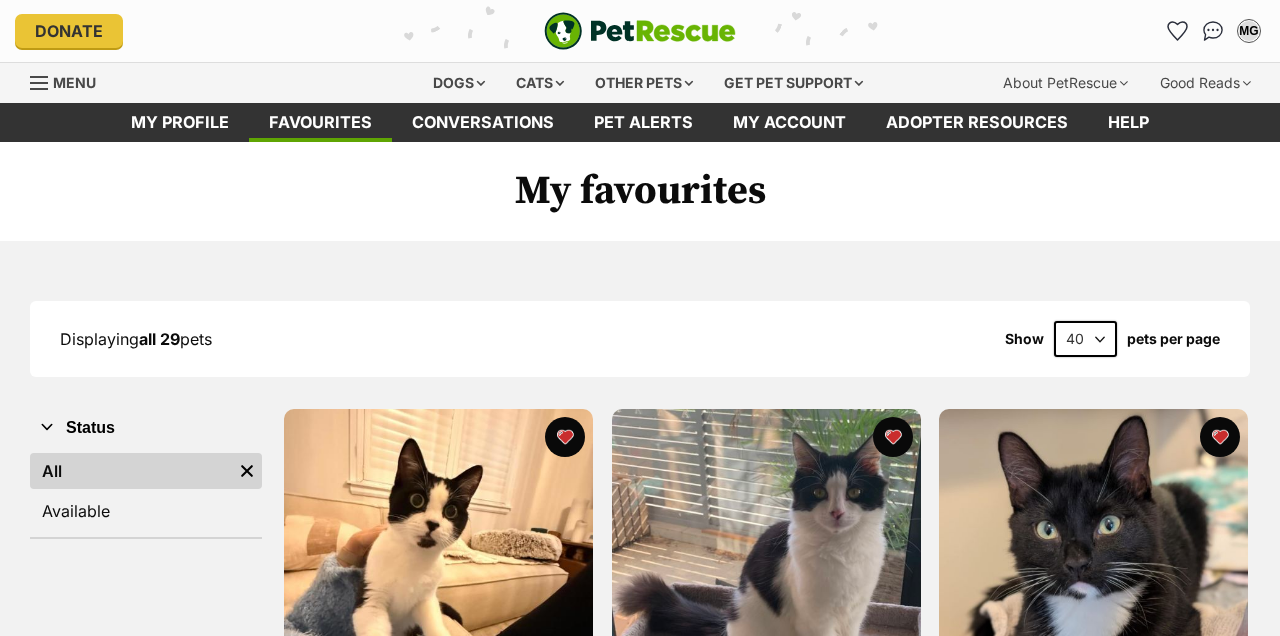 scroll, scrollTop: 703, scrollLeft: 0, axis: vertical 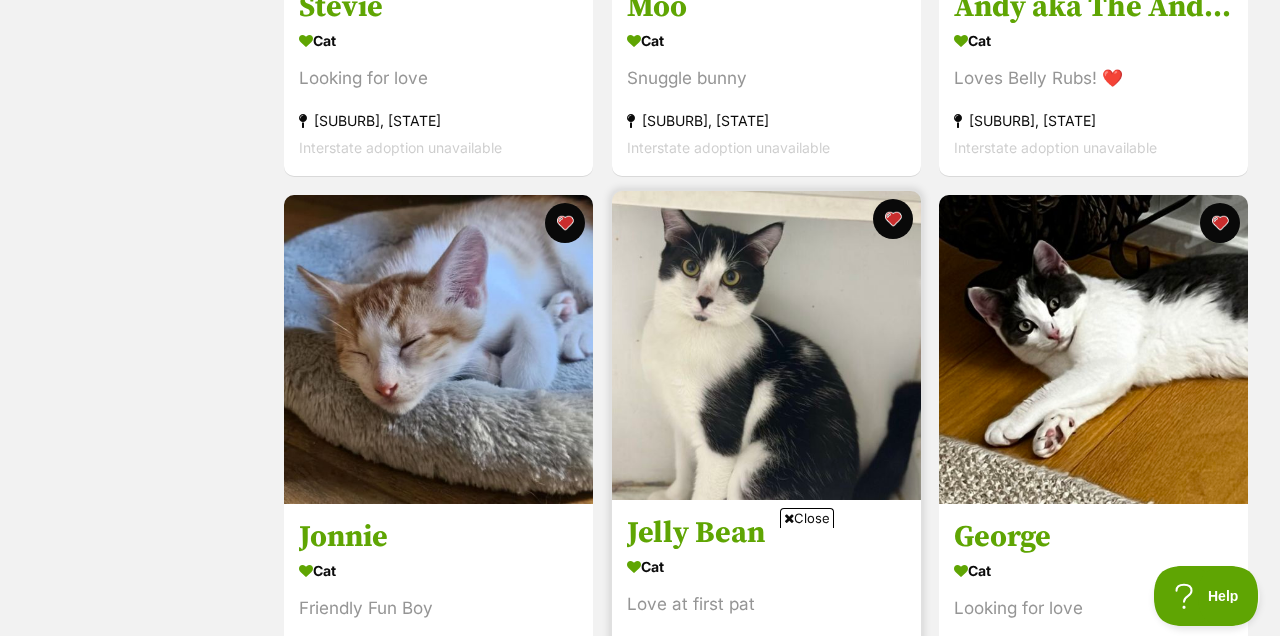 click on "Close" at bounding box center [807, 518] 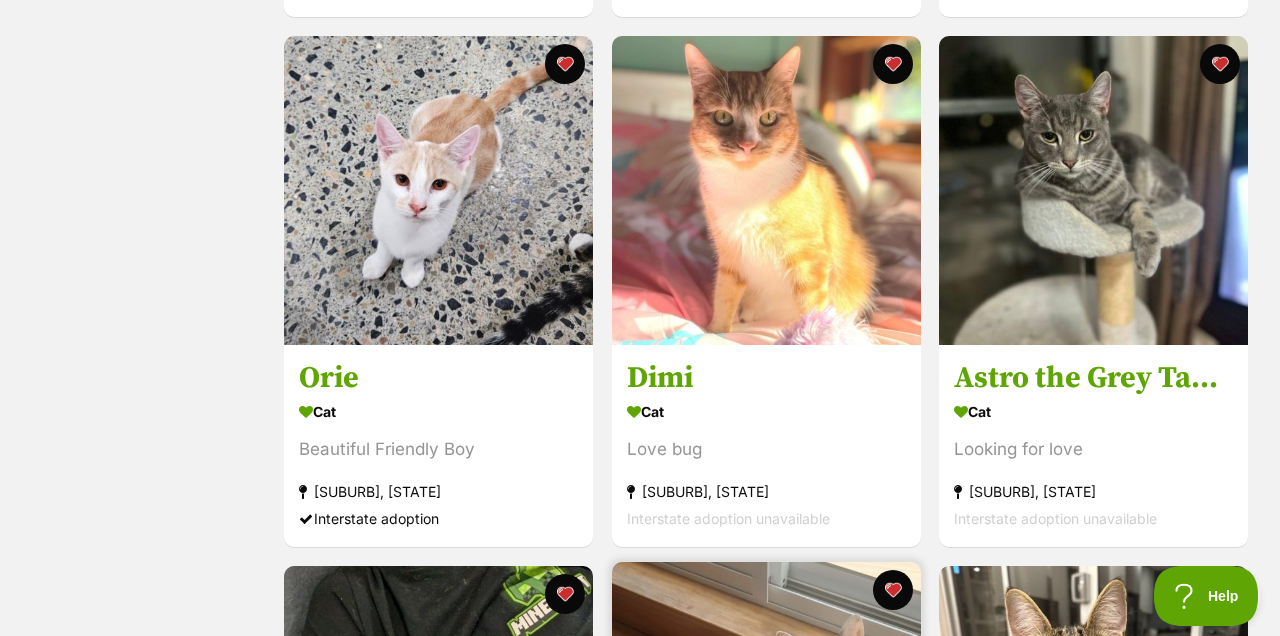 scroll, scrollTop: 3021, scrollLeft: 0, axis: vertical 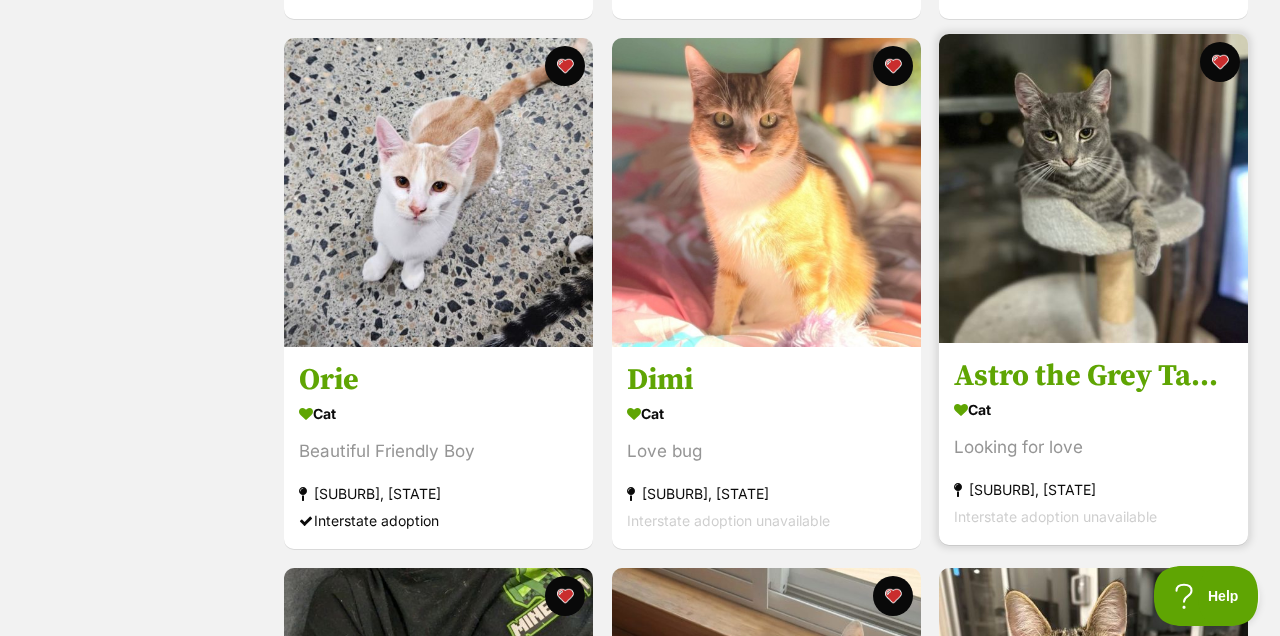 click at bounding box center (1093, 188) 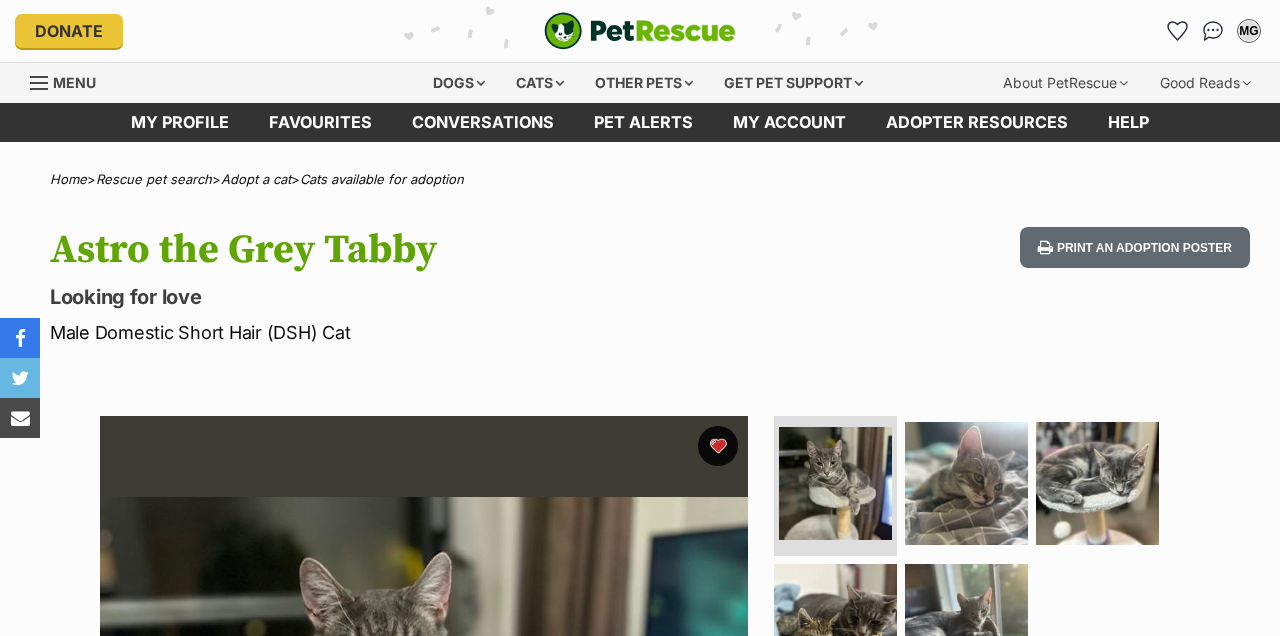 scroll, scrollTop: 101, scrollLeft: 0, axis: vertical 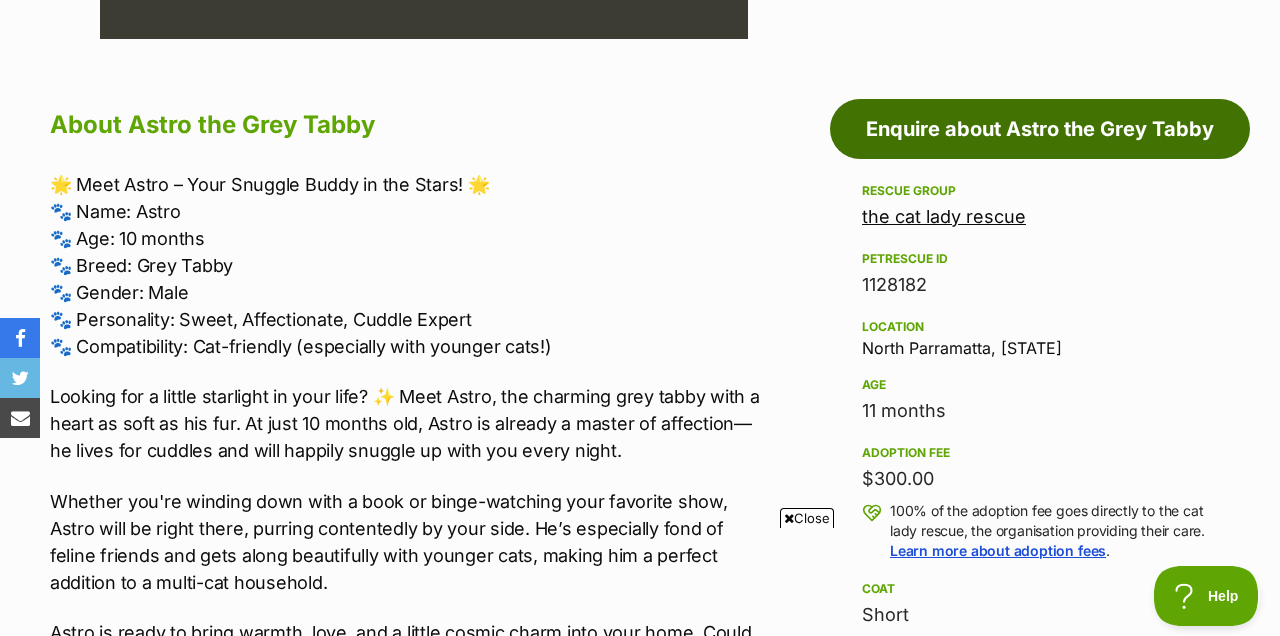 click on "Enquire about Astro the Grey Tabby" at bounding box center [1040, 129] 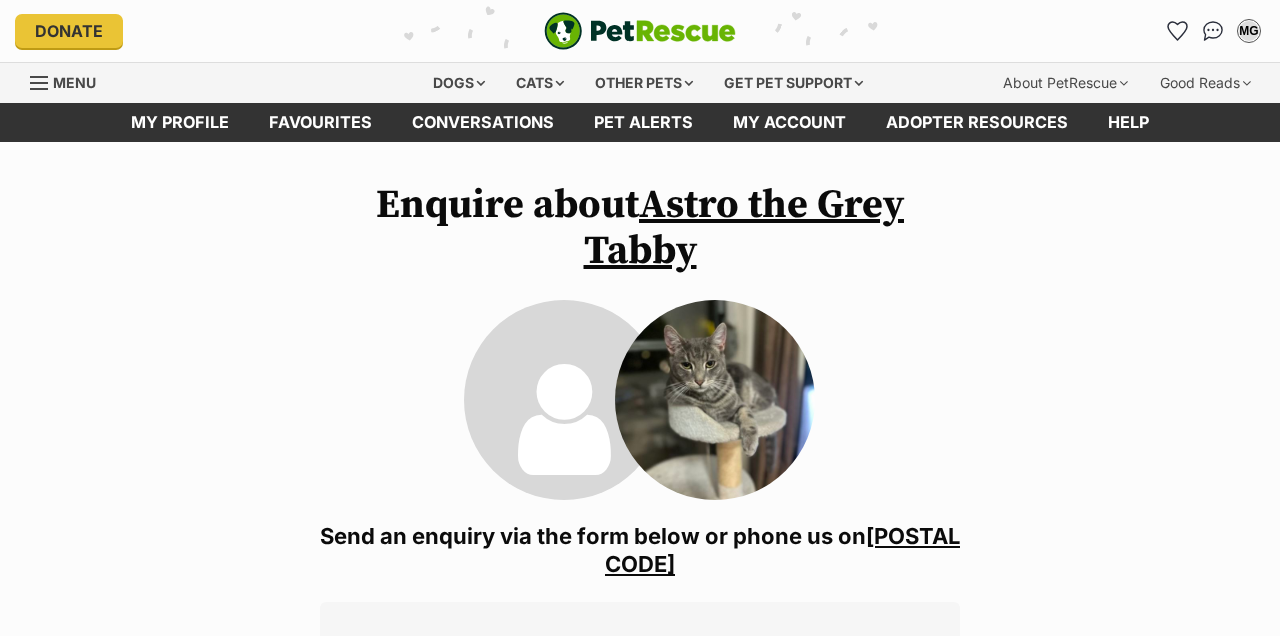 scroll, scrollTop: 0, scrollLeft: 0, axis: both 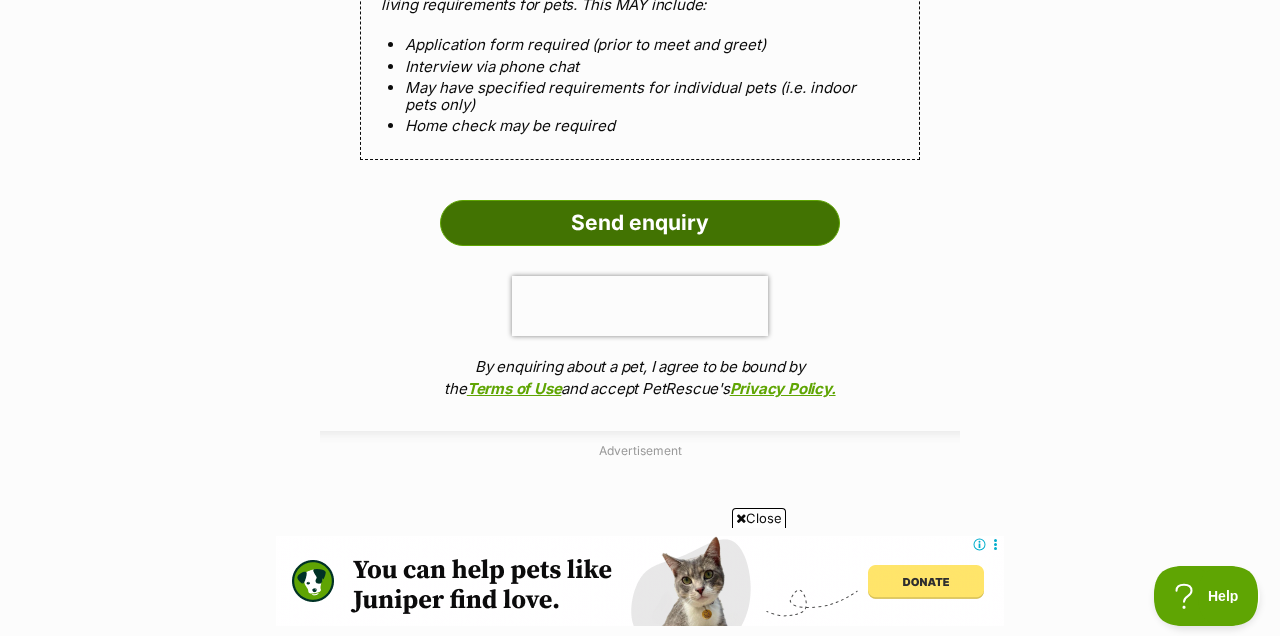 click on "Send enquiry" at bounding box center [640, 223] 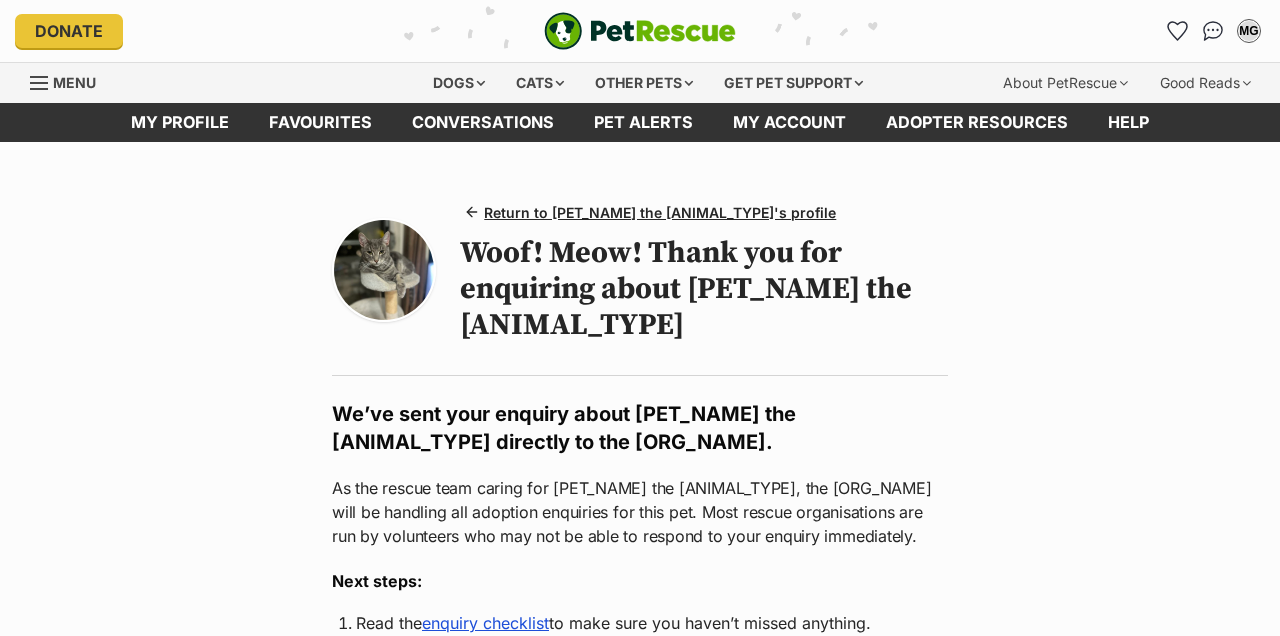 scroll, scrollTop: 0, scrollLeft: 0, axis: both 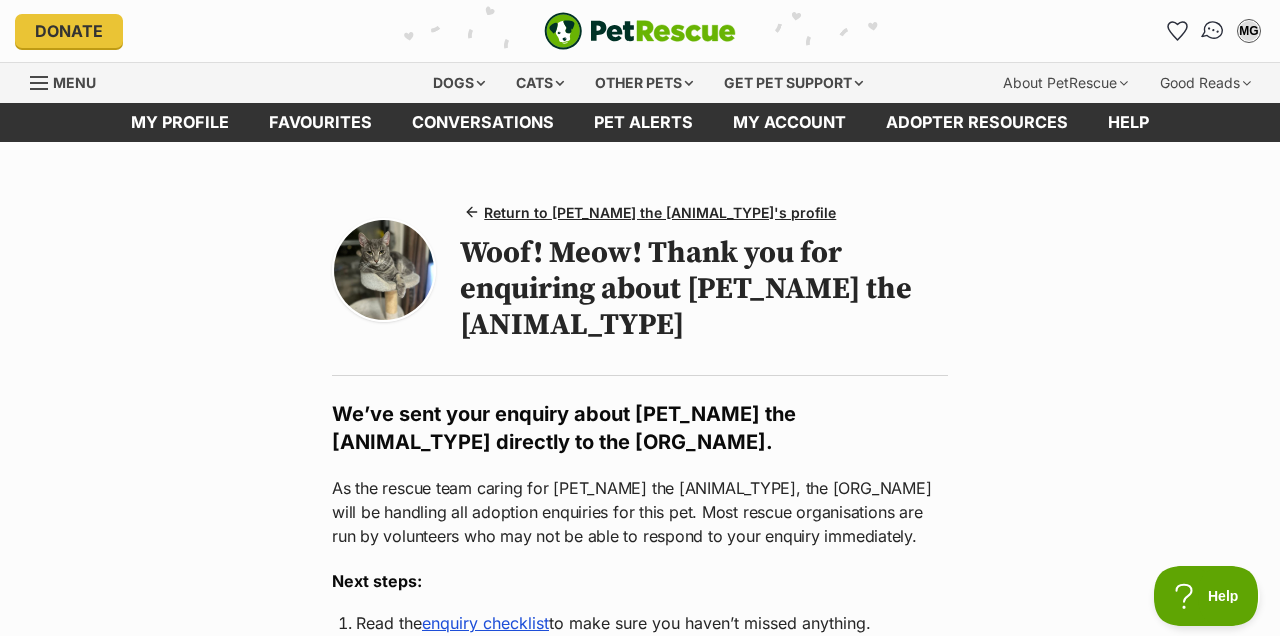 click at bounding box center (1213, 31) 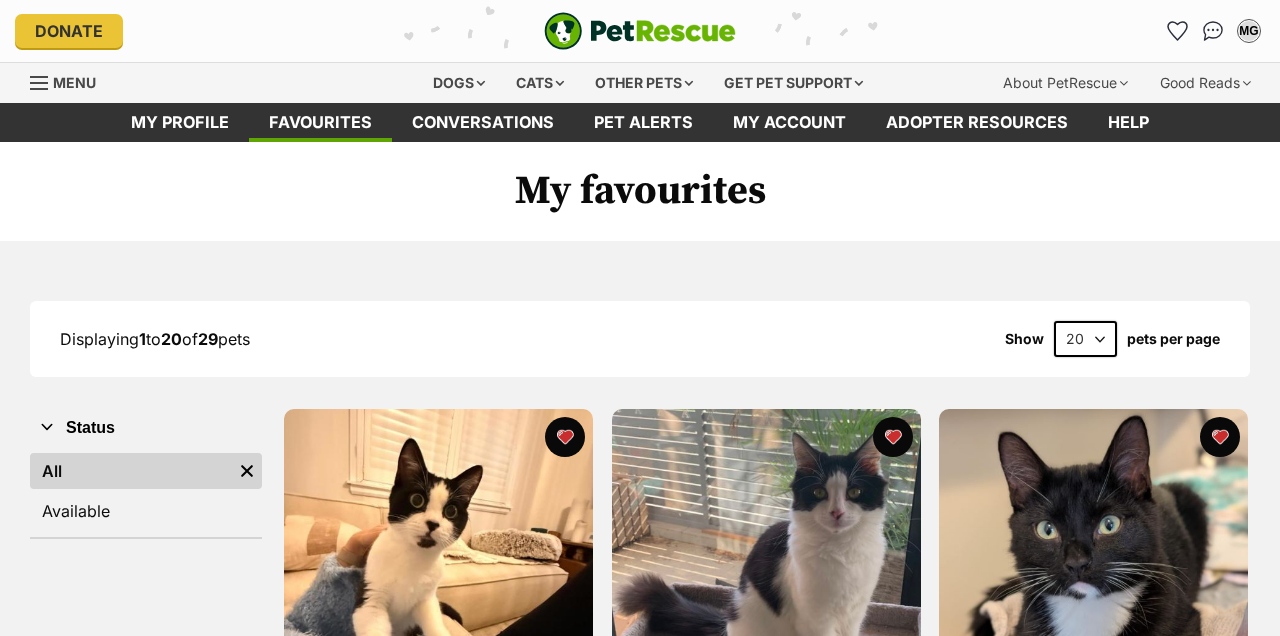 scroll, scrollTop: 0, scrollLeft: 0, axis: both 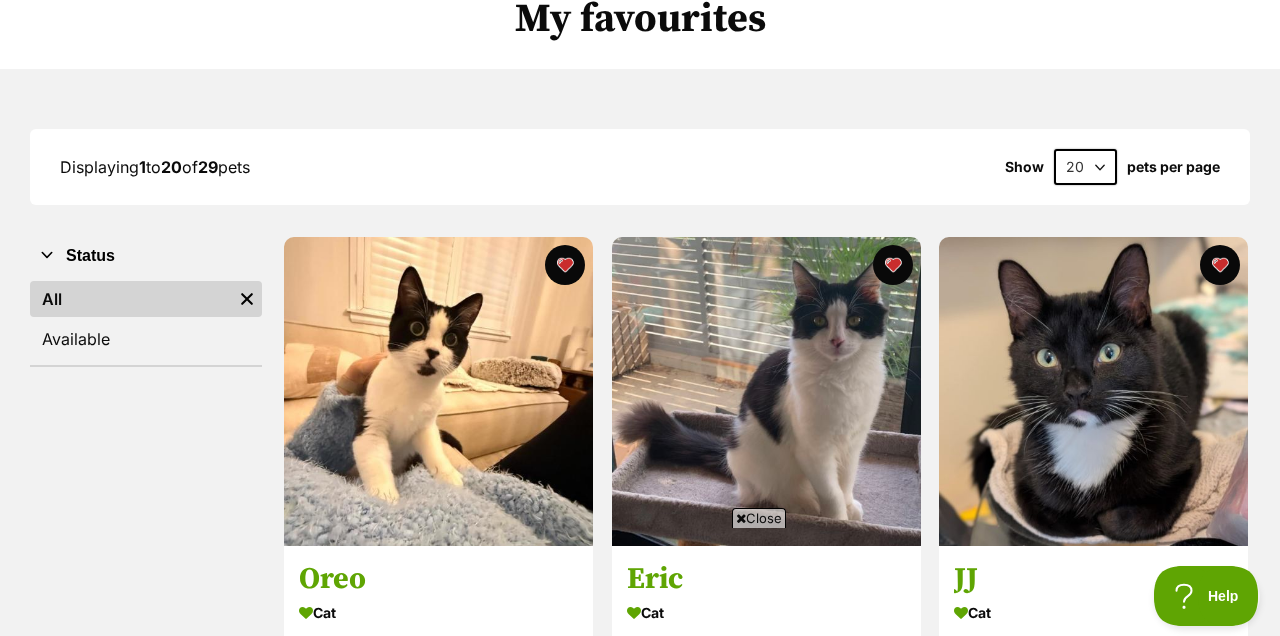 select on "60" 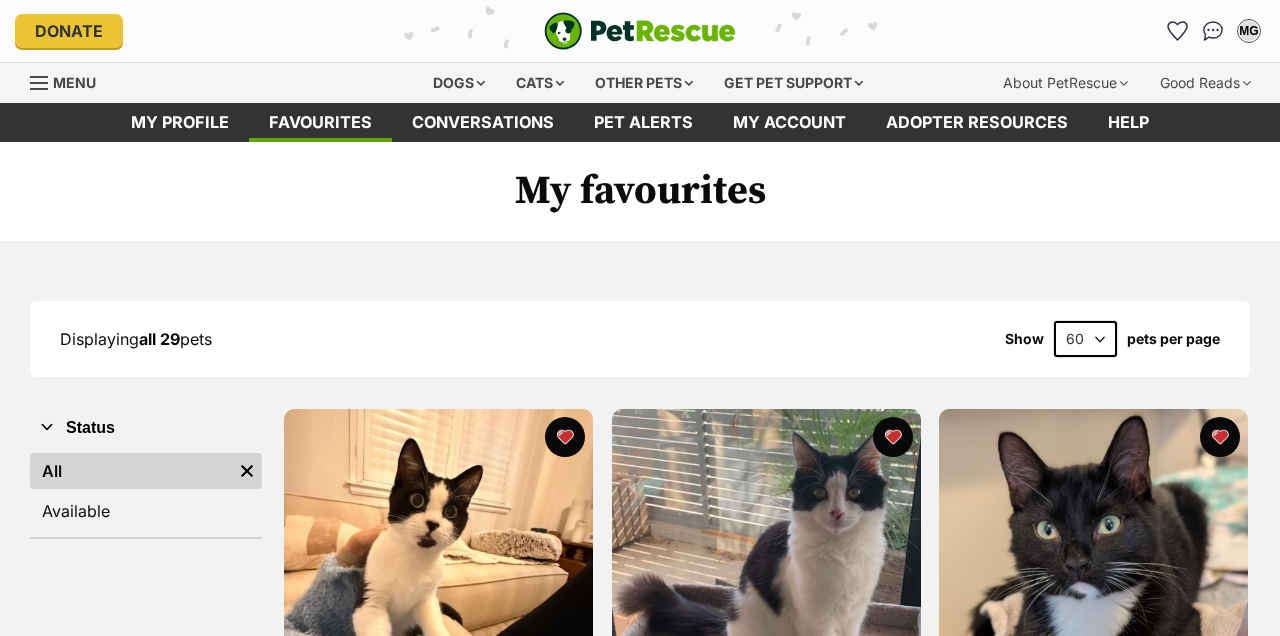 scroll, scrollTop: 0, scrollLeft: 0, axis: both 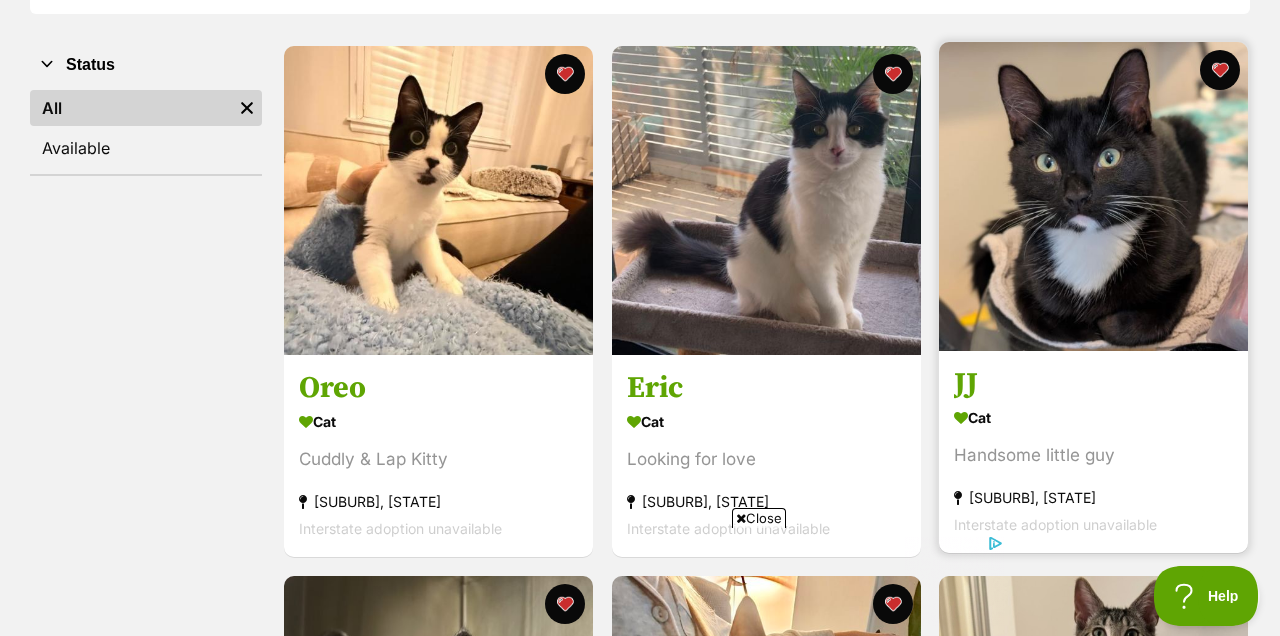 click at bounding box center [1093, 196] 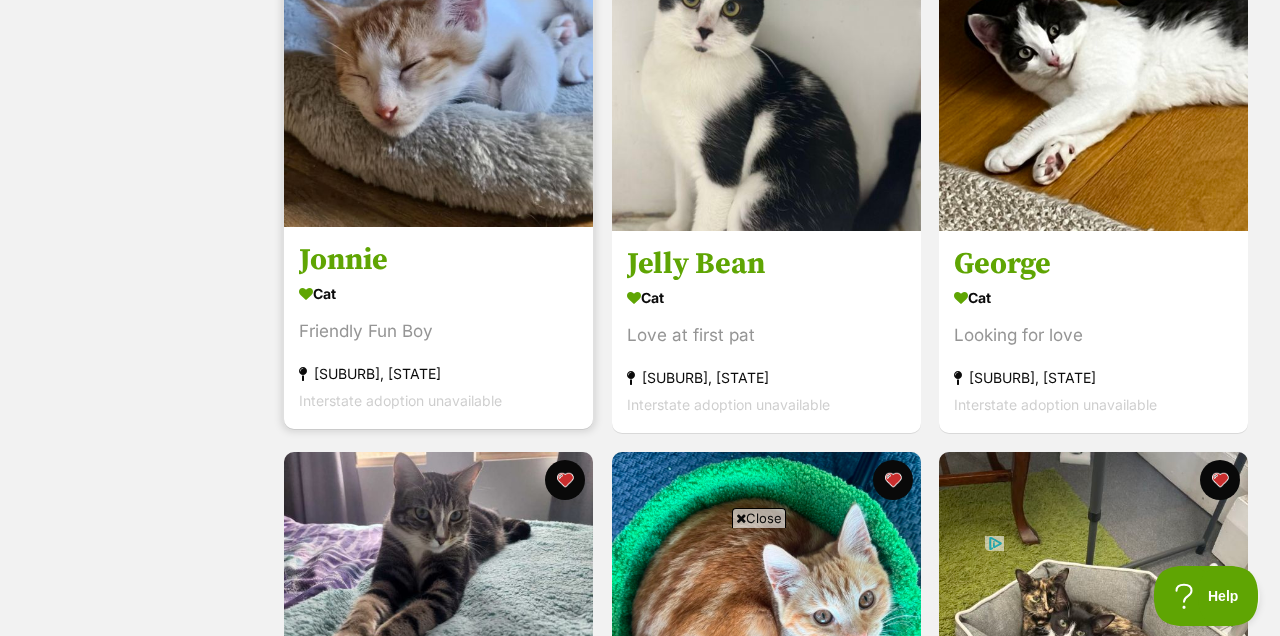 scroll, scrollTop: 1641, scrollLeft: 0, axis: vertical 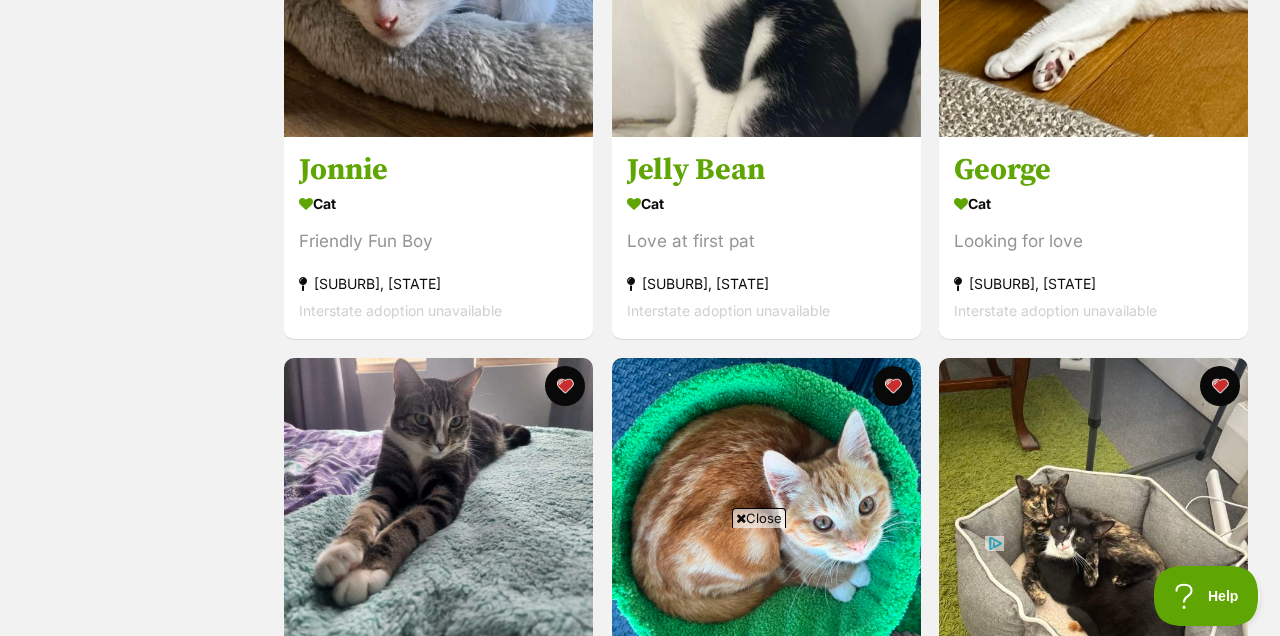 click on "Close" at bounding box center [759, 518] 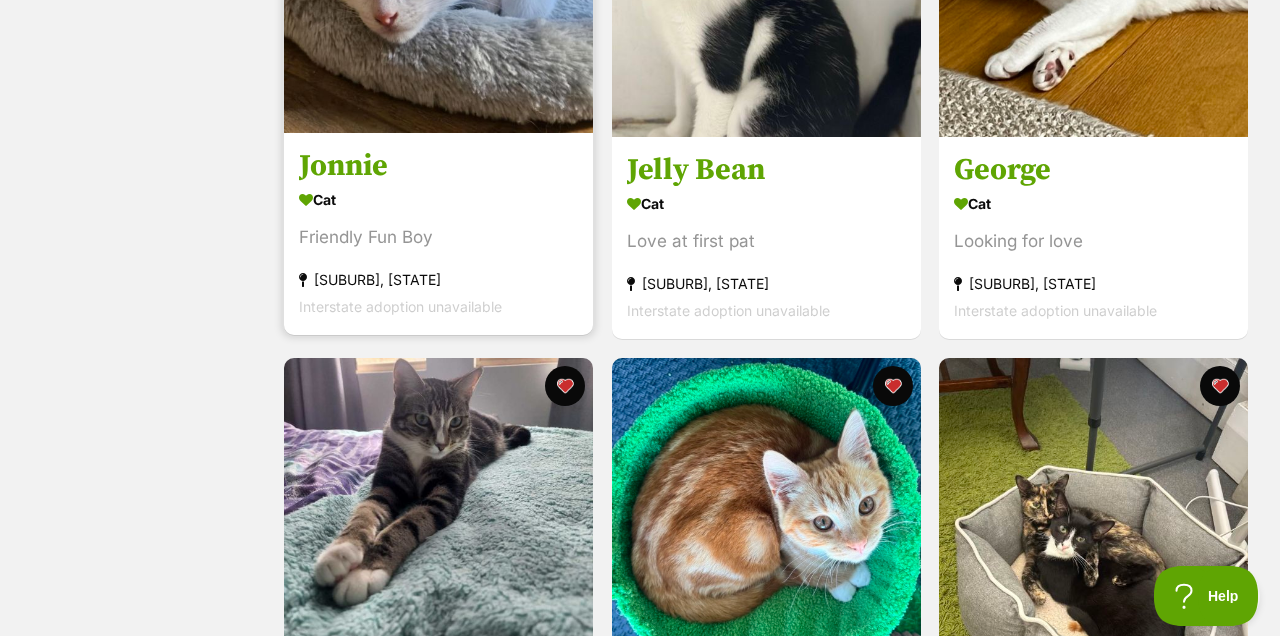 click at bounding box center [438, -22] 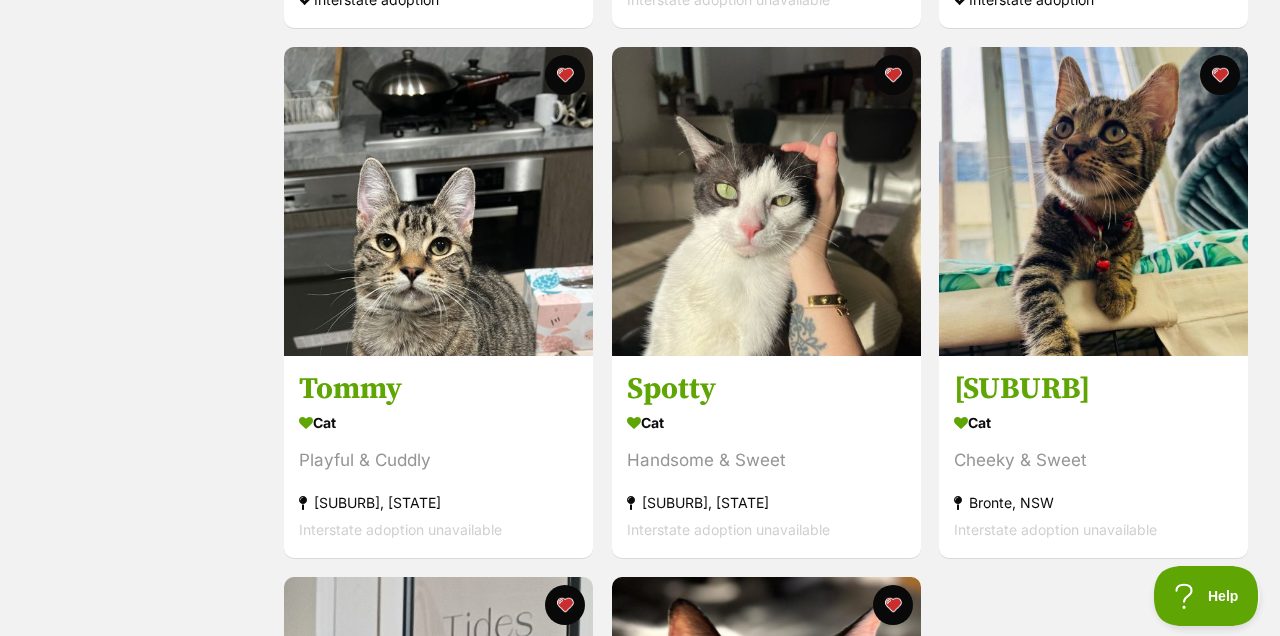 scroll, scrollTop: 4605, scrollLeft: 0, axis: vertical 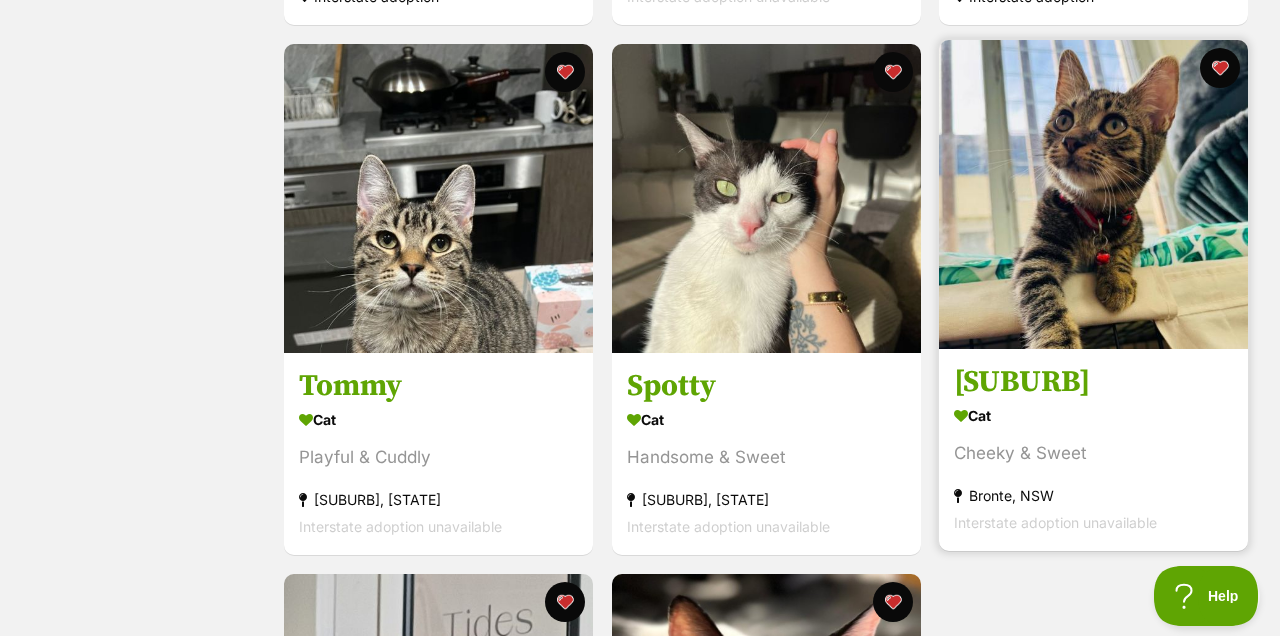 click at bounding box center [1093, 194] 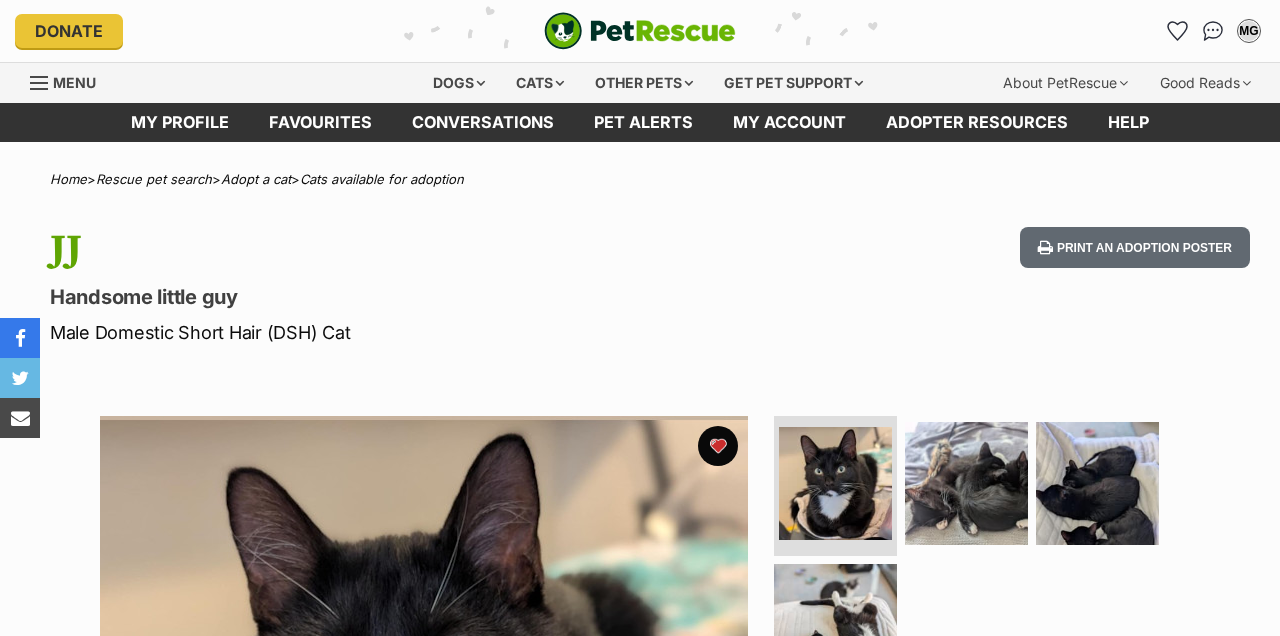 scroll, scrollTop: 236, scrollLeft: 0, axis: vertical 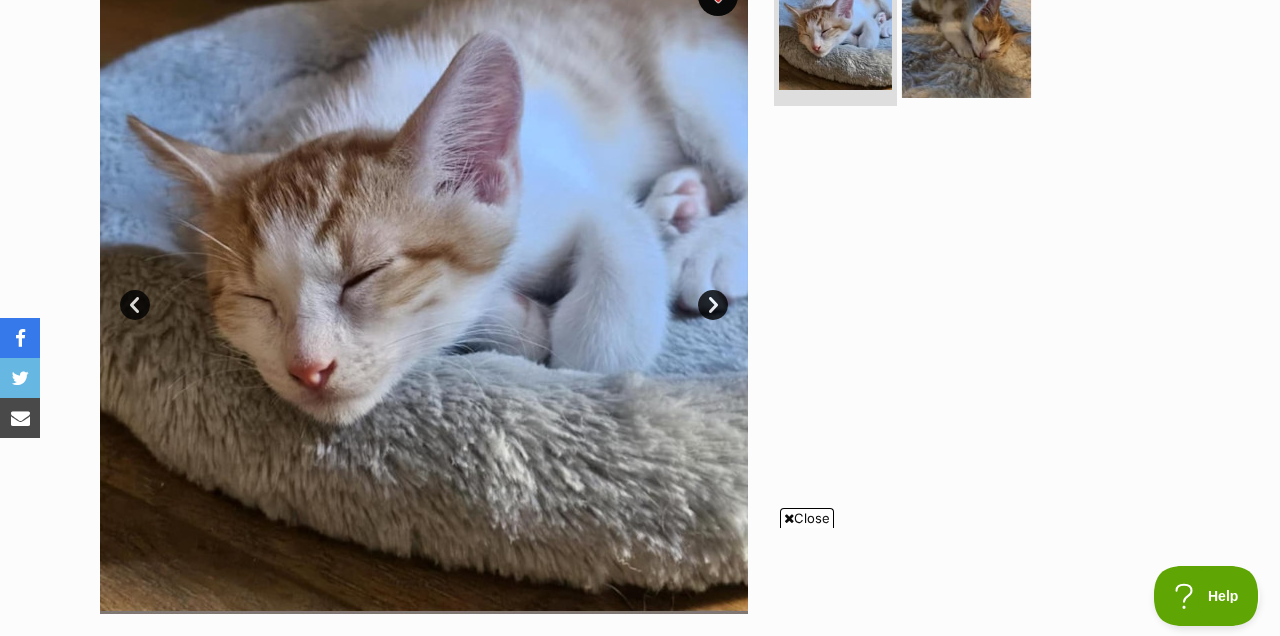 click at bounding box center [966, 33] 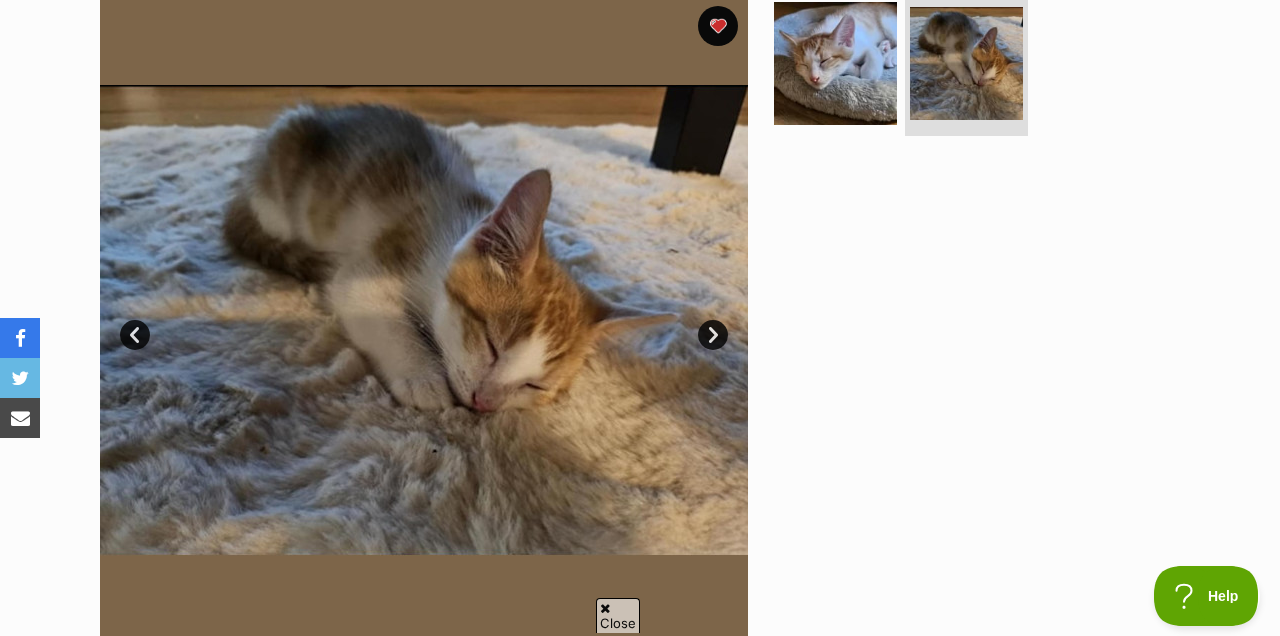 scroll, scrollTop: 422, scrollLeft: 0, axis: vertical 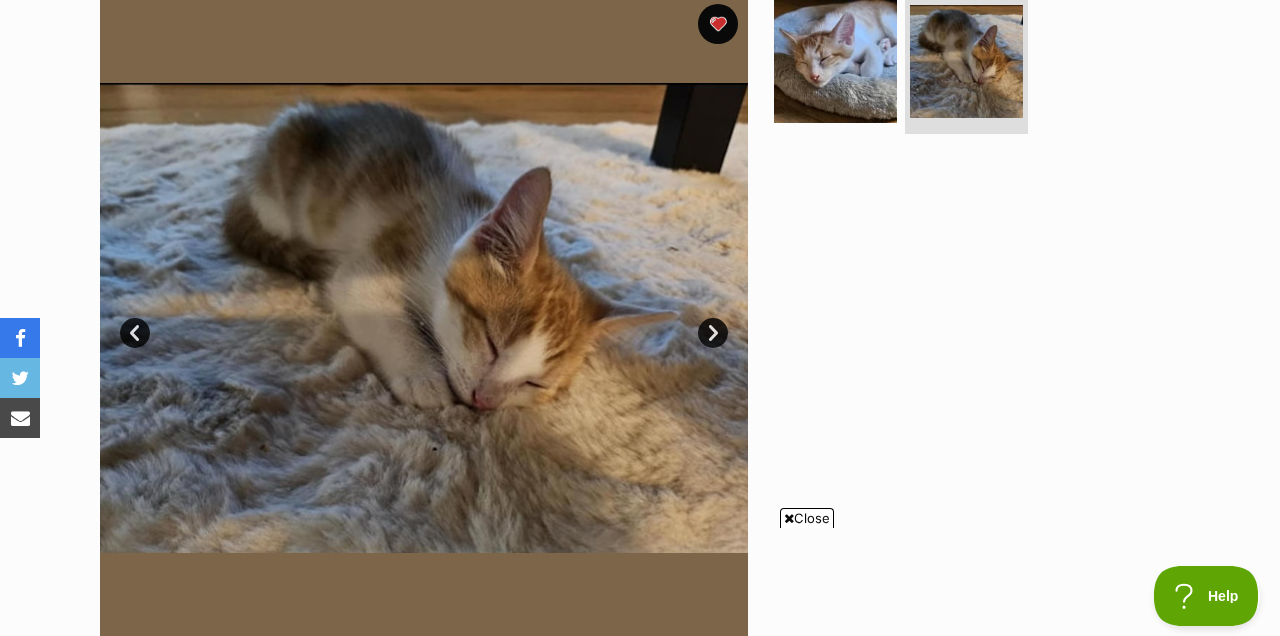 click on "Prev" at bounding box center (135, 333) 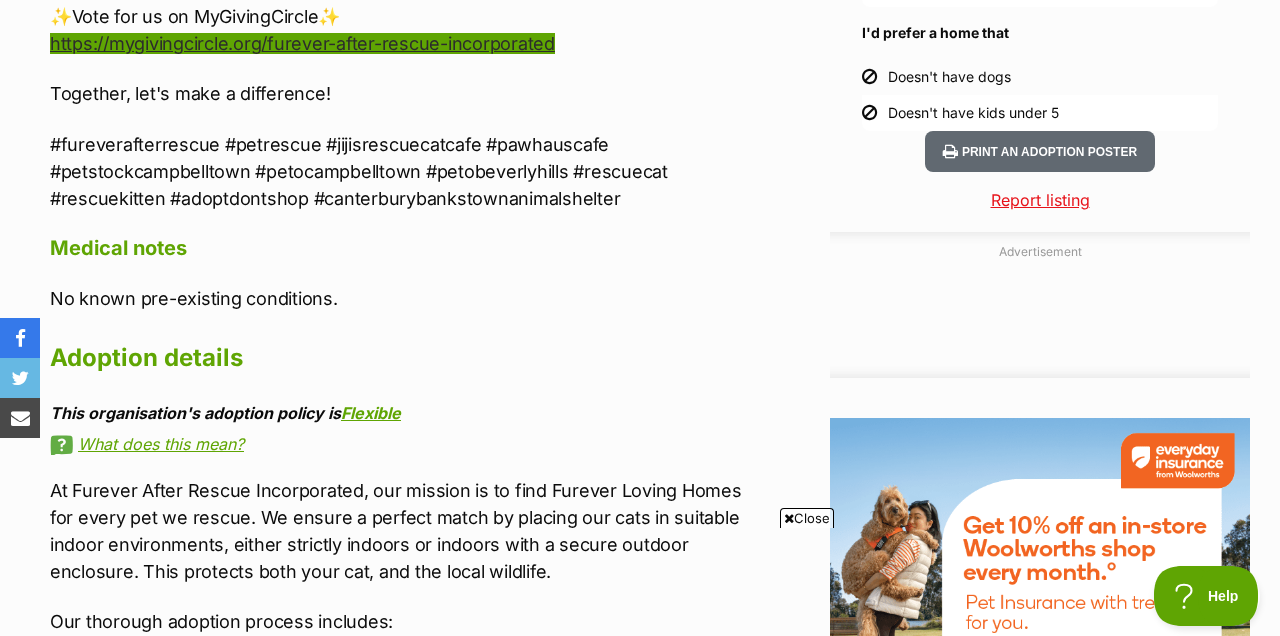 scroll, scrollTop: 2069, scrollLeft: 0, axis: vertical 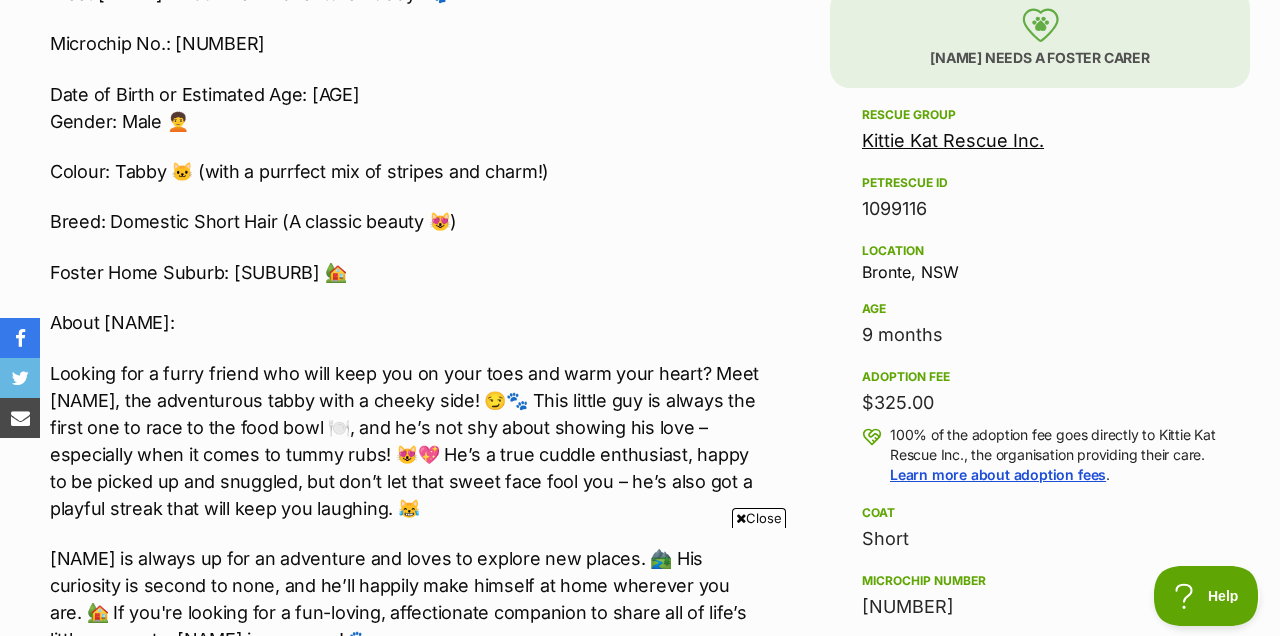 click on "Kittie Kat Rescue Inc." at bounding box center [953, 140] 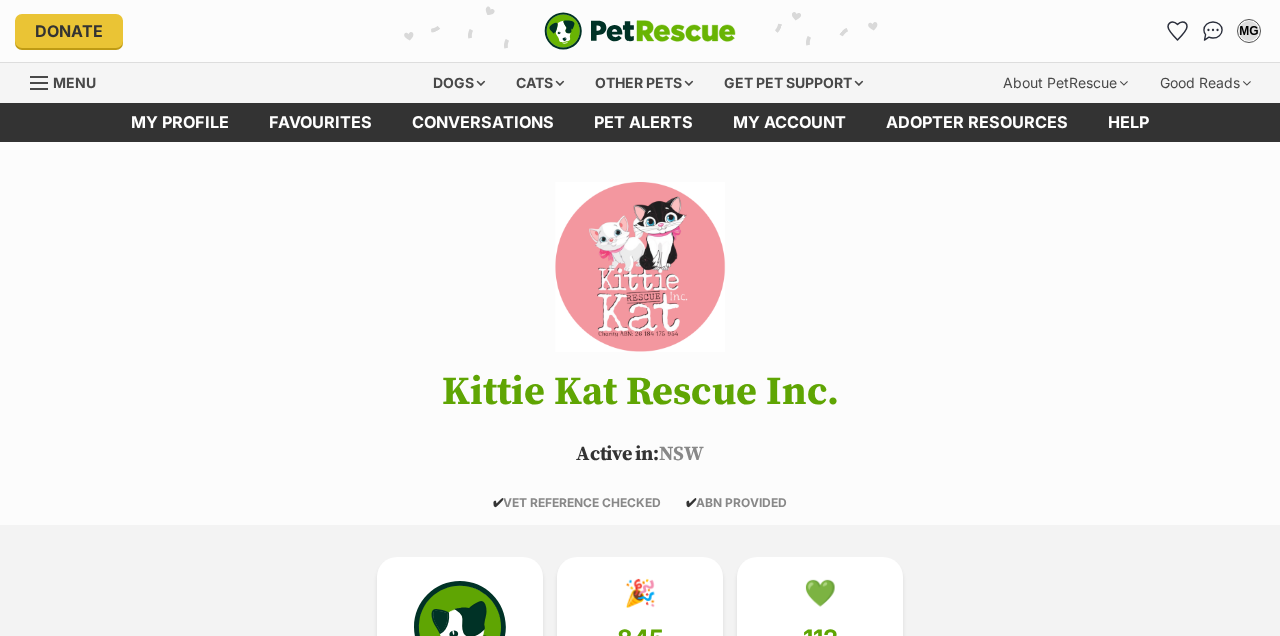 scroll, scrollTop: 155, scrollLeft: 0, axis: vertical 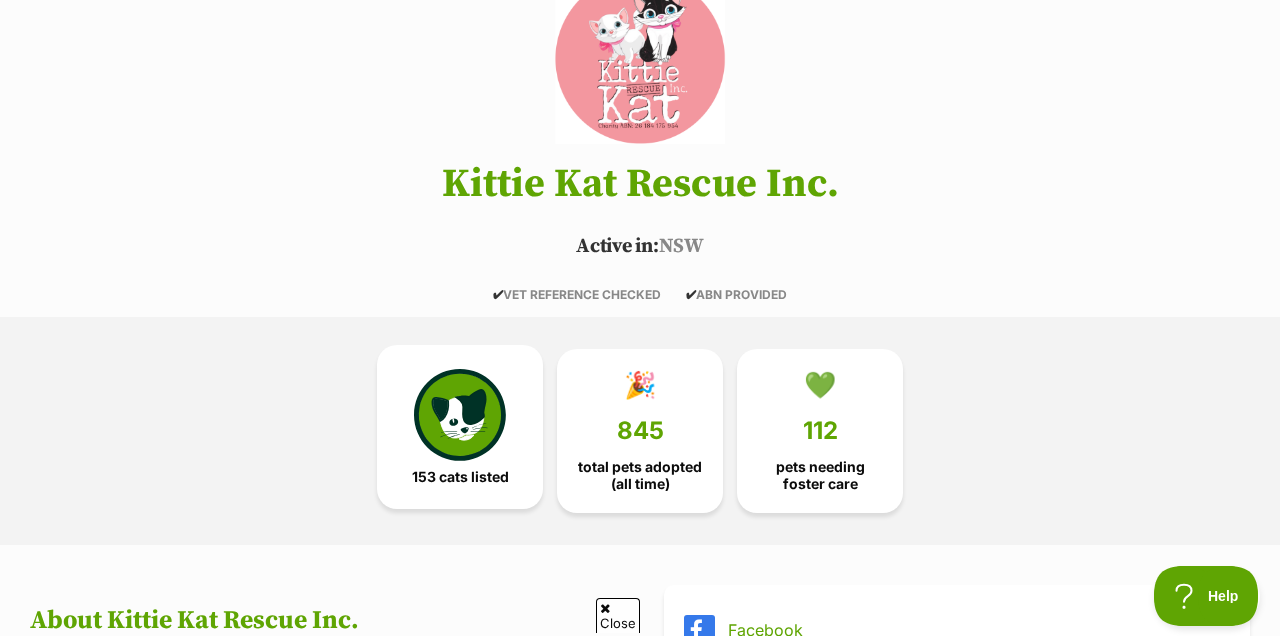 click at bounding box center [460, 415] 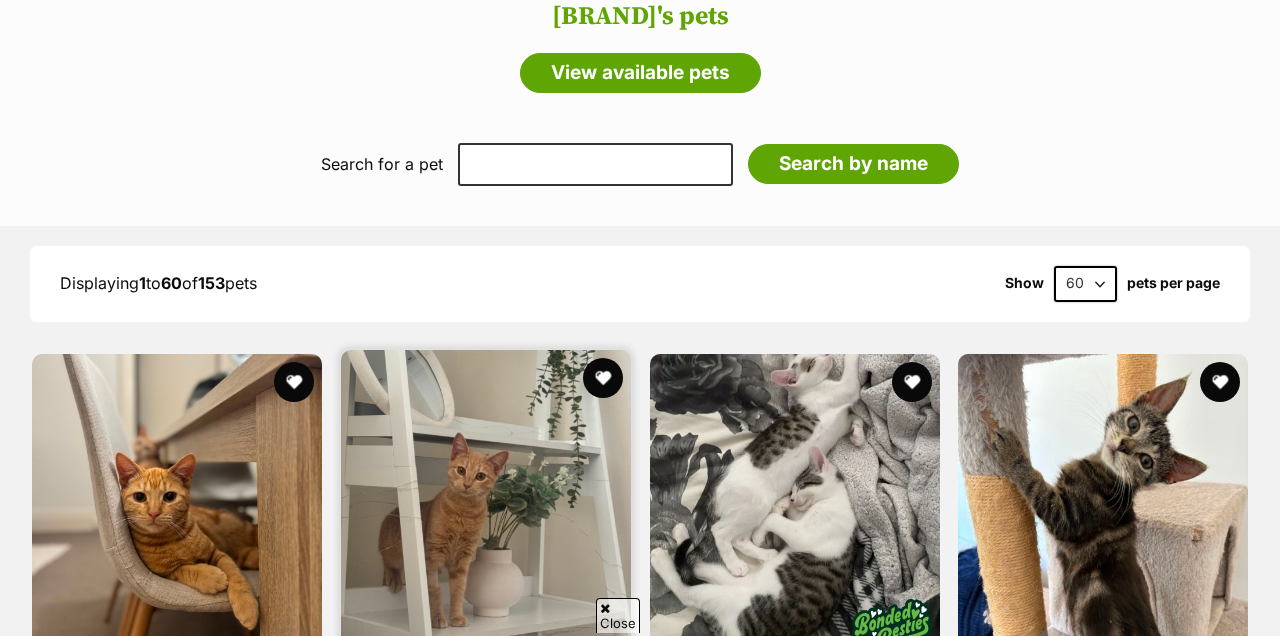 scroll, scrollTop: 2007, scrollLeft: 0, axis: vertical 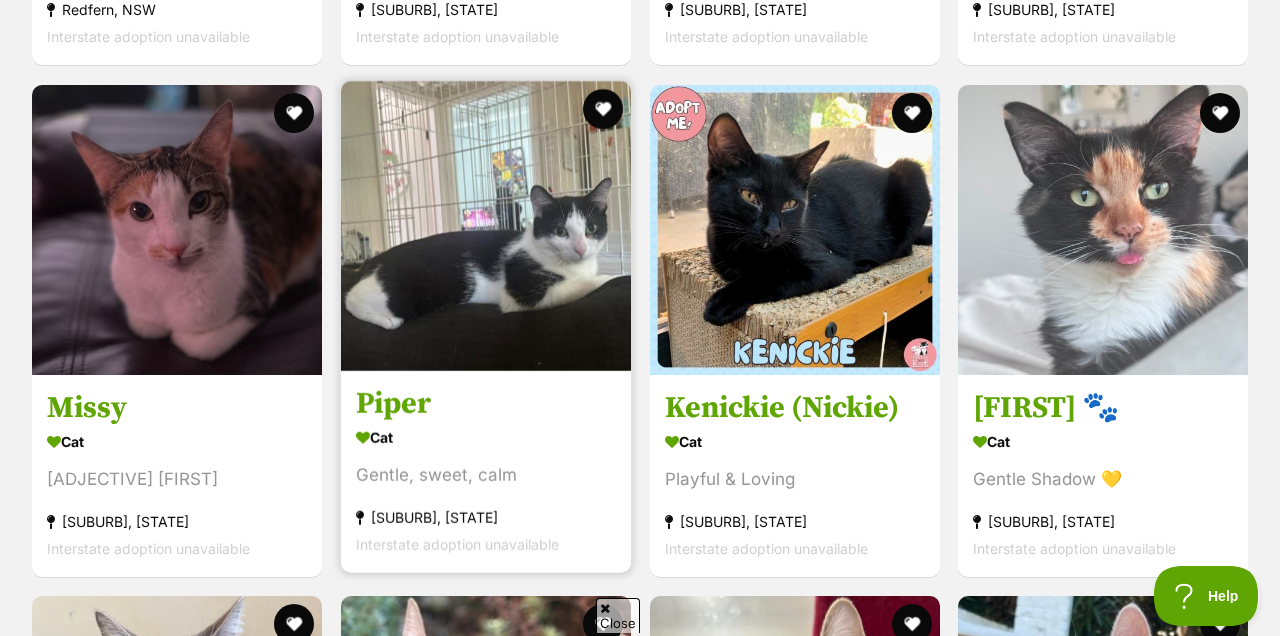 click at bounding box center [486, 226] 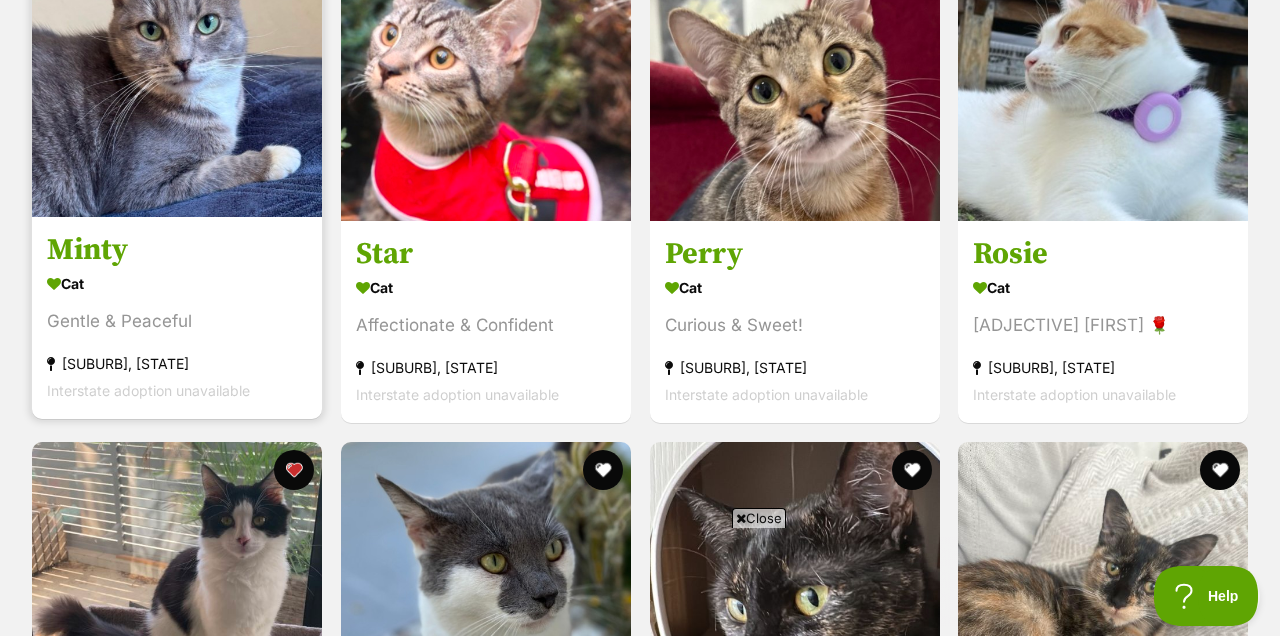 scroll, scrollTop: 0, scrollLeft: 0, axis: both 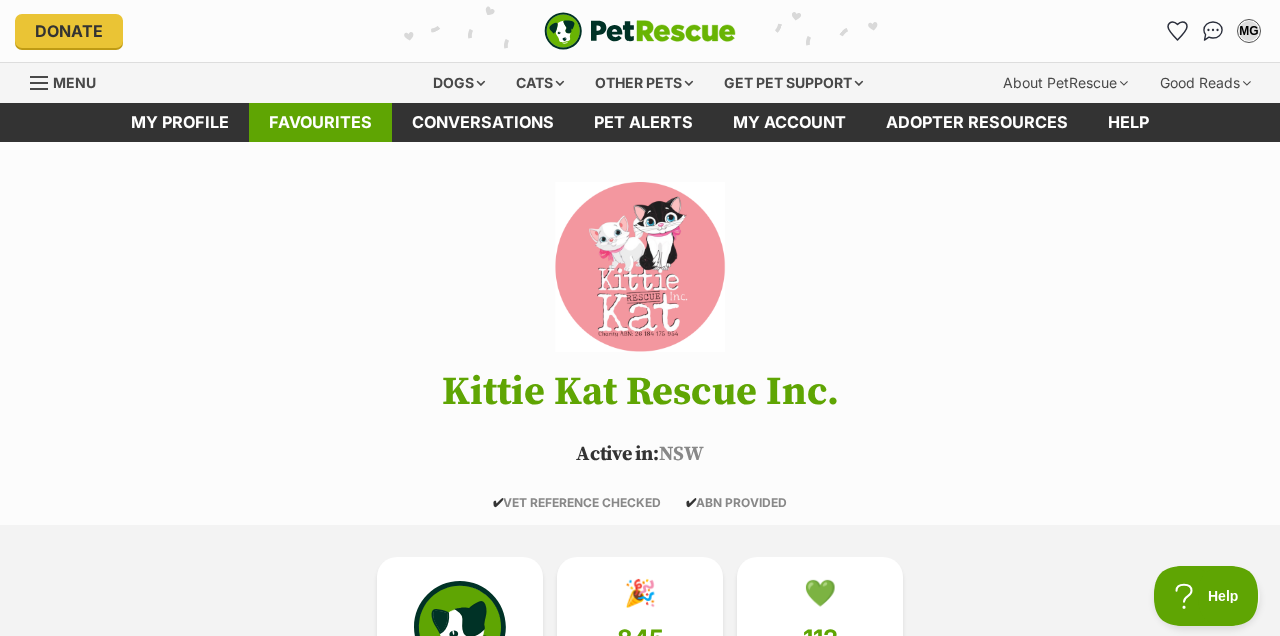 click on "Favourites" at bounding box center (320, 122) 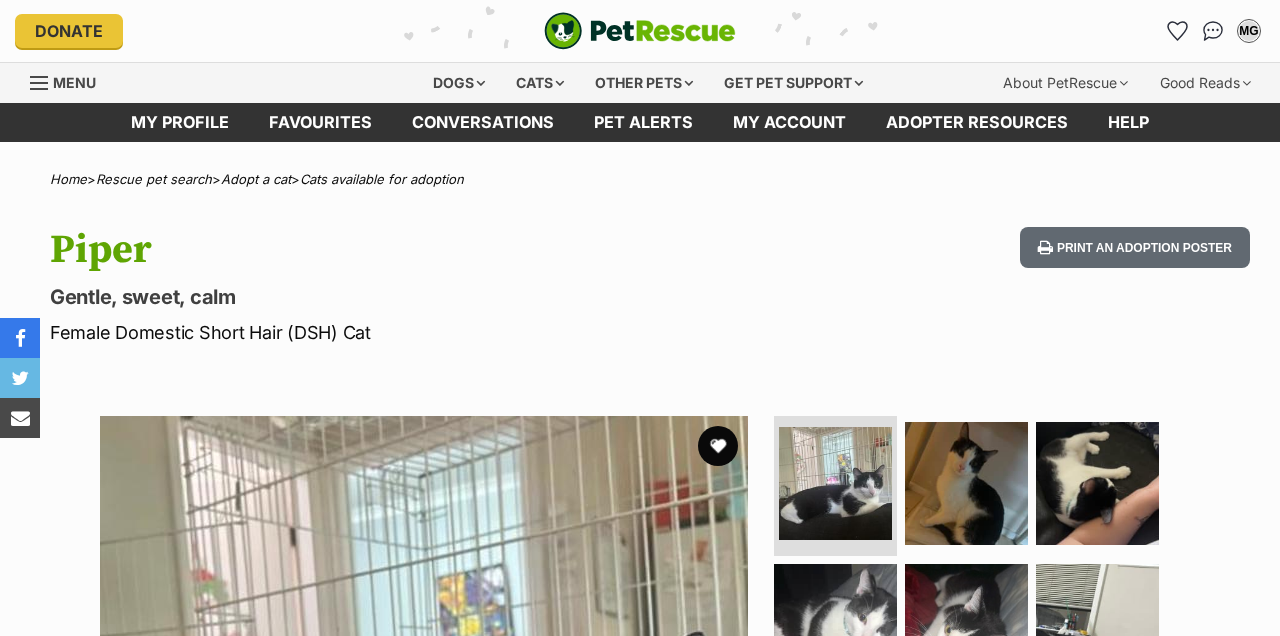 scroll, scrollTop: 0, scrollLeft: 0, axis: both 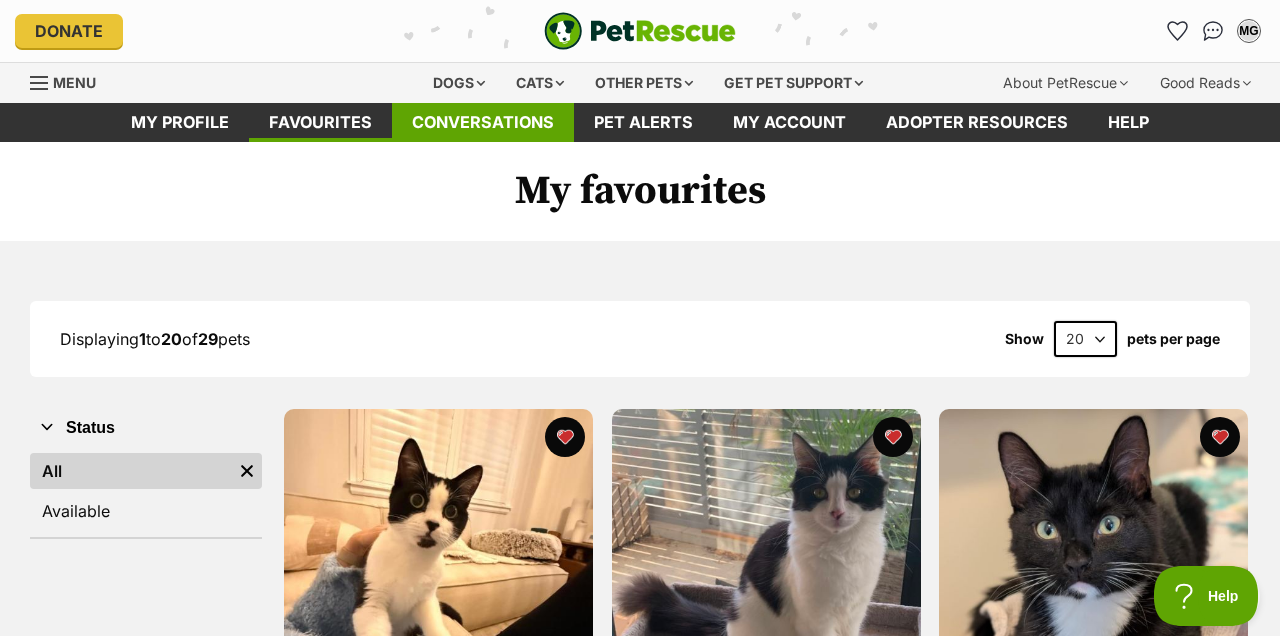 click on "Conversations" at bounding box center [483, 122] 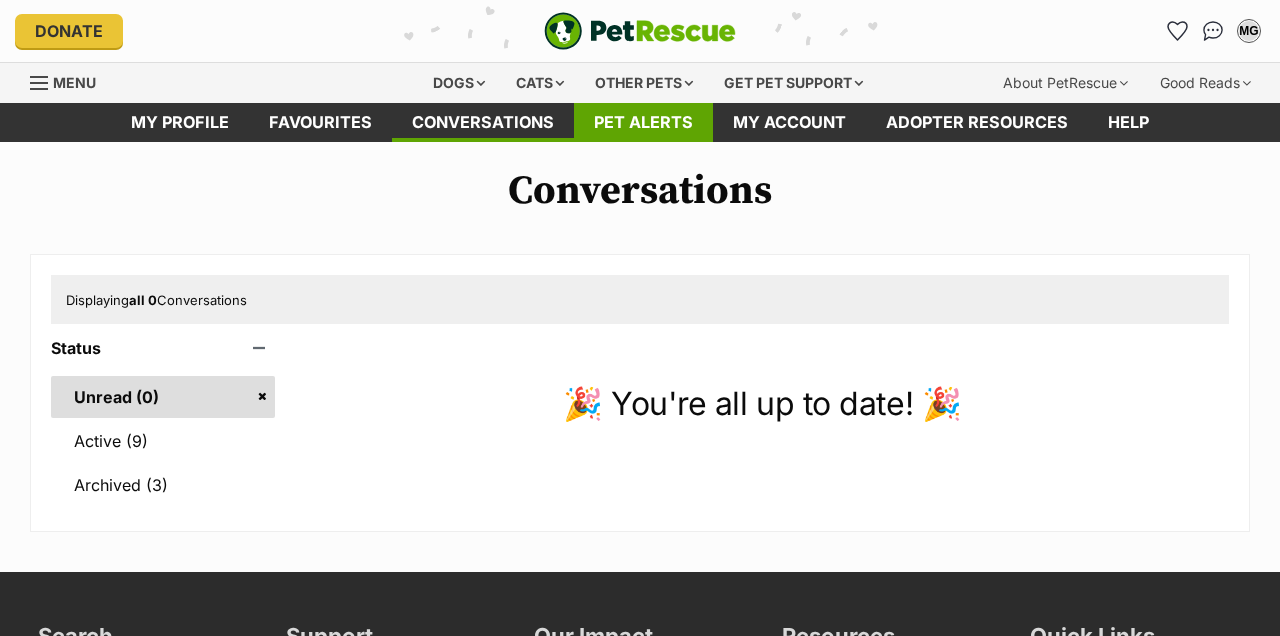 scroll, scrollTop: 0, scrollLeft: 0, axis: both 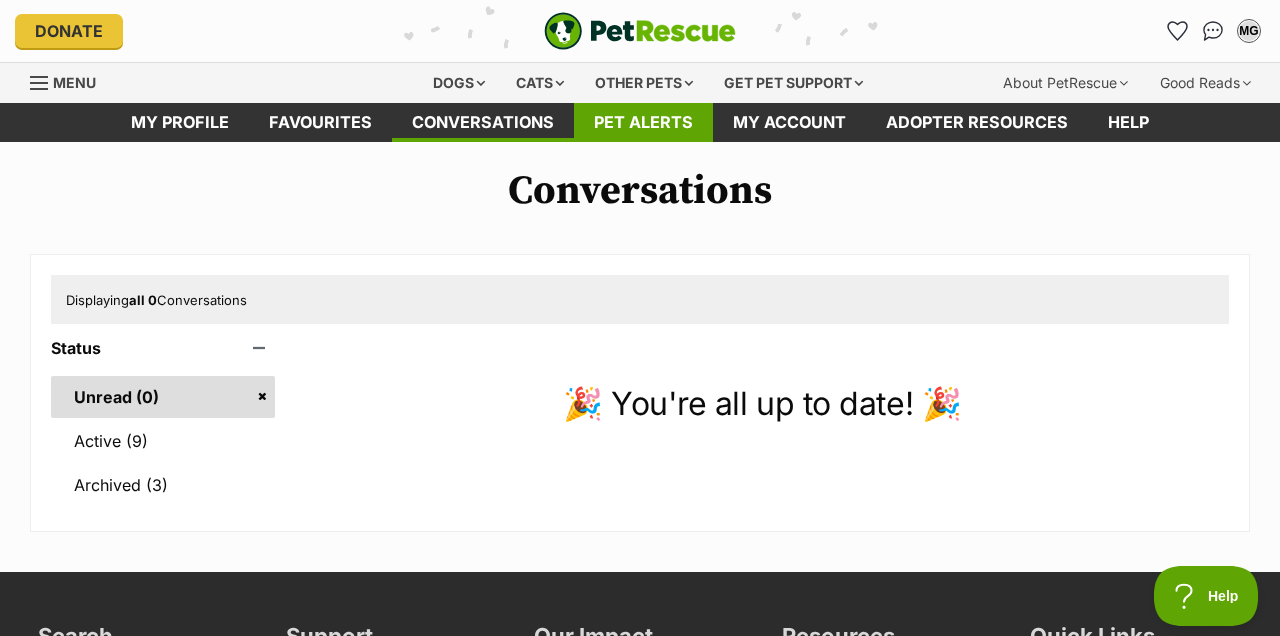 click on "Pet alerts" at bounding box center [643, 122] 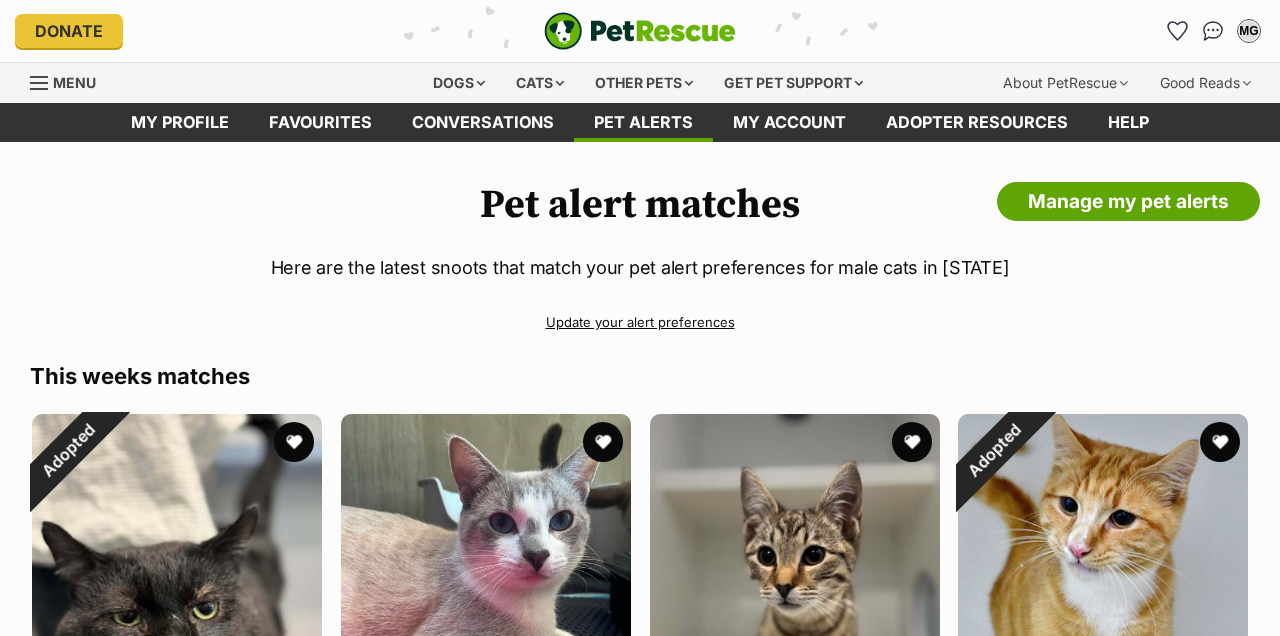 scroll, scrollTop: 0, scrollLeft: 0, axis: both 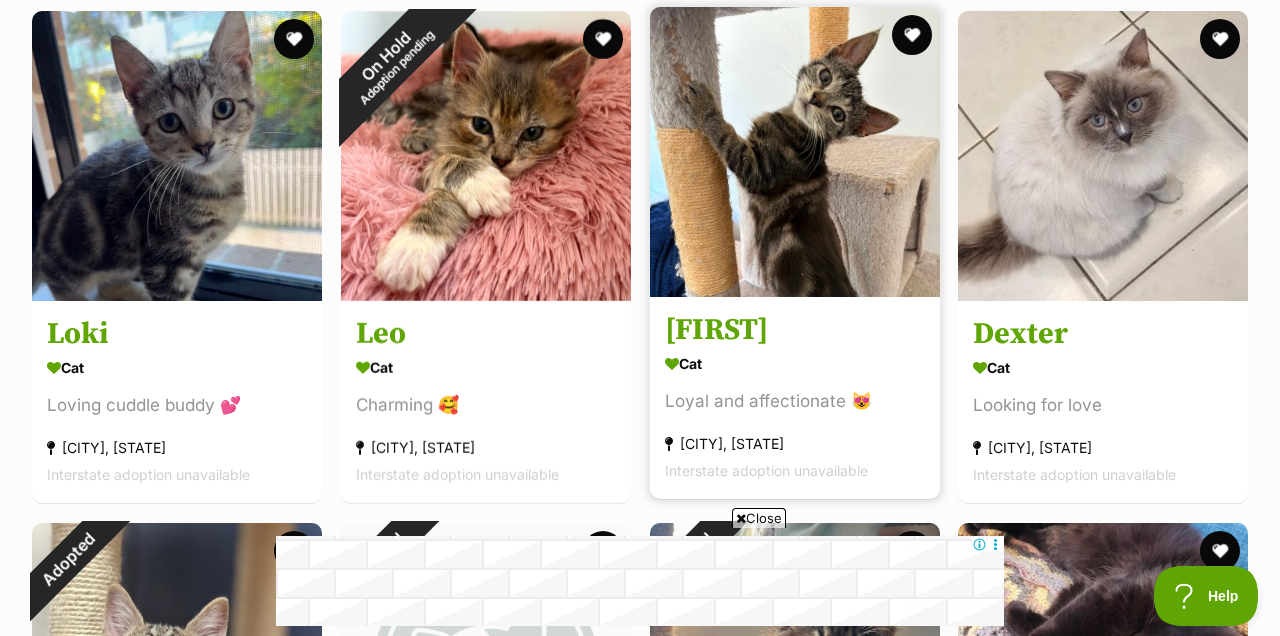 click at bounding box center (795, 152) 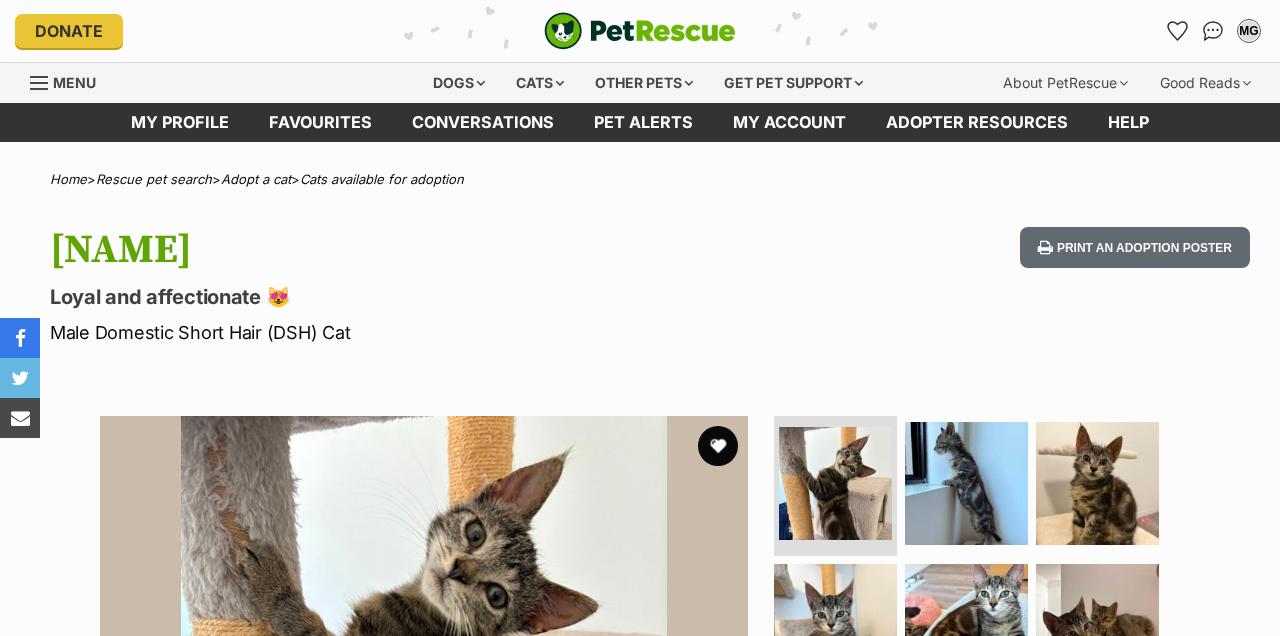 scroll, scrollTop: 150, scrollLeft: 0, axis: vertical 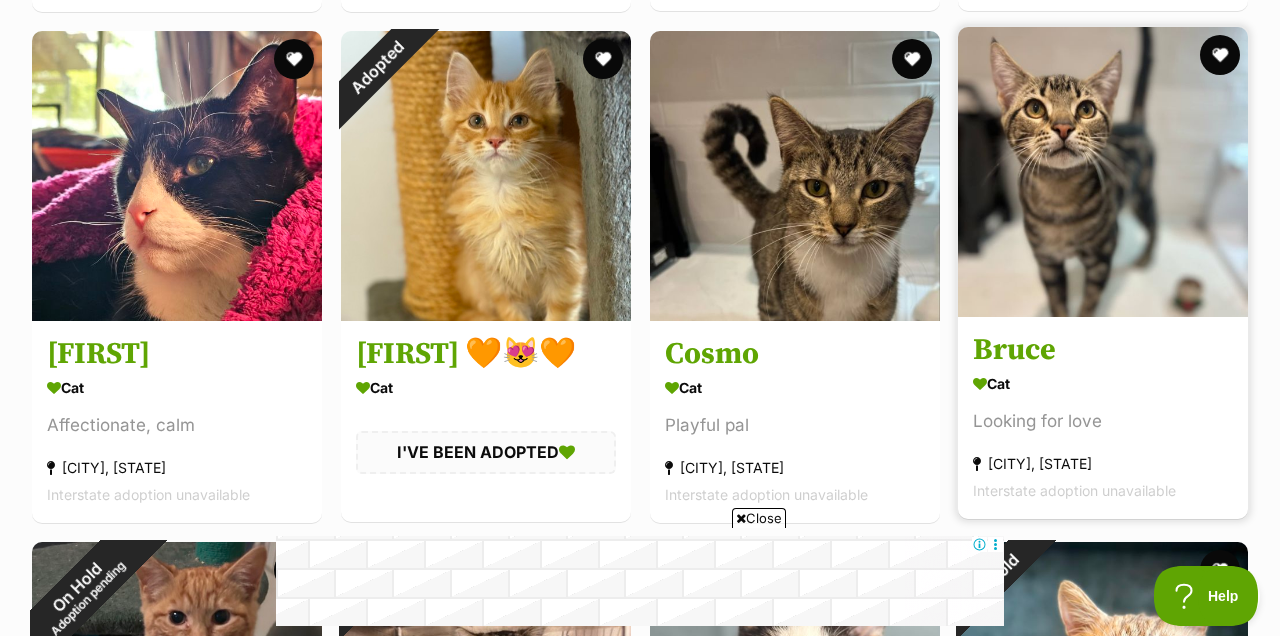 click at bounding box center (1103, 172) 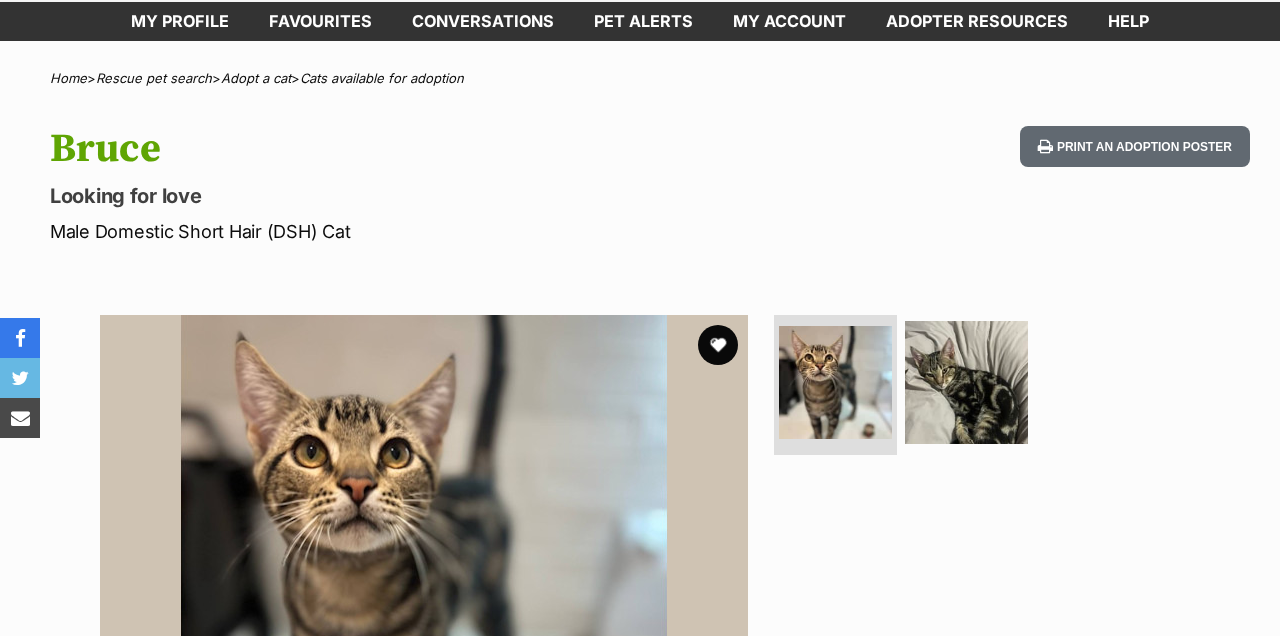 scroll, scrollTop: 0, scrollLeft: 0, axis: both 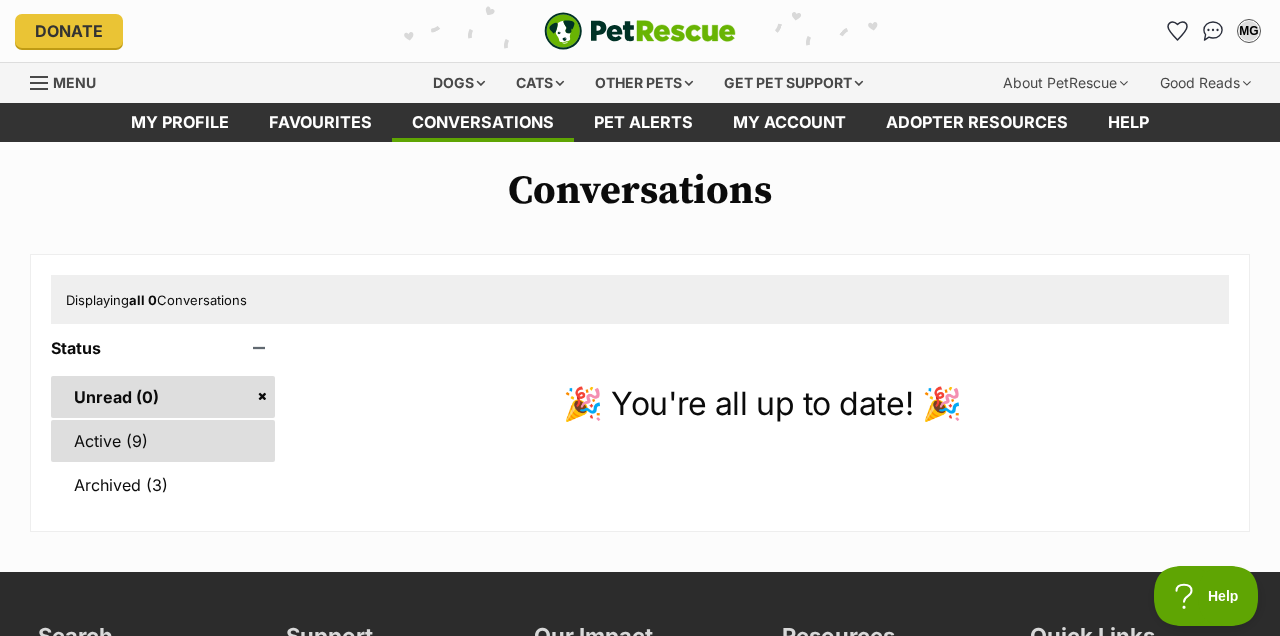 click on "Active (9)" at bounding box center [163, 441] 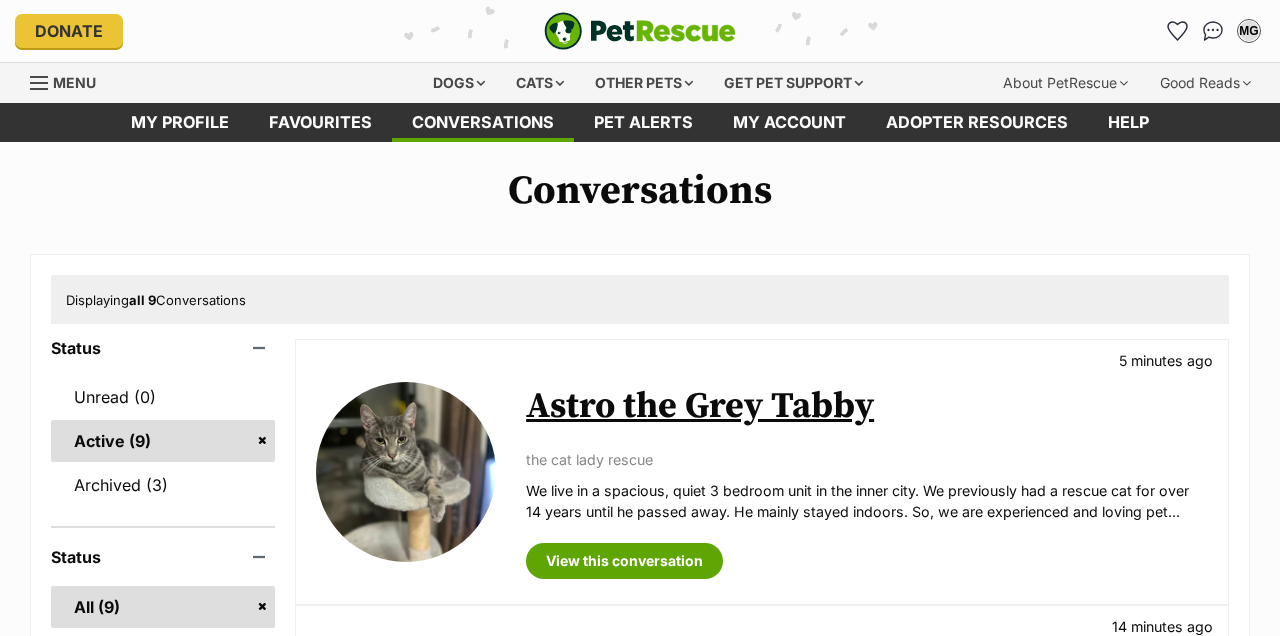 scroll, scrollTop: 204, scrollLeft: 0, axis: vertical 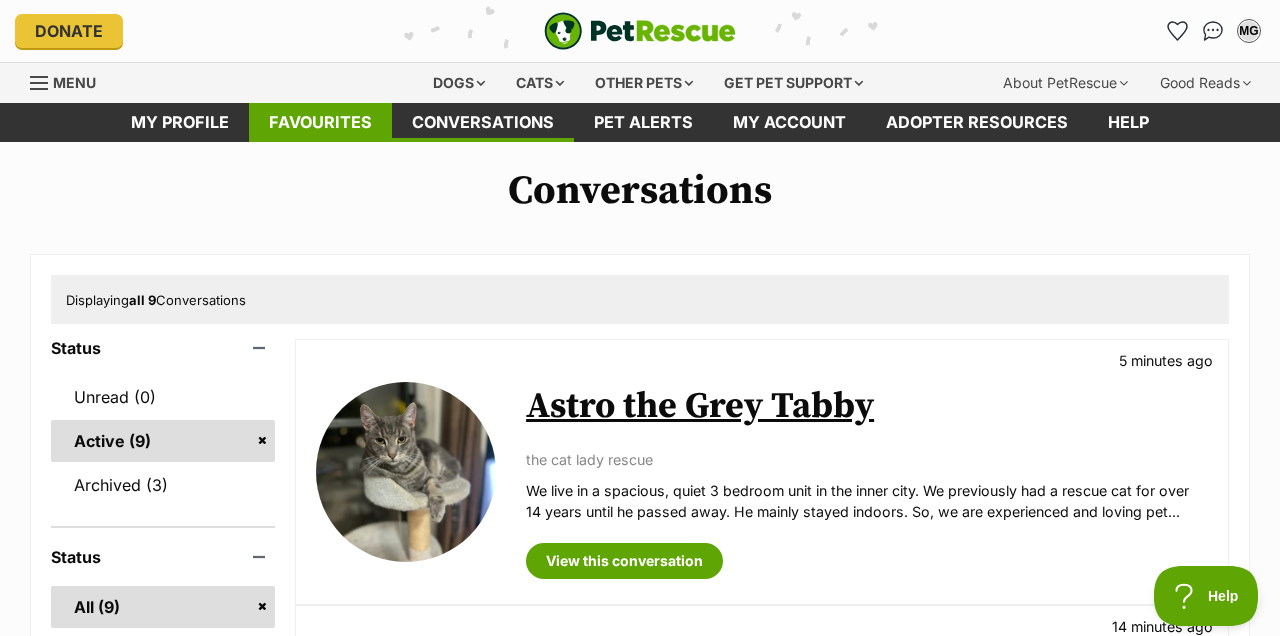 click on "Favourites" at bounding box center (320, 122) 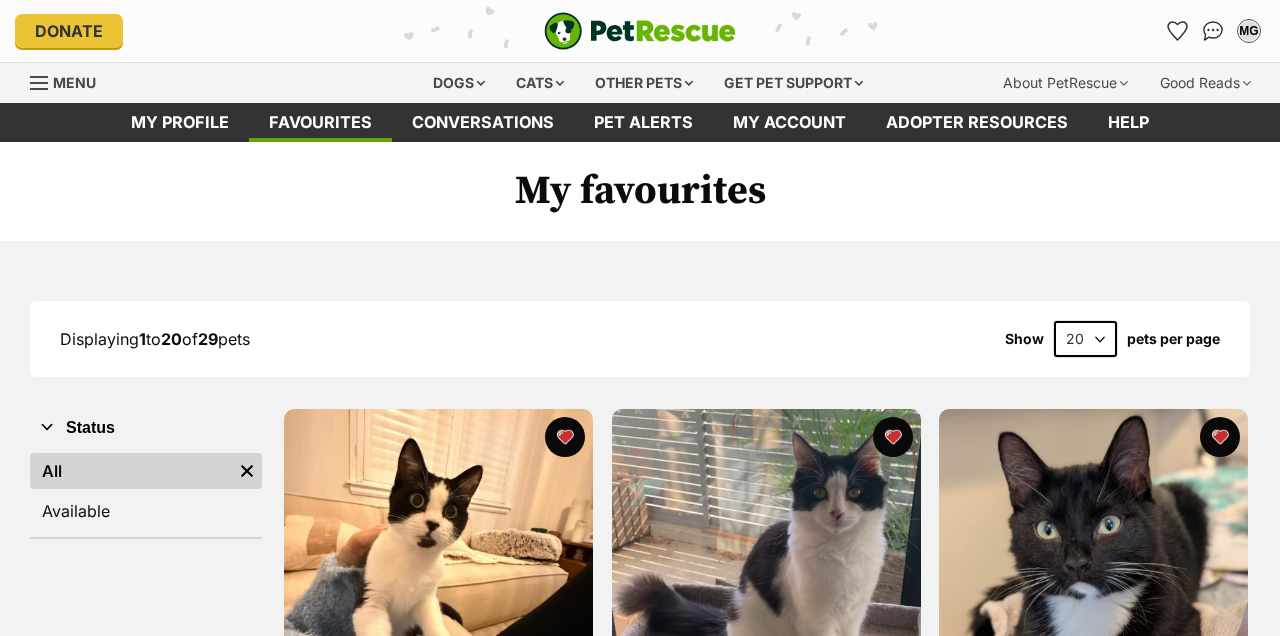 scroll, scrollTop: 13, scrollLeft: 0, axis: vertical 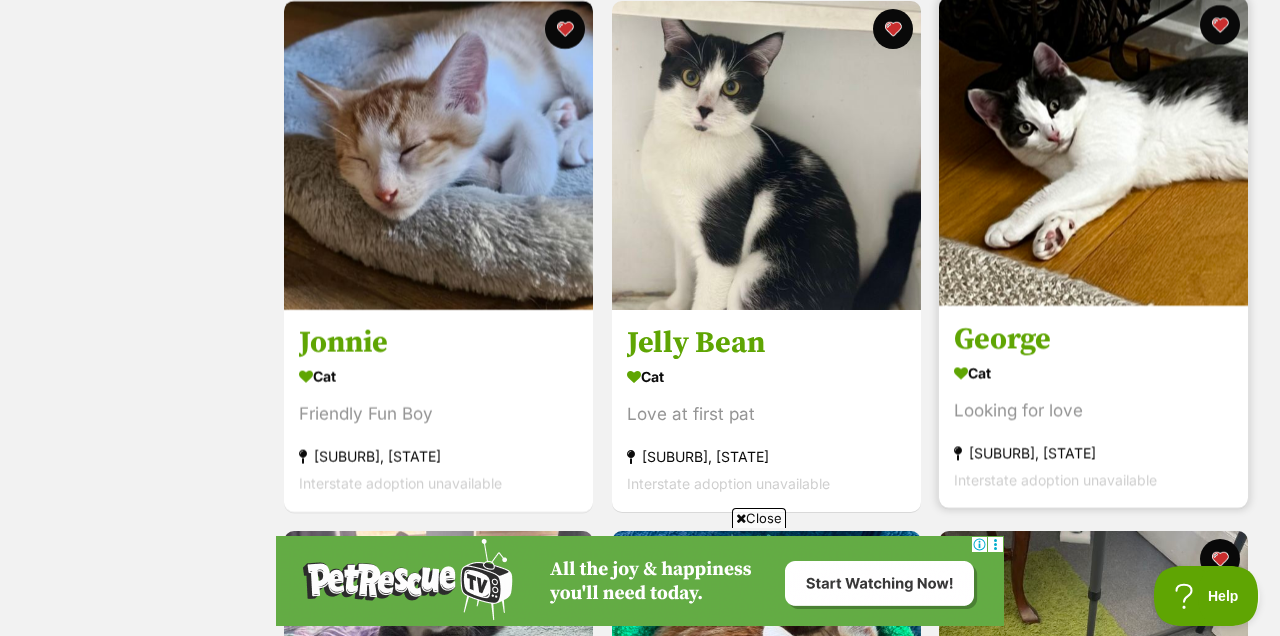 click at bounding box center [1093, 151] 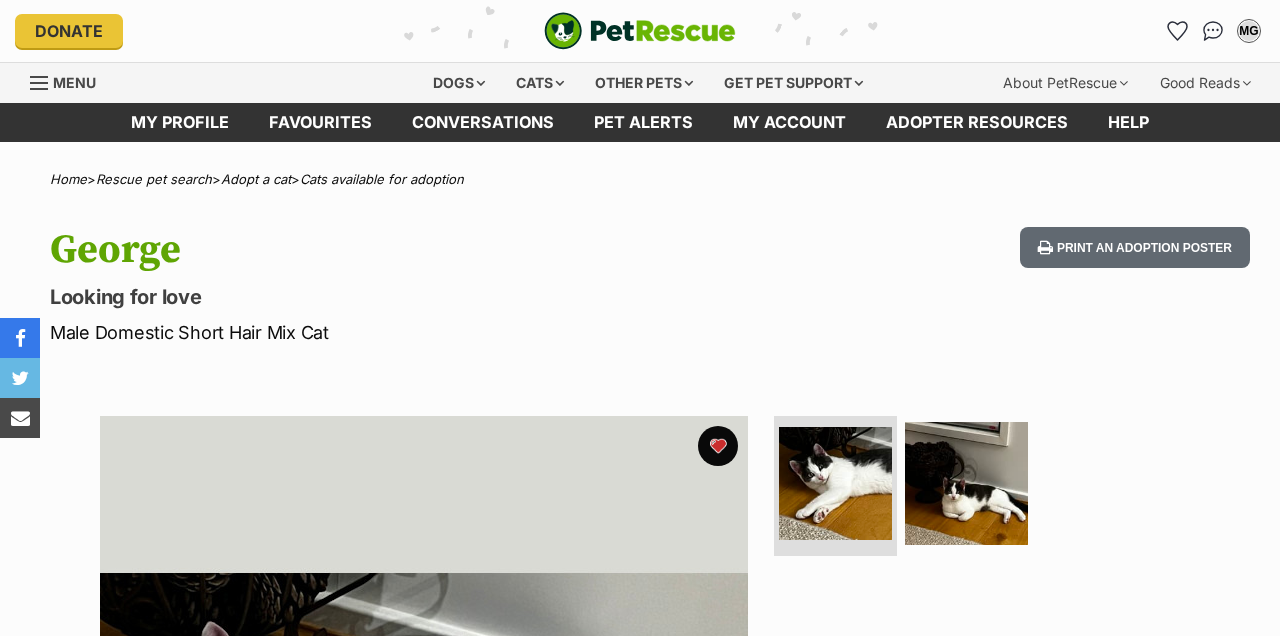 scroll, scrollTop: 0, scrollLeft: 0, axis: both 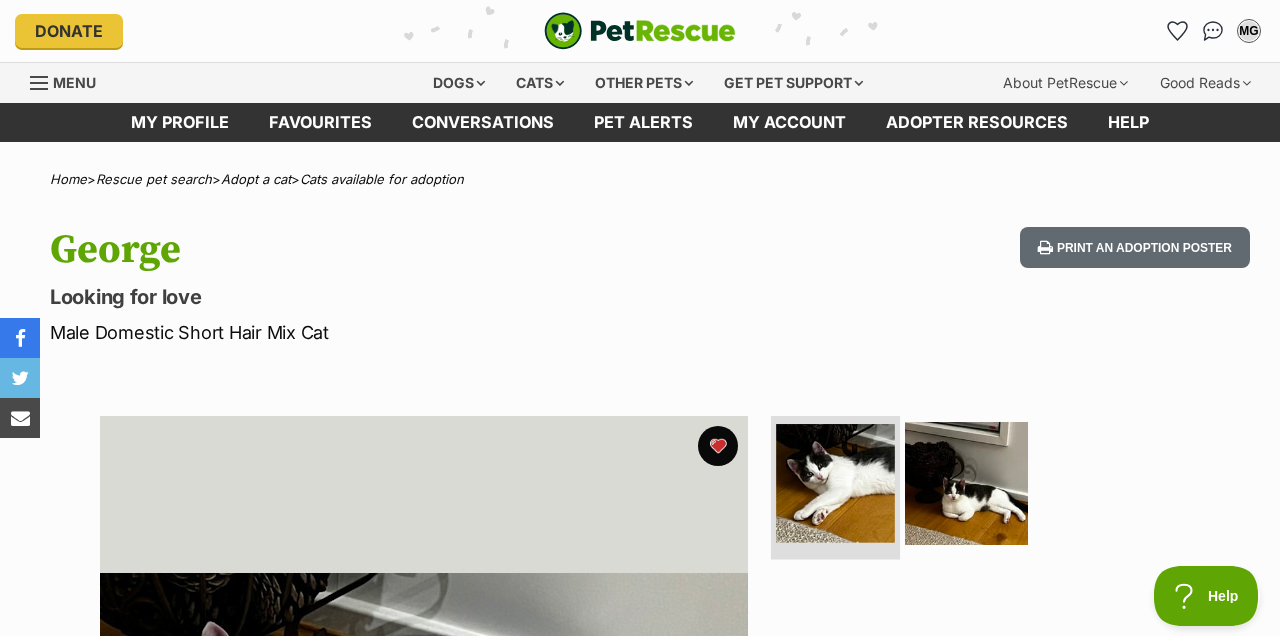 click at bounding box center [835, 483] 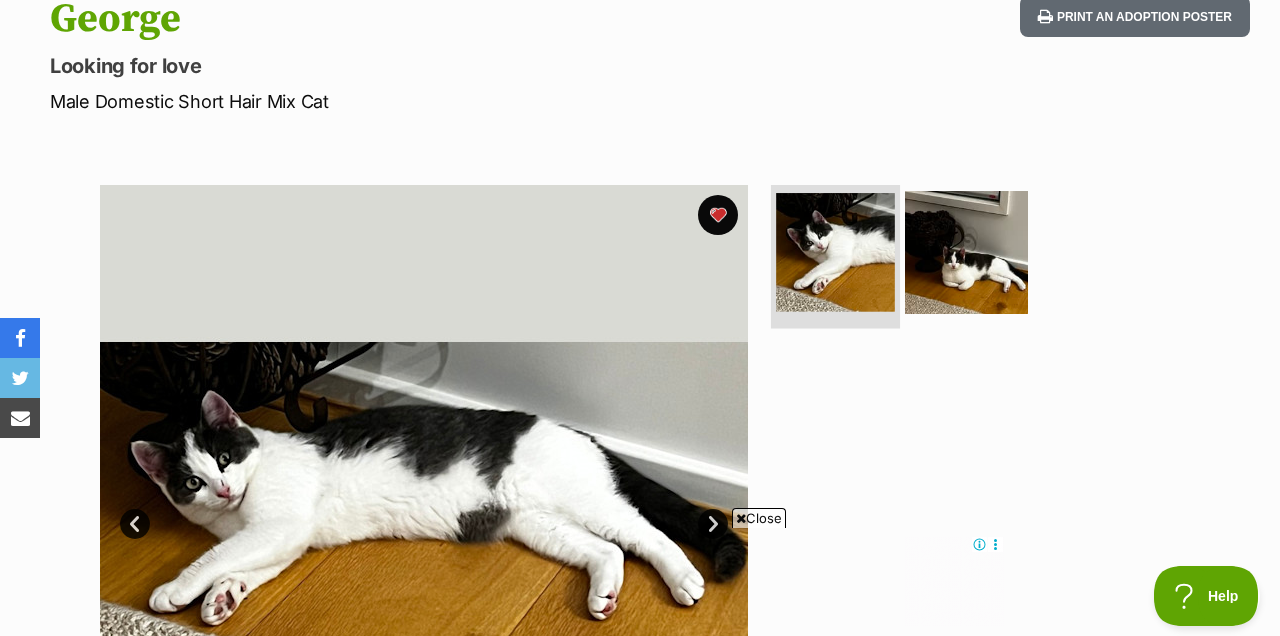 scroll, scrollTop: 233, scrollLeft: 0, axis: vertical 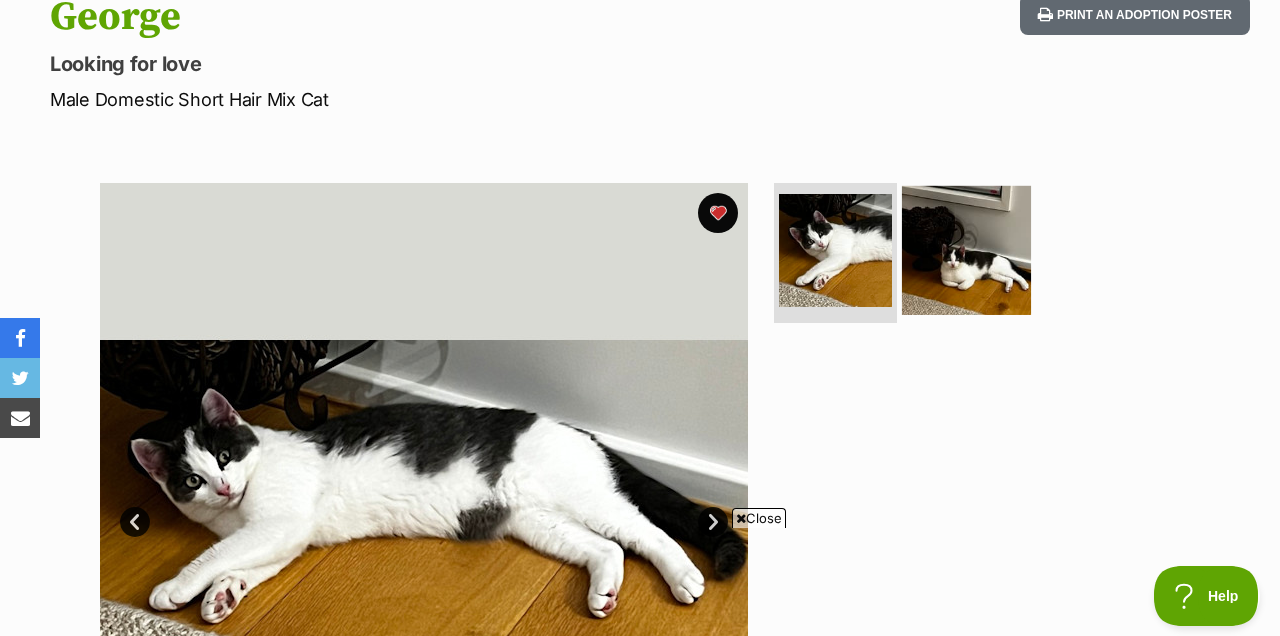 click at bounding box center [966, 250] 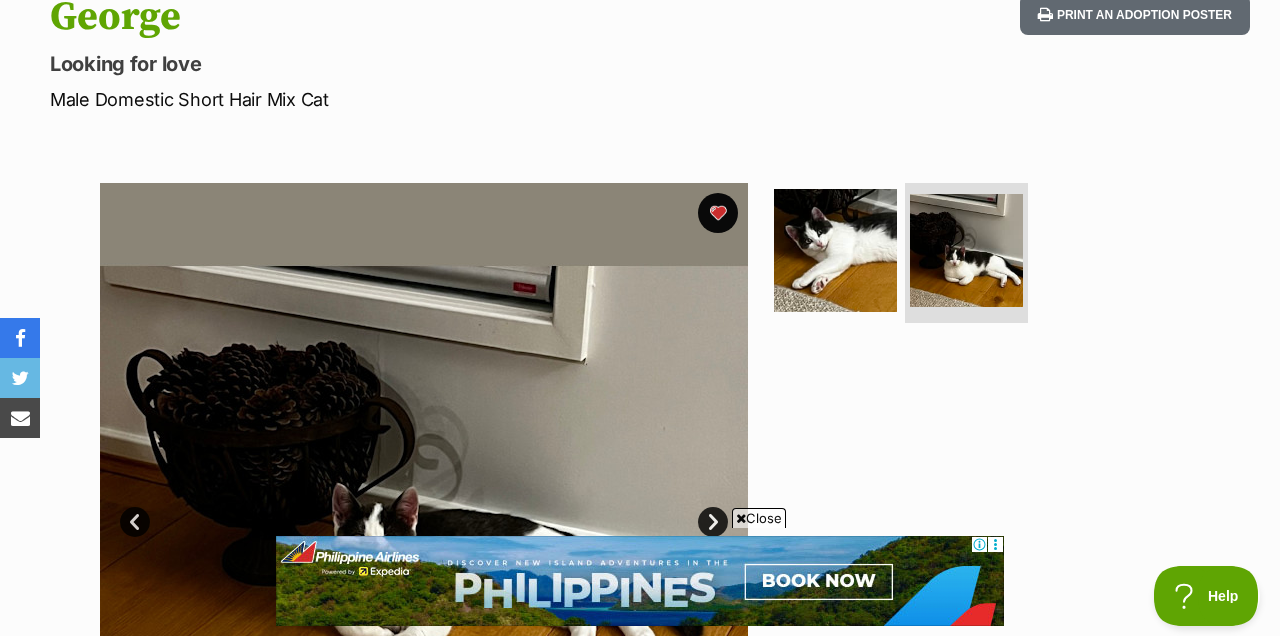 click on "Close" at bounding box center (759, 518) 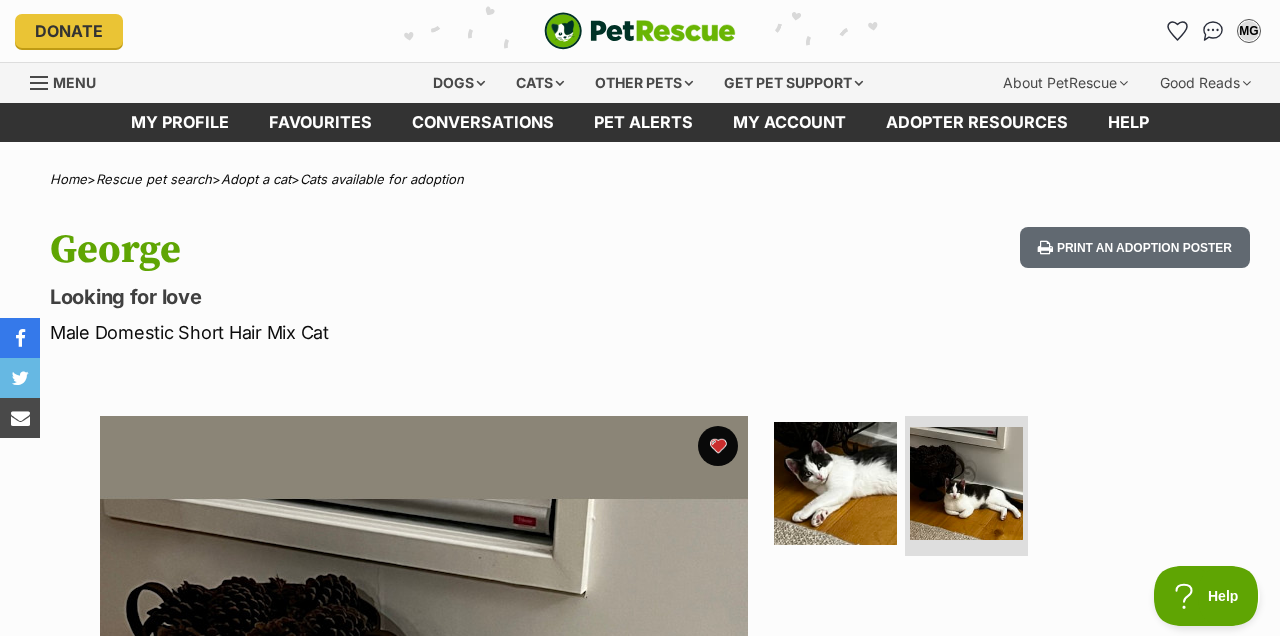 scroll, scrollTop: 0, scrollLeft: 0, axis: both 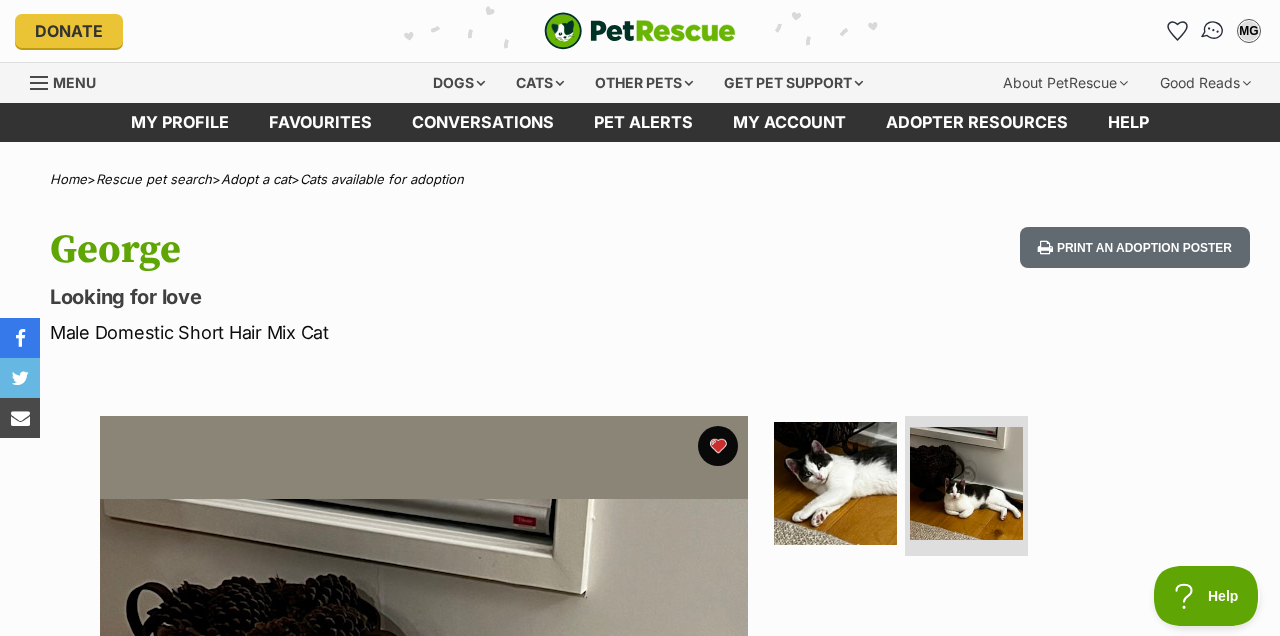 click at bounding box center [1213, 31] 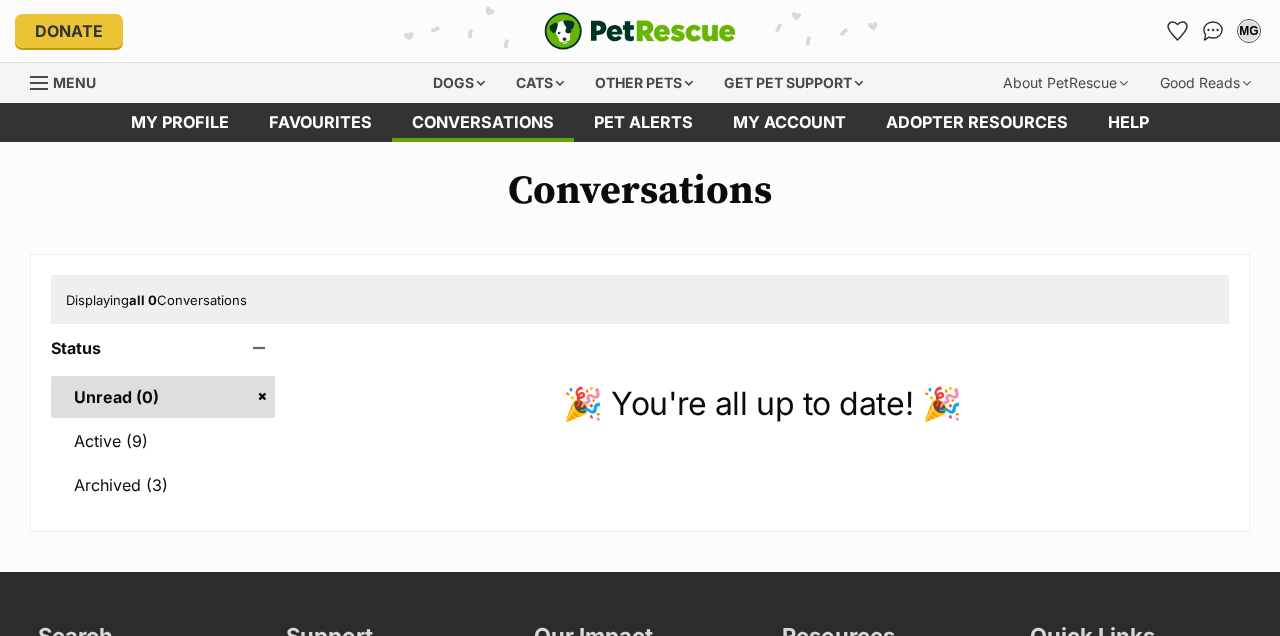 scroll, scrollTop: 0, scrollLeft: 0, axis: both 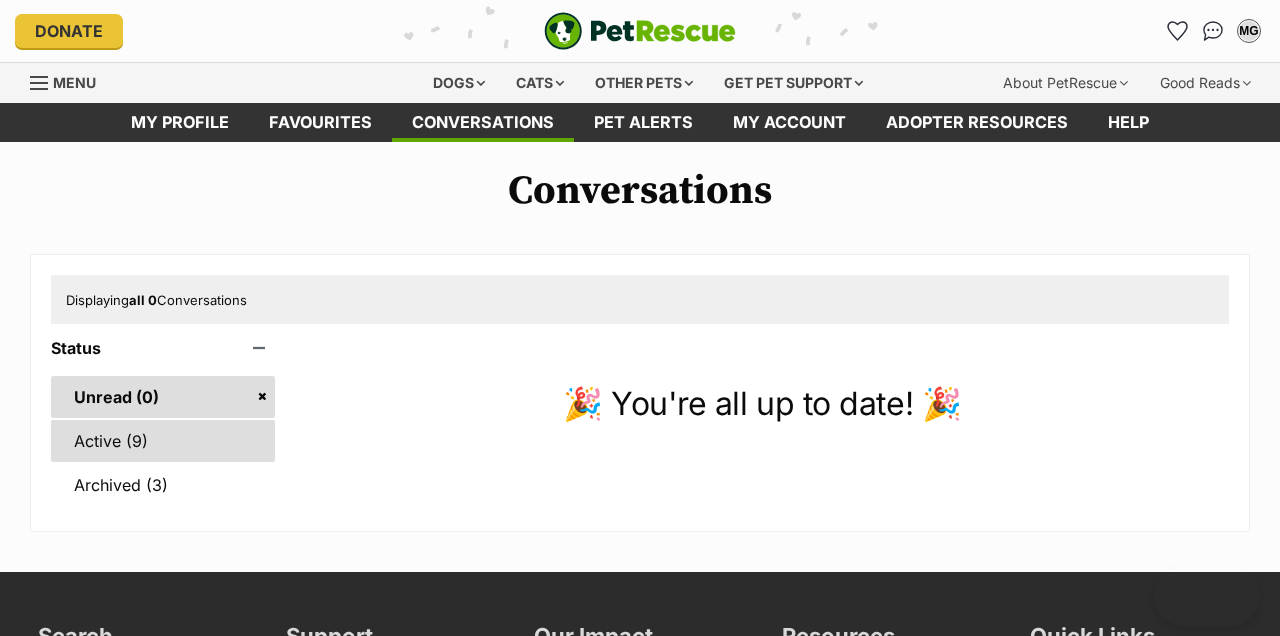 click on "Active (9)" at bounding box center (163, 441) 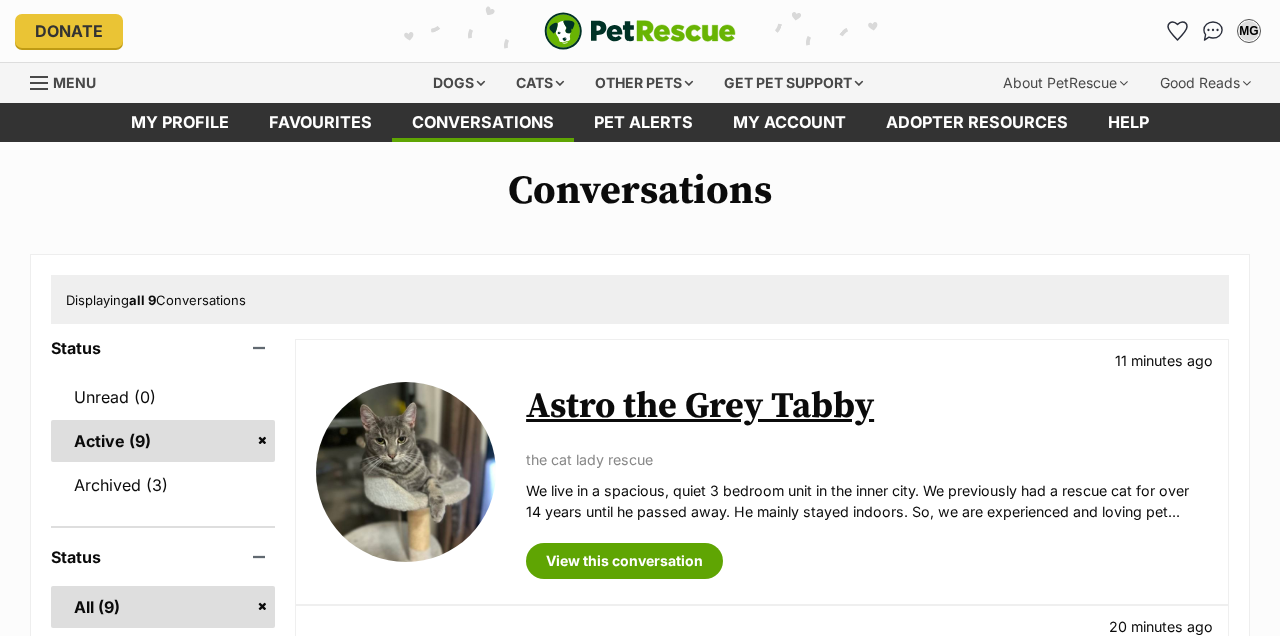 scroll, scrollTop: 292, scrollLeft: 0, axis: vertical 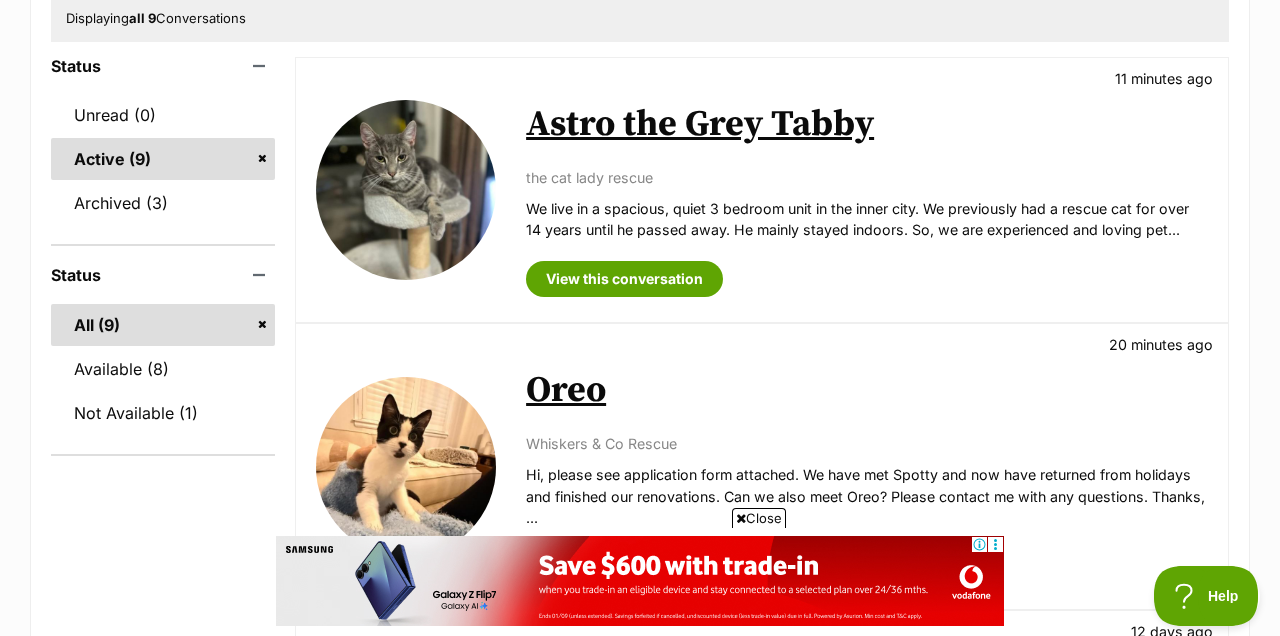 click on "Astro the Grey Tabby" at bounding box center [700, 124] 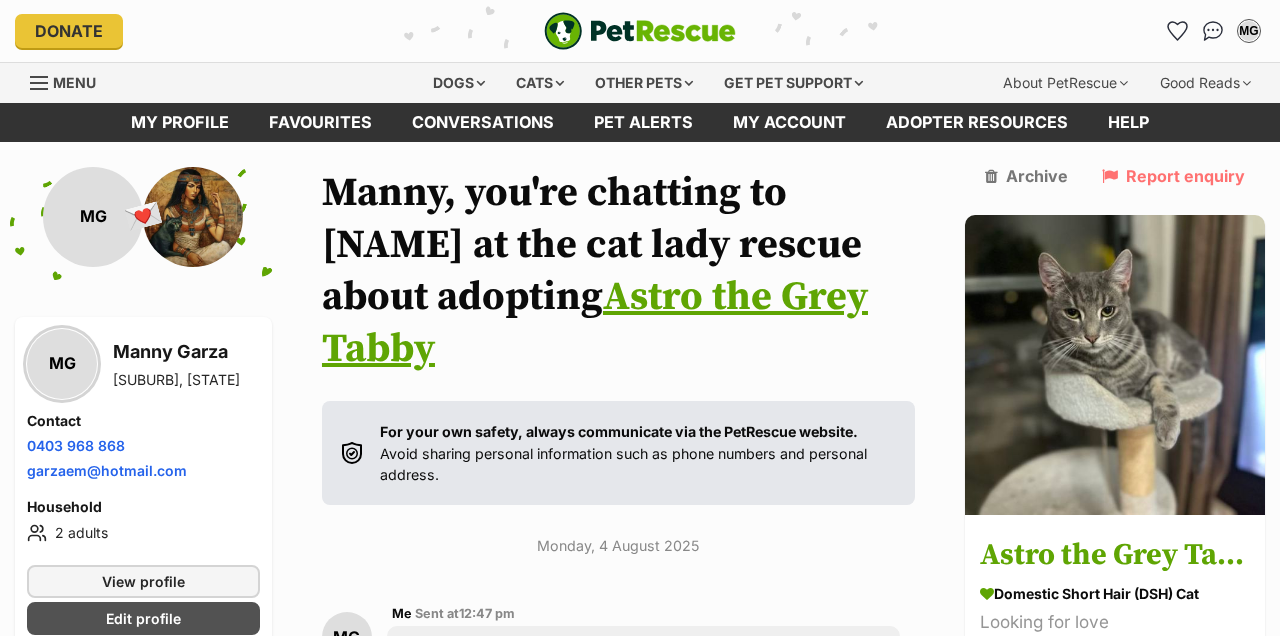 scroll, scrollTop: 390, scrollLeft: 0, axis: vertical 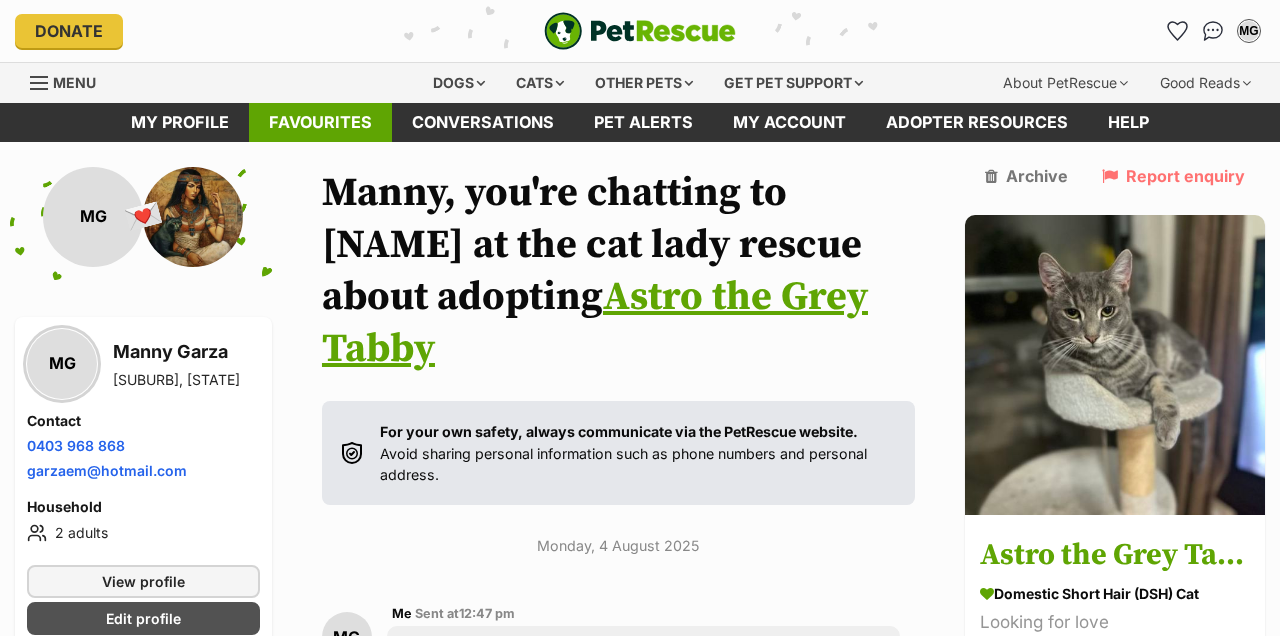 click on "Favourites" at bounding box center (320, 122) 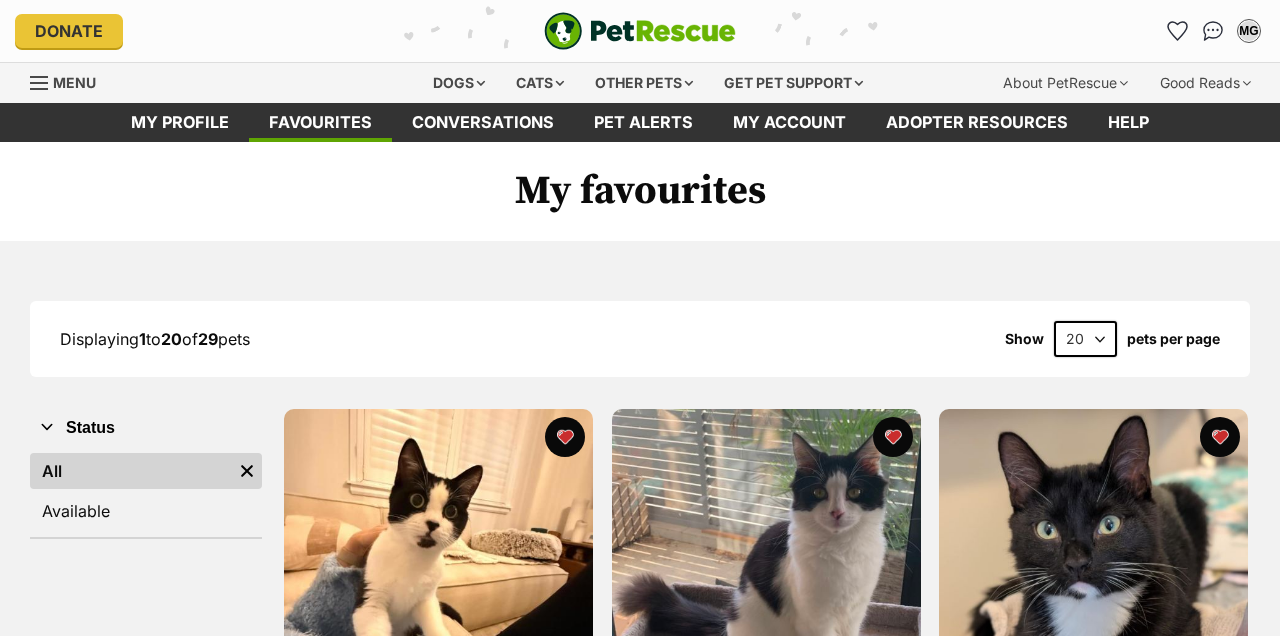 scroll, scrollTop: 279, scrollLeft: 0, axis: vertical 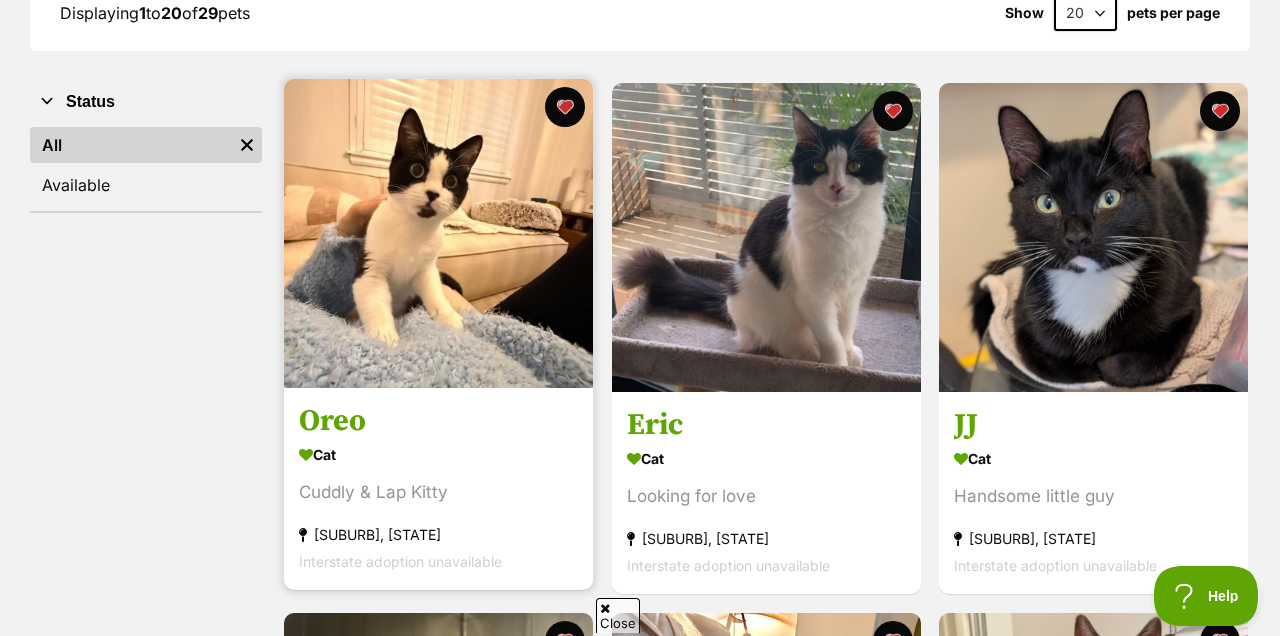 click at bounding box center [438, 233] 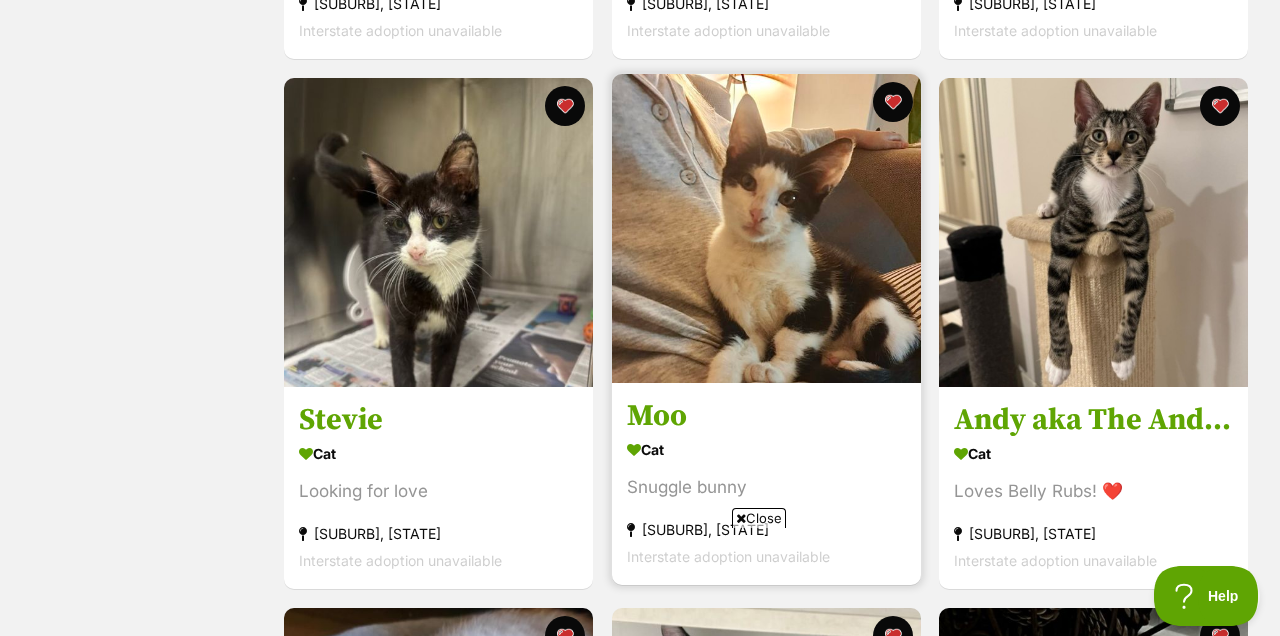 scroll, scrollTop: 865, scrollLeft: 0, axis: vertical 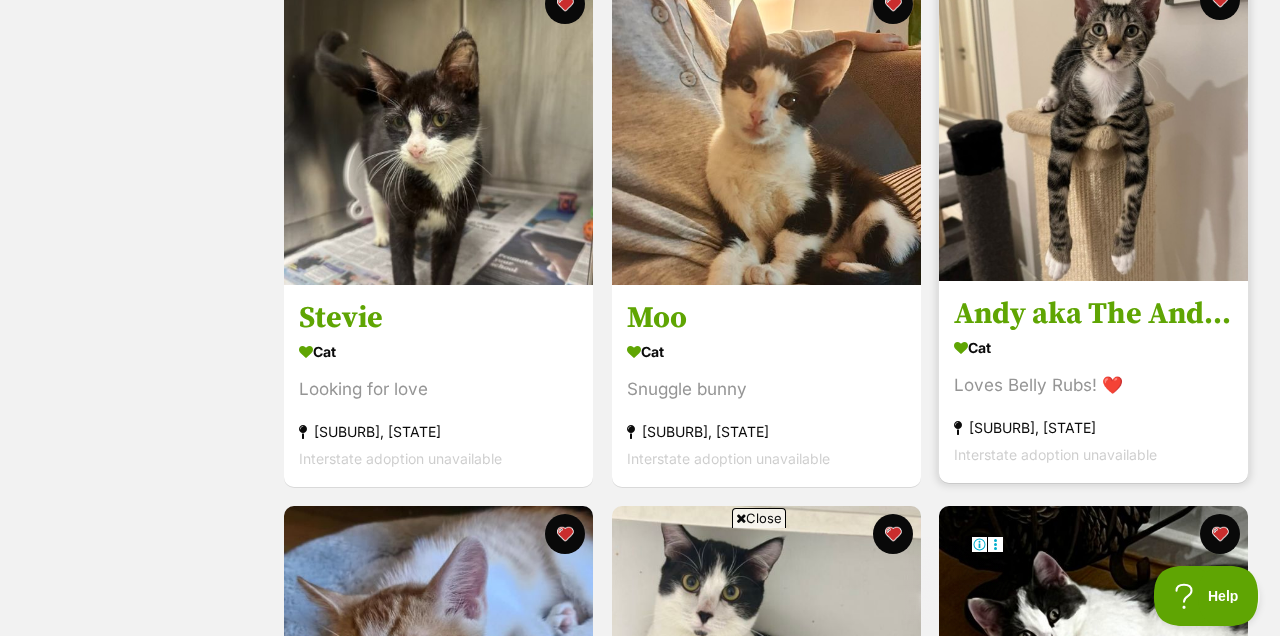 click at bounding box center [1093, 126] 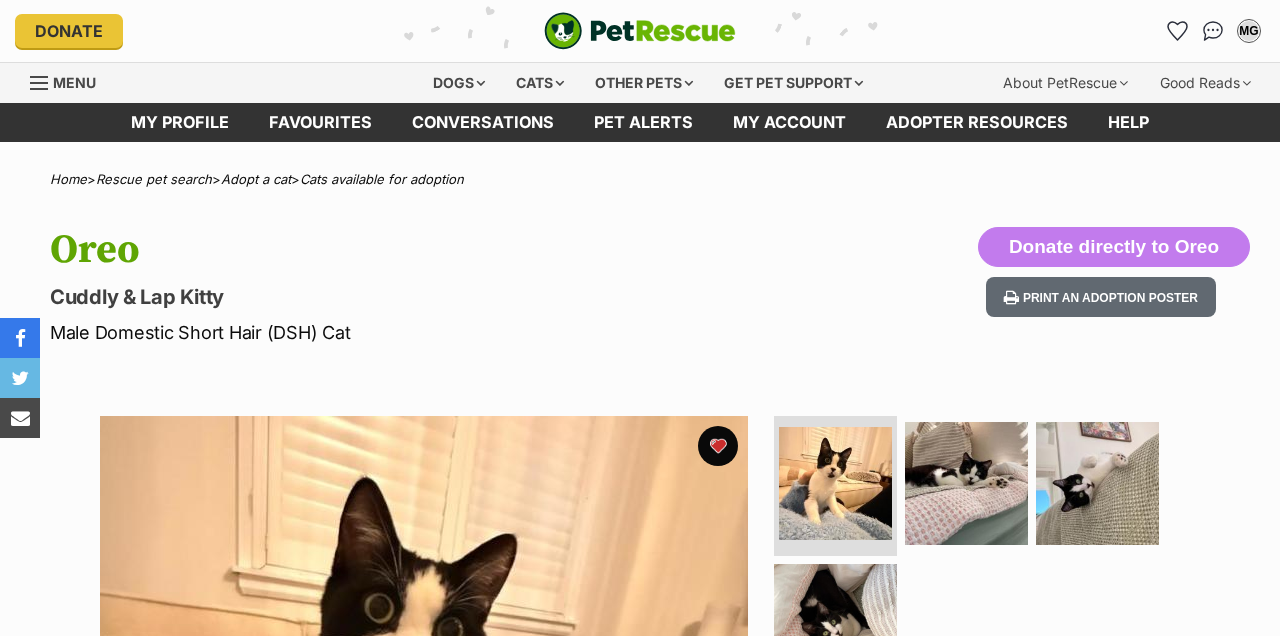 scroll, scrollTop: 330, scrollLeft: 0, axis: vertical 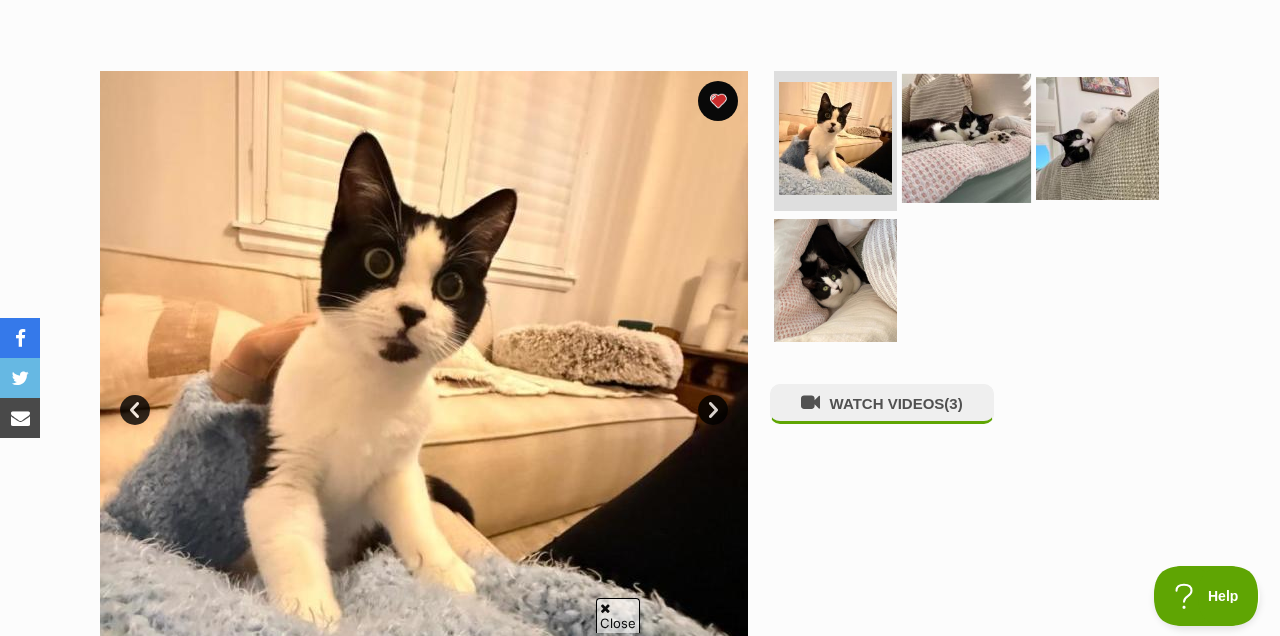 click at bounding box center [966, 138] 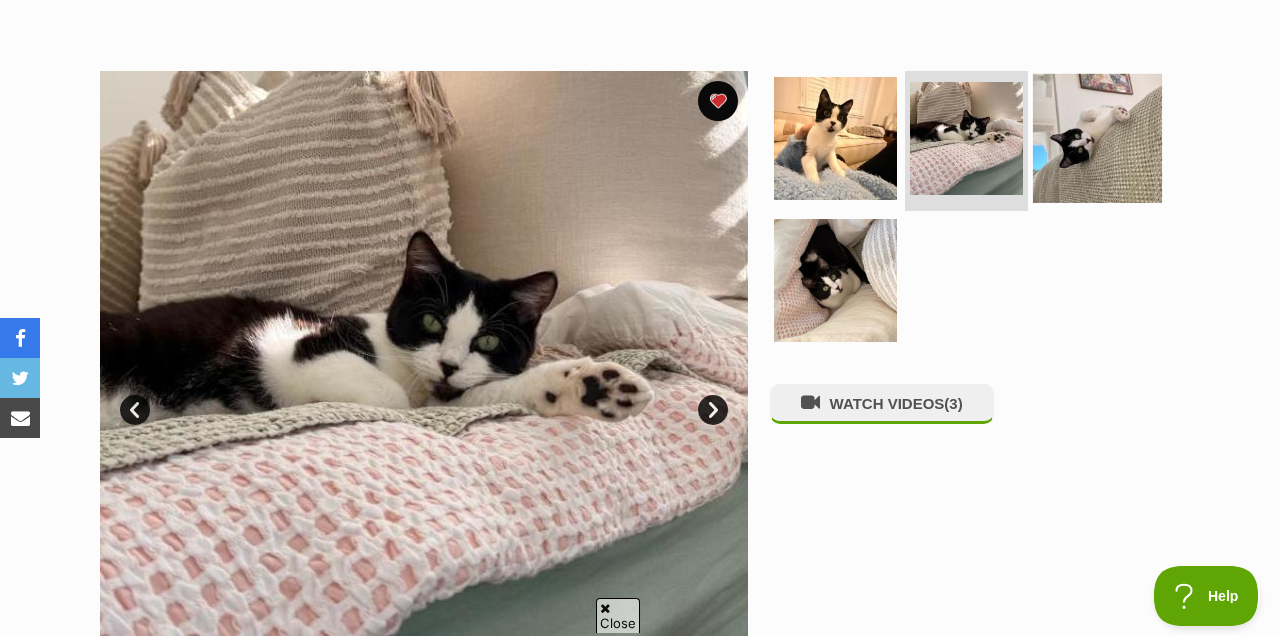 click at bounding box center (1097, 138) 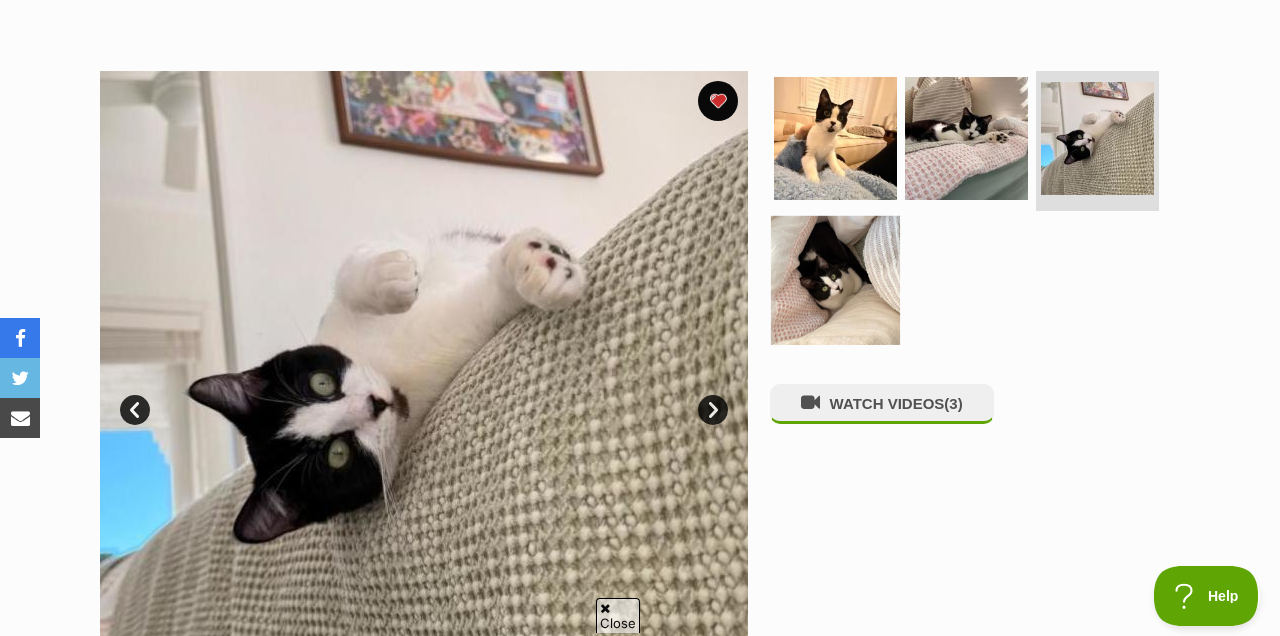 click at bounding box center (835, 279) 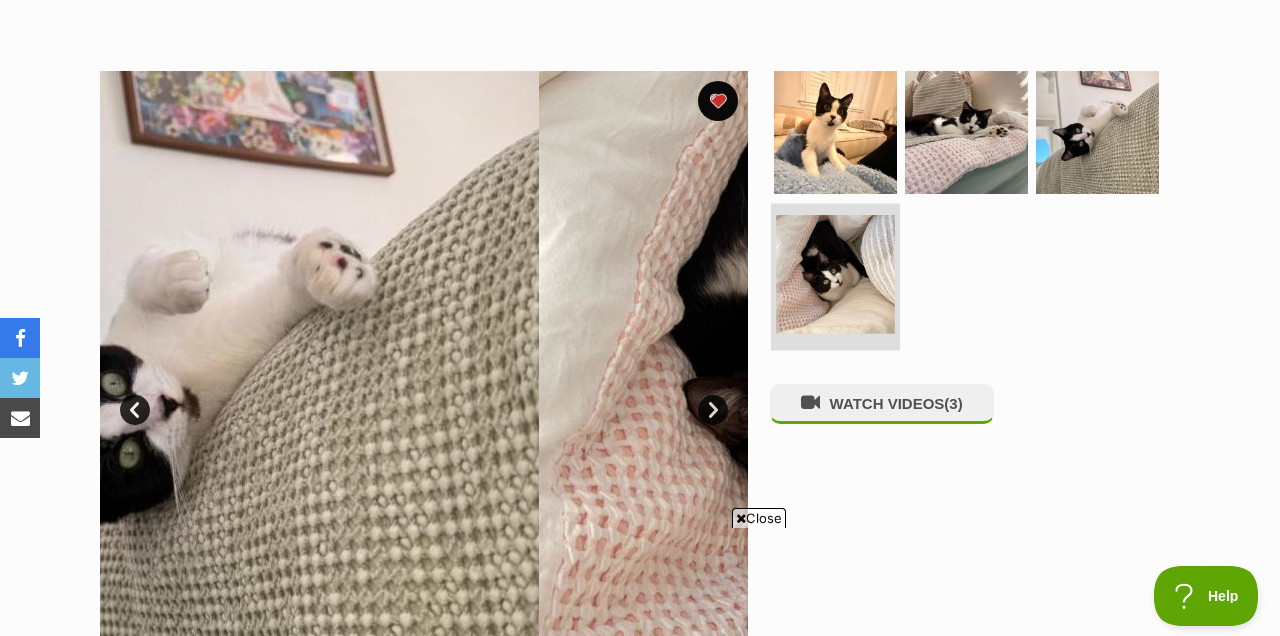 scroll, scrollTop: 0, scrollLeft: 0, axis: both 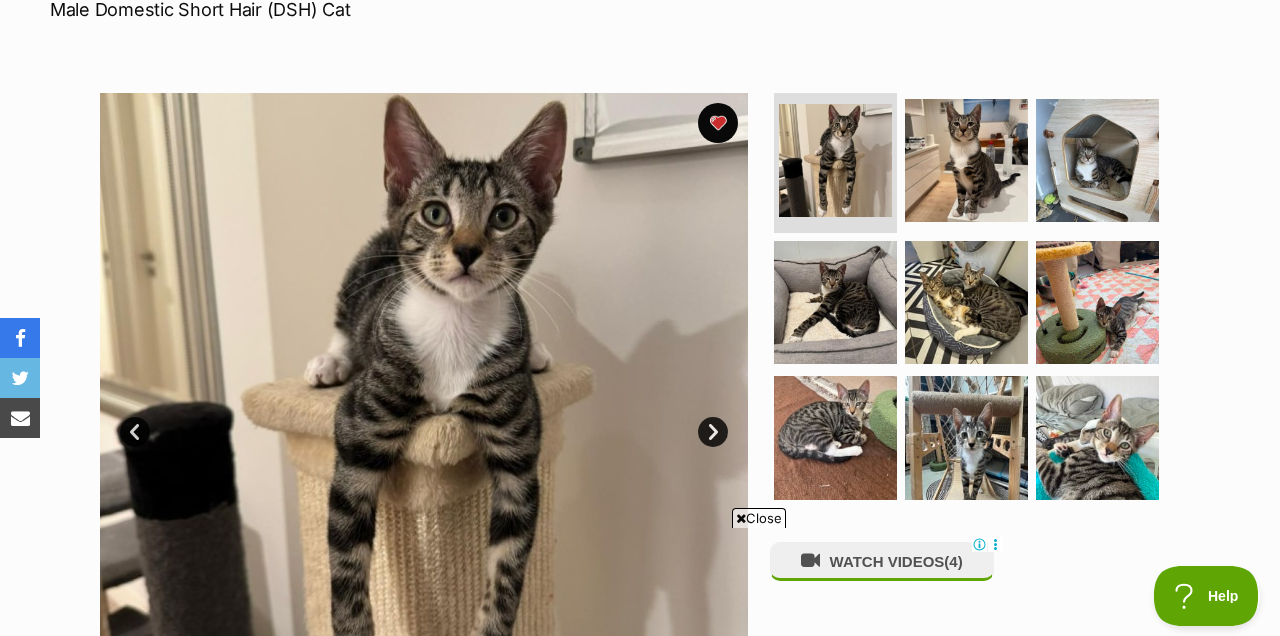 click on "Next" at bounding box center [713, 432] 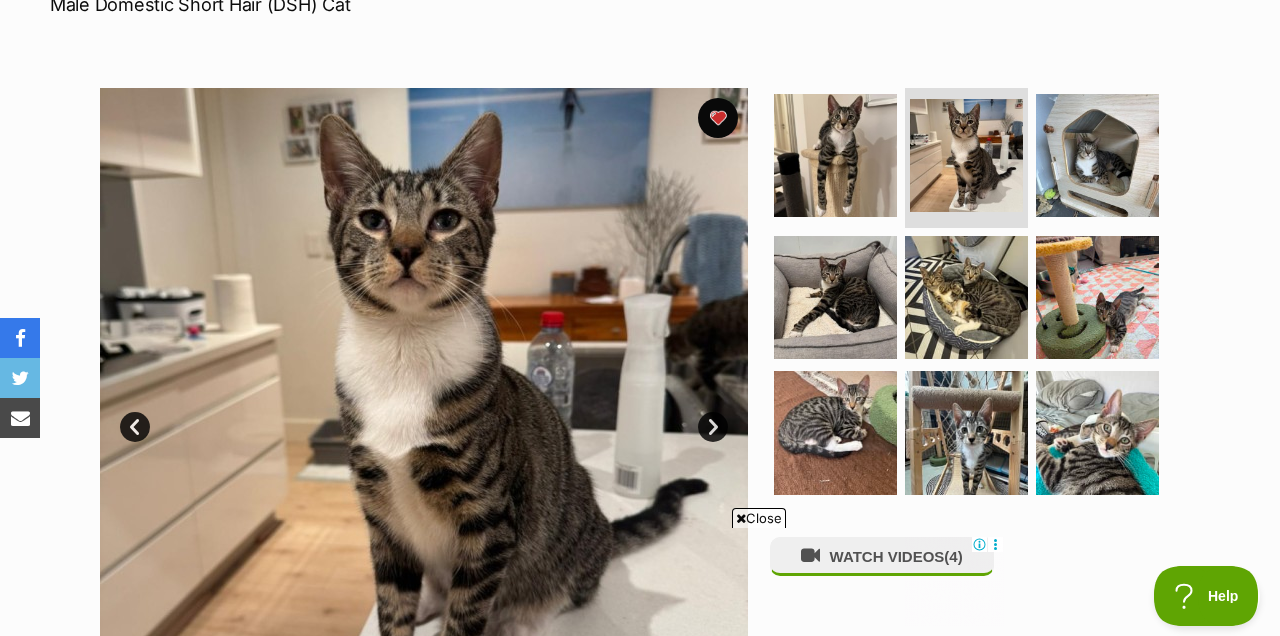 scroll, scrollTop: 330, scrollLeft: 0, axis: vertical 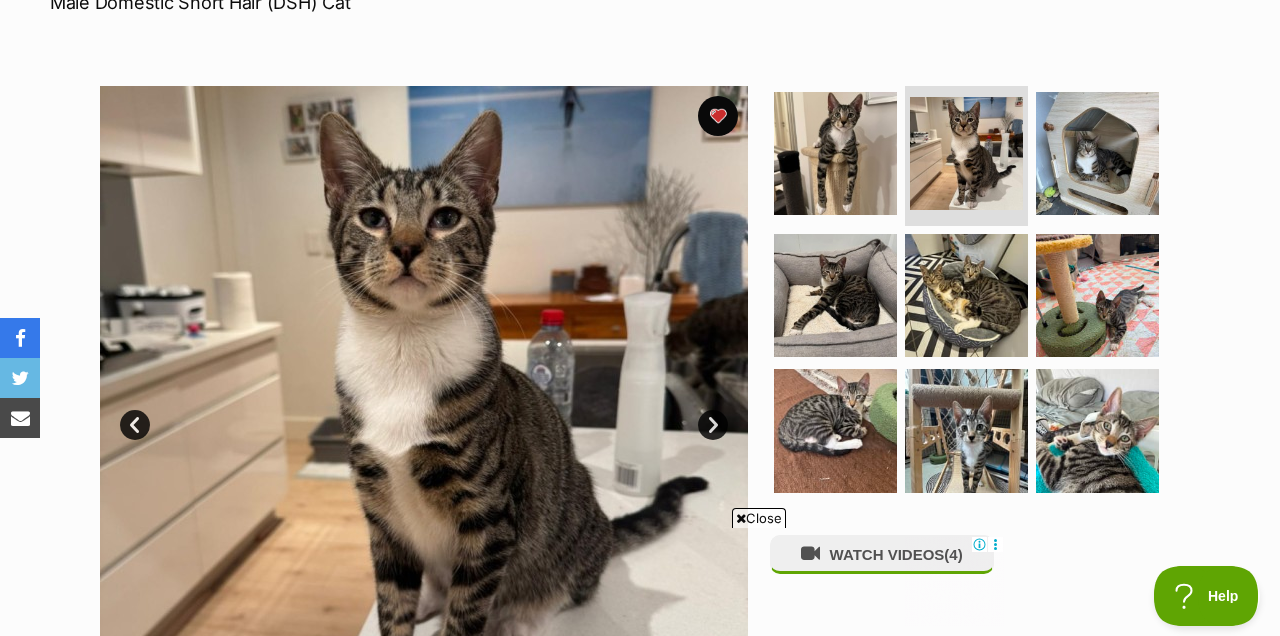 click on "Close" at bounding box center (759, 518) 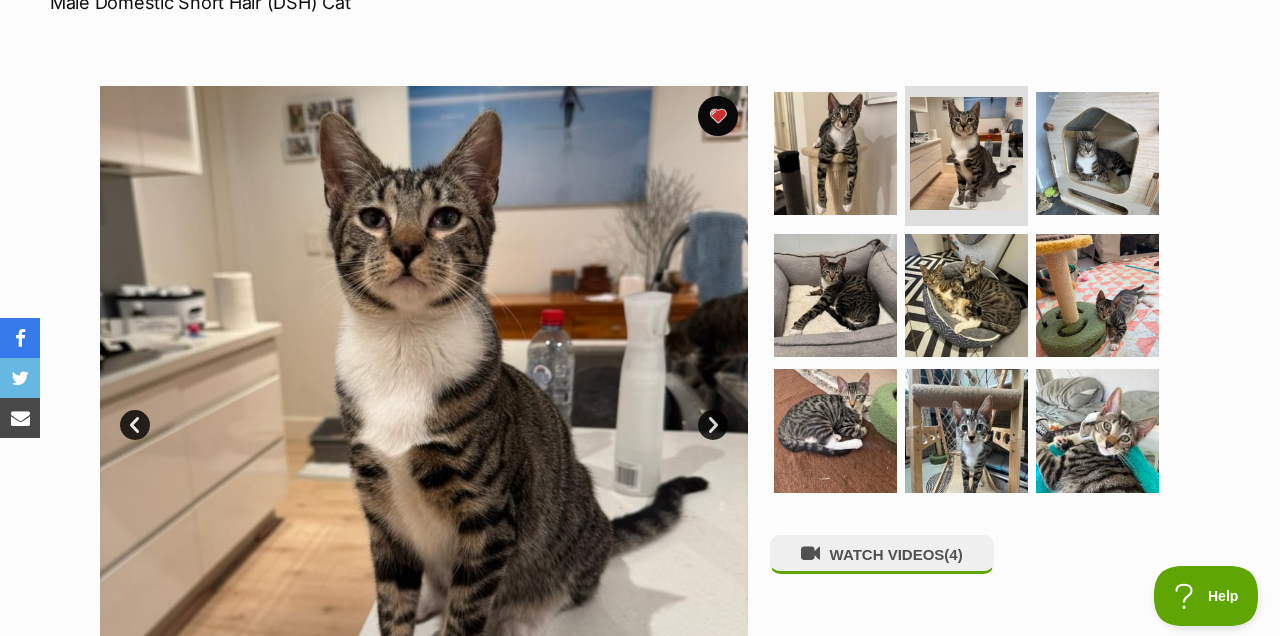 click on "Next" at bounding box center [713, 425] 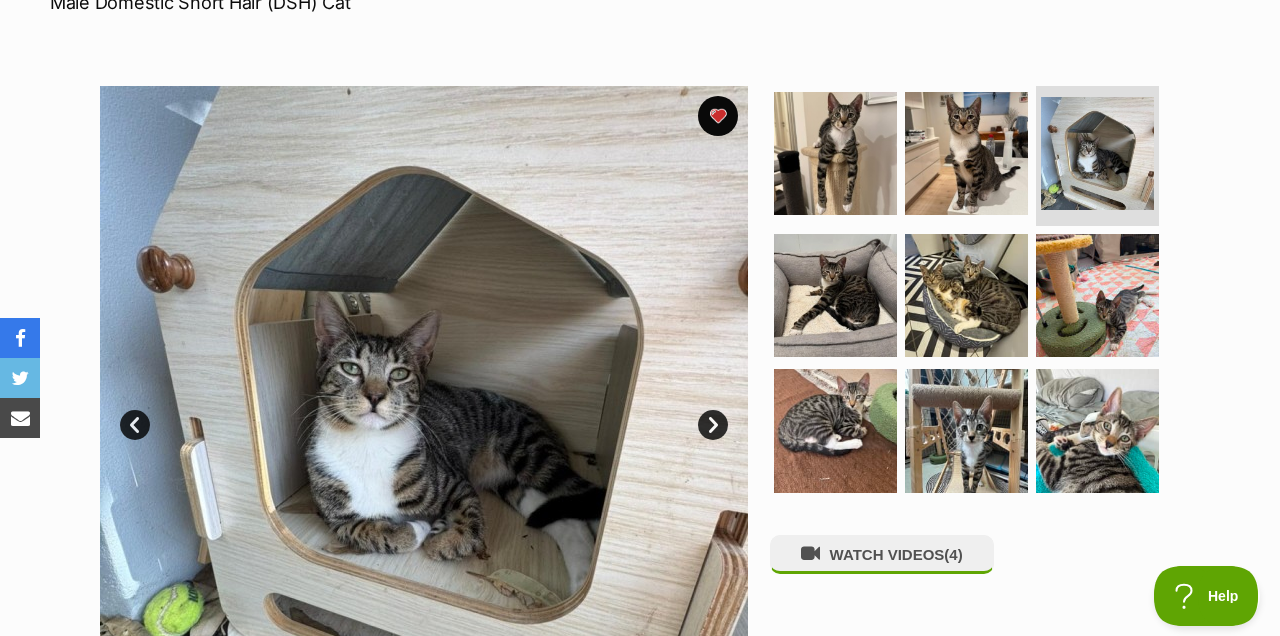 click on "Next" at bounding box center [713, 425] 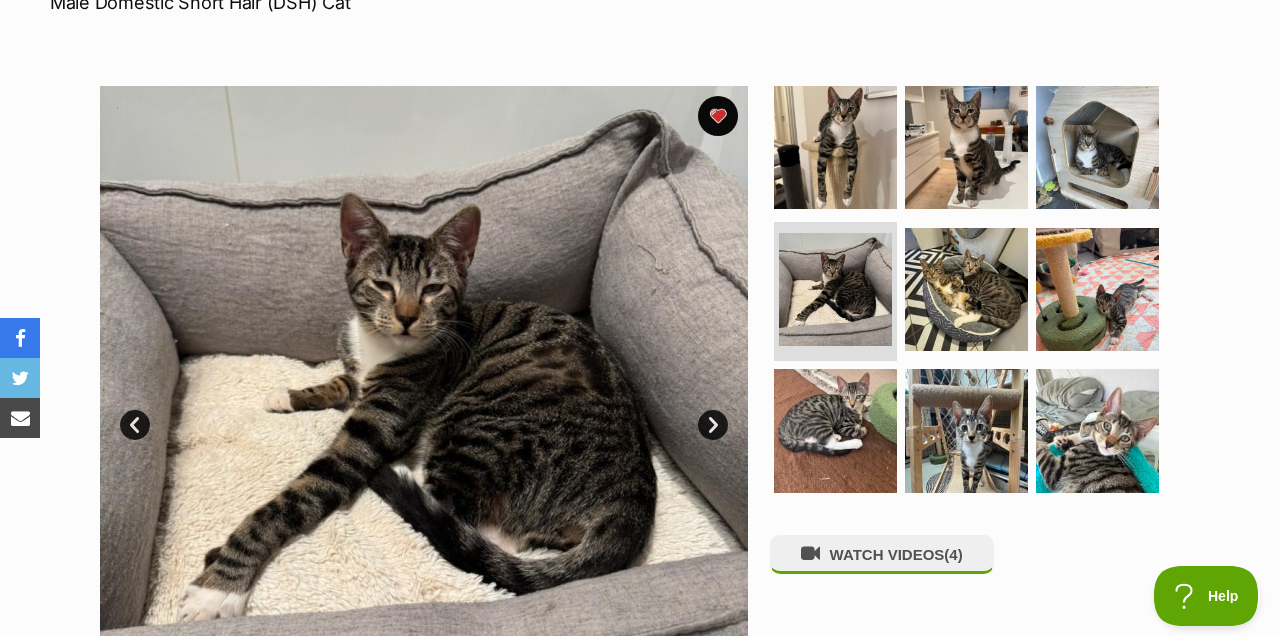 click on "Next" at bounding box center [713, 425] 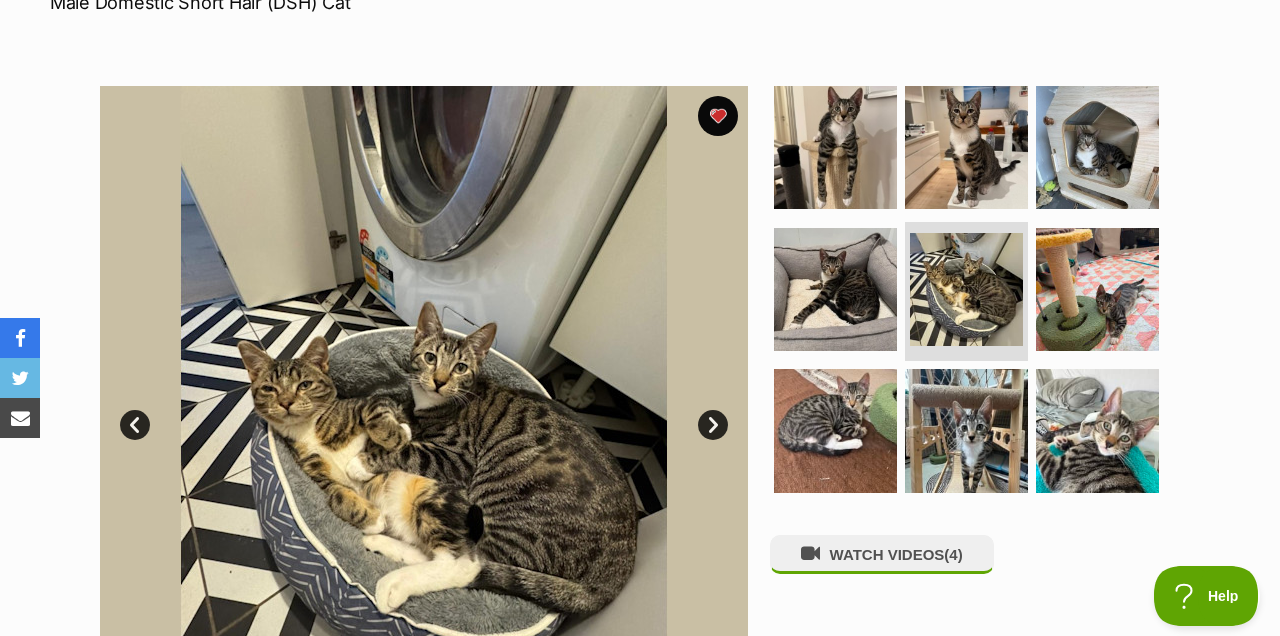 click on "Next" at bounding box center [713, 425] 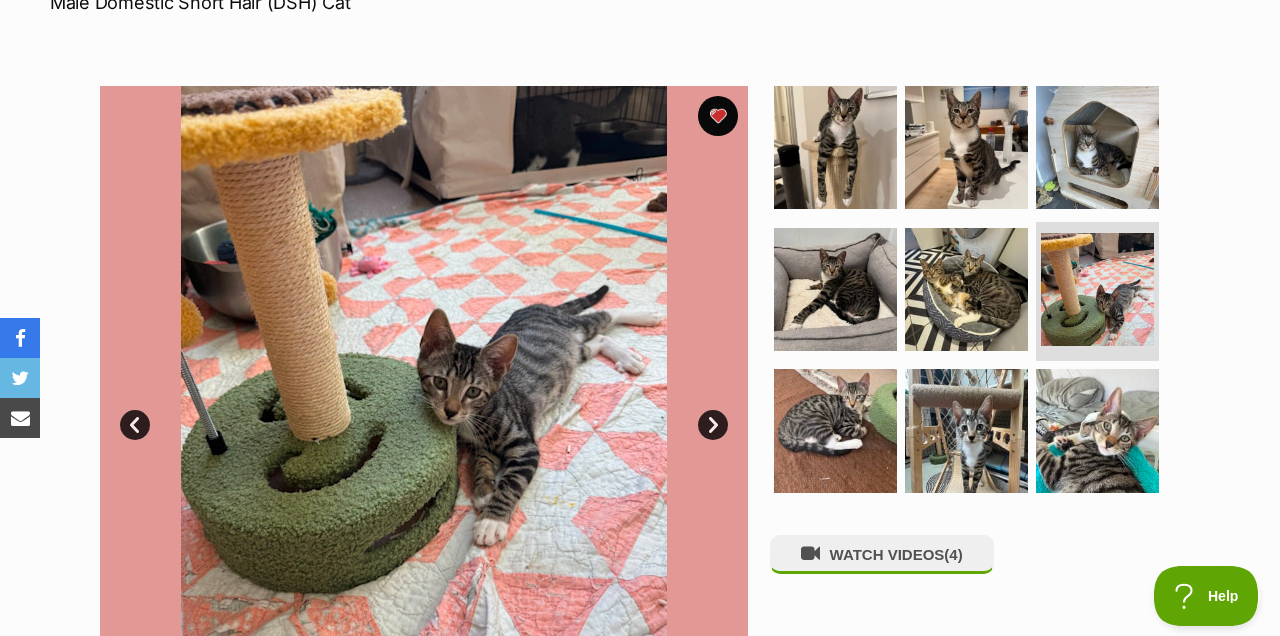 click on "Next" at bounding box center (713, 425) 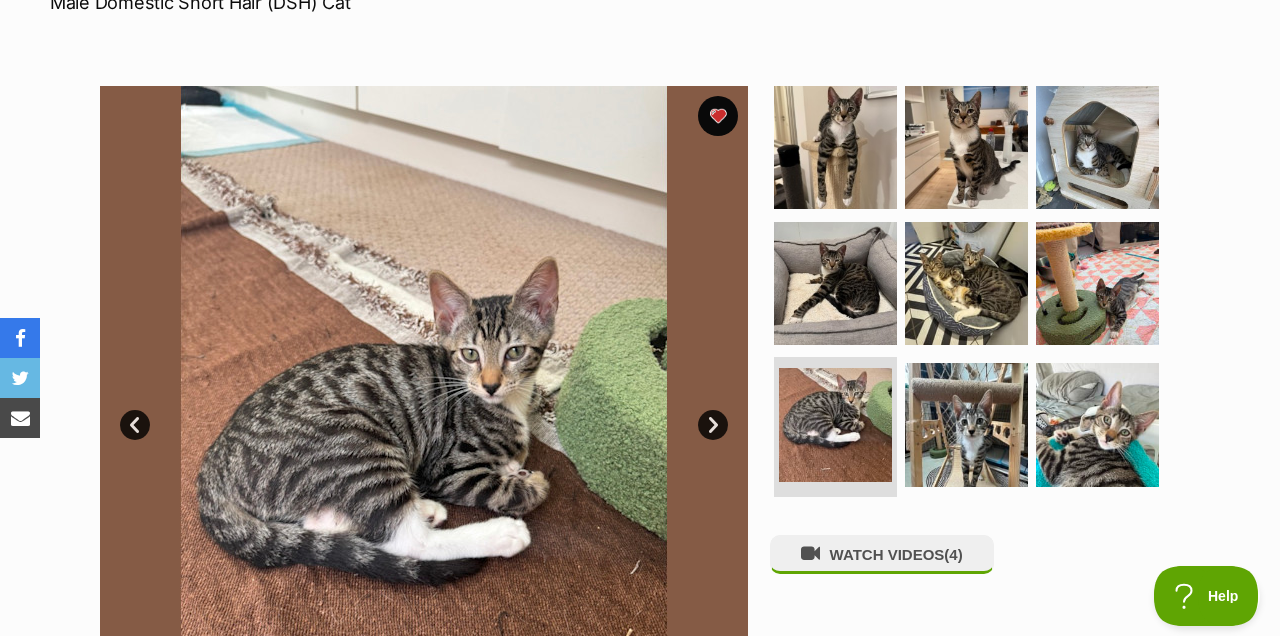 click on "Next" at bounding box center [713, 425] 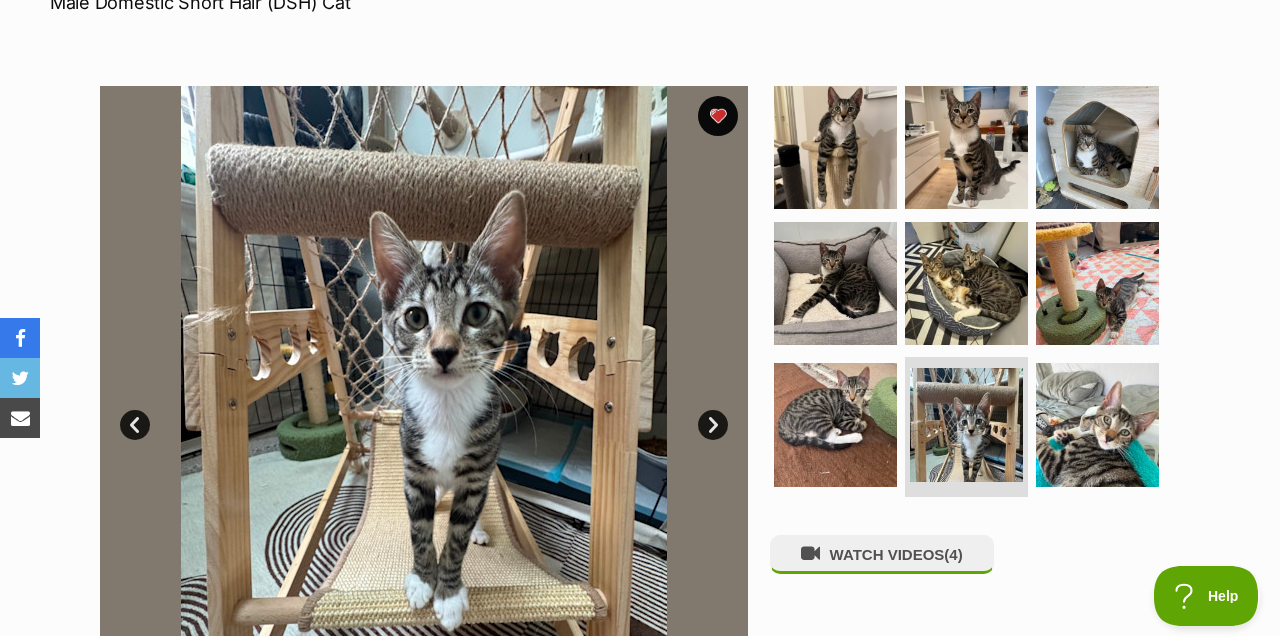 click on "Next" at bounding box center (713, 425) 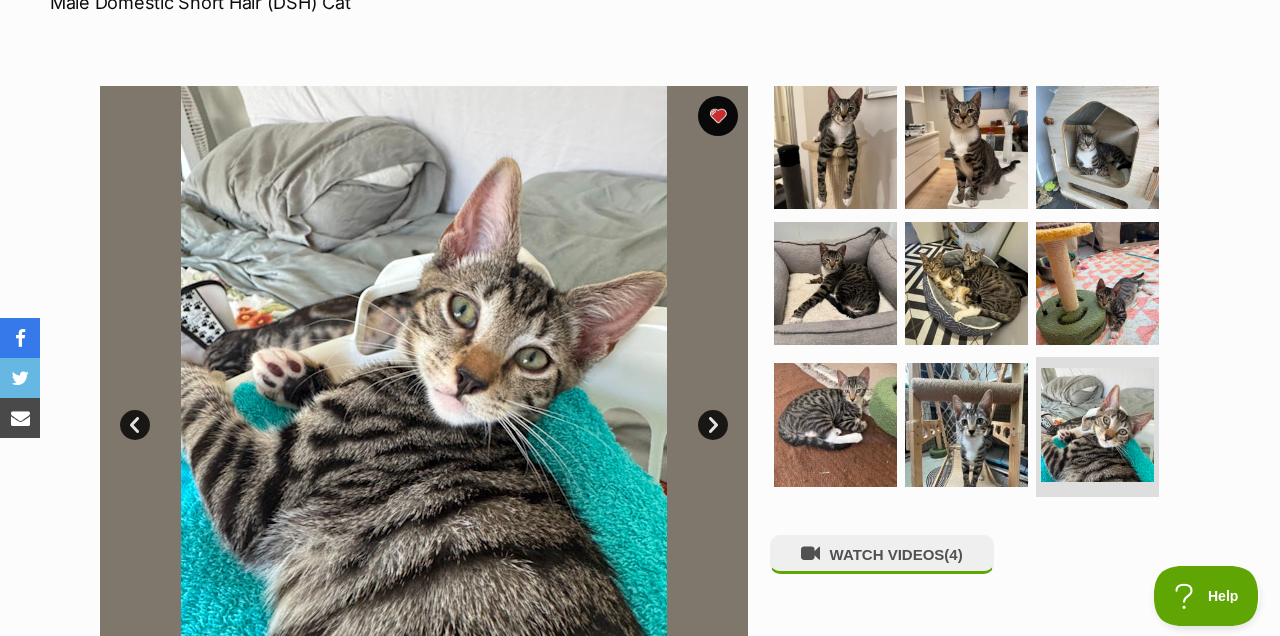 click on "Next" at bounding box center (713, 425) 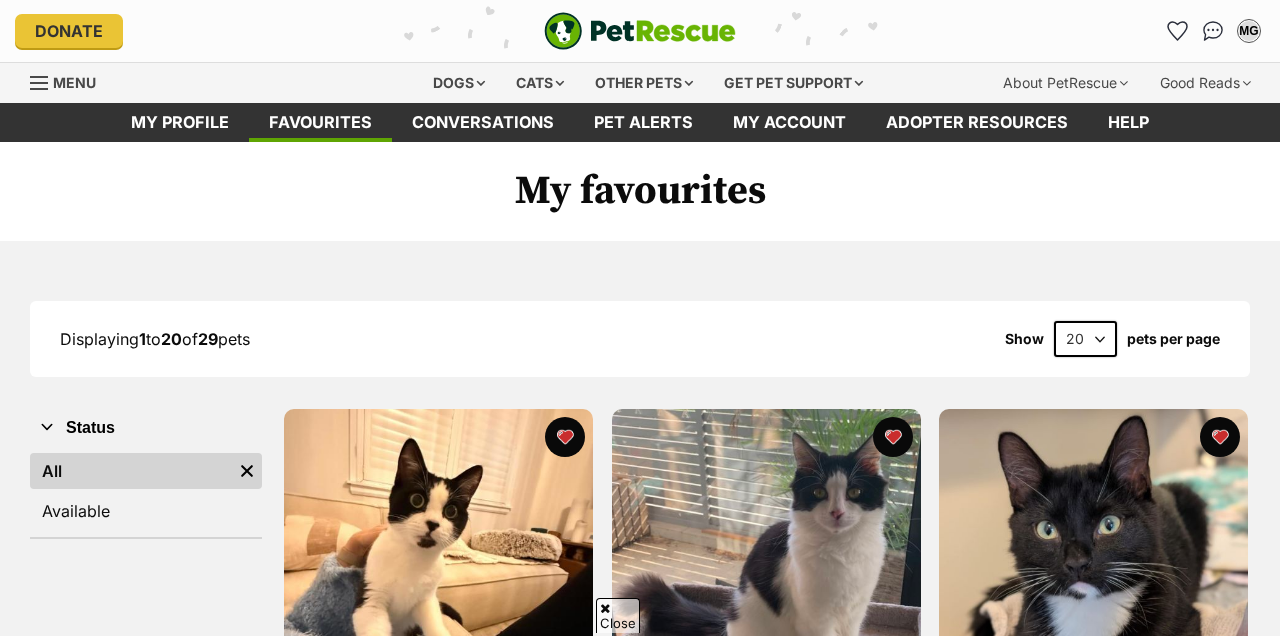 scroll, scrollTop: 1357, scrollLeft: 0, axis: vertical 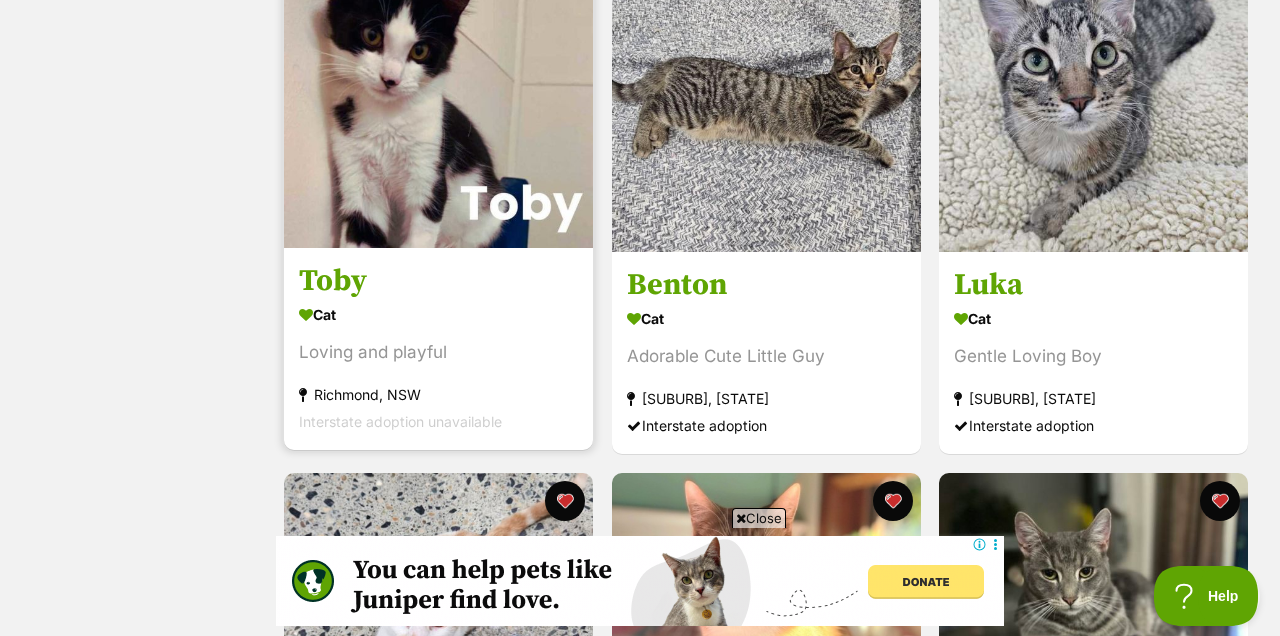 click at bounding box center (438, 93) 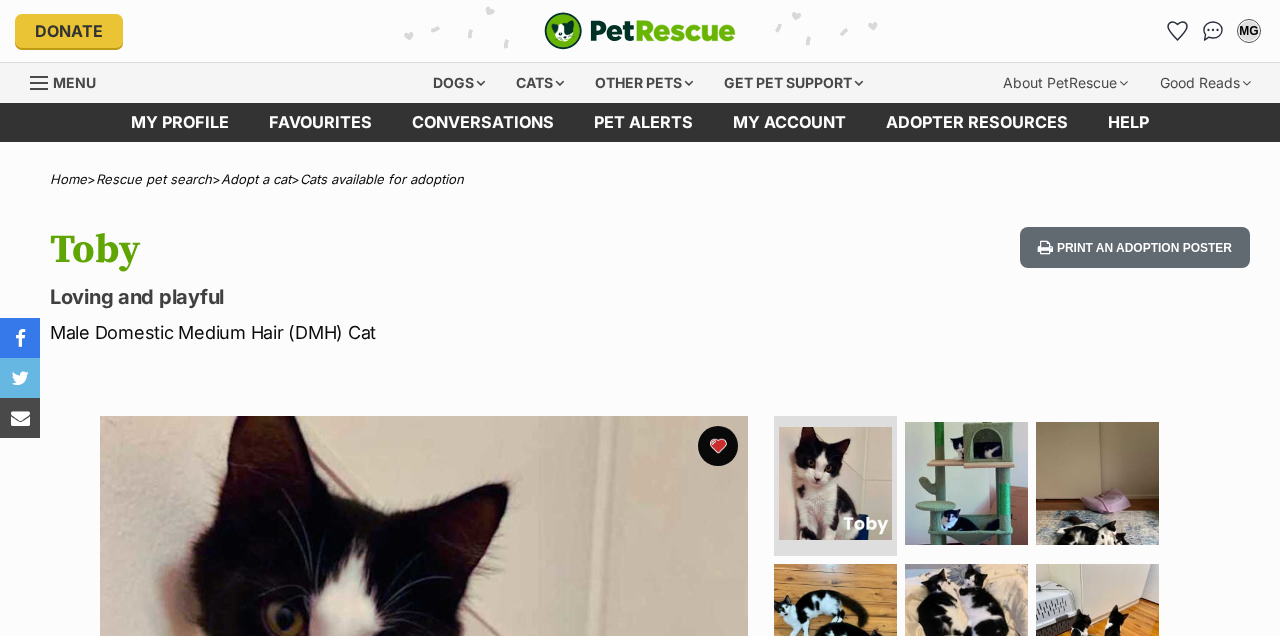 scroll, scrollTop: 237, scrollLeft: 0, axis: vertical 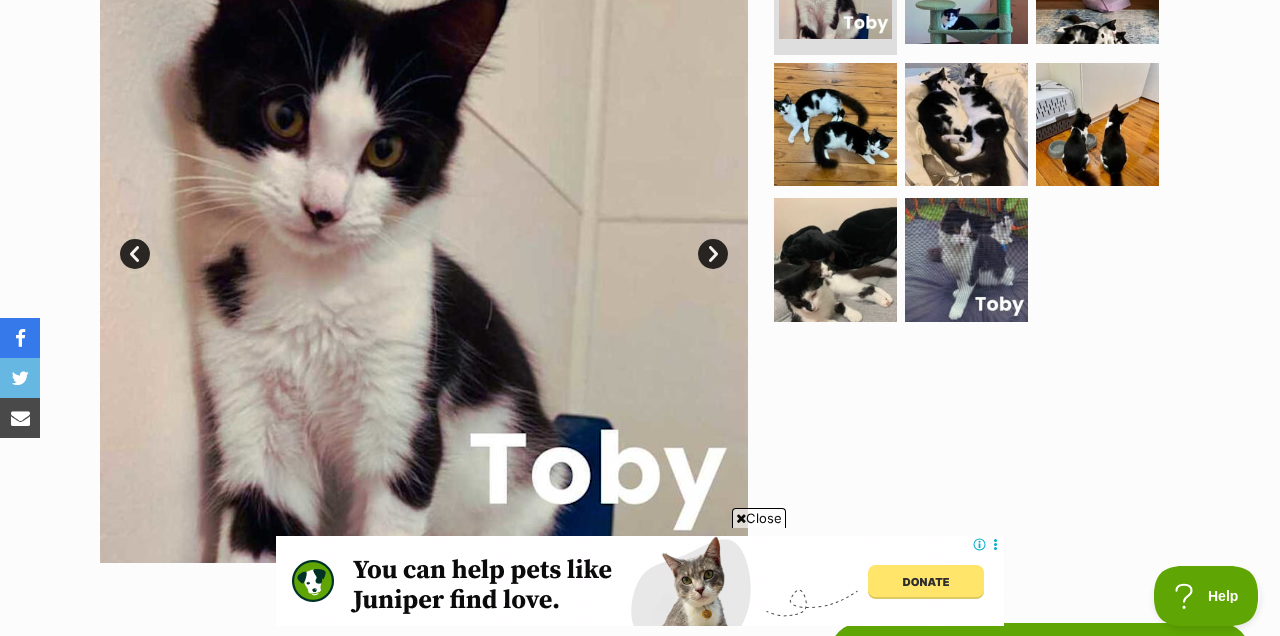 click on "Next" at bounding box center [713, 254] 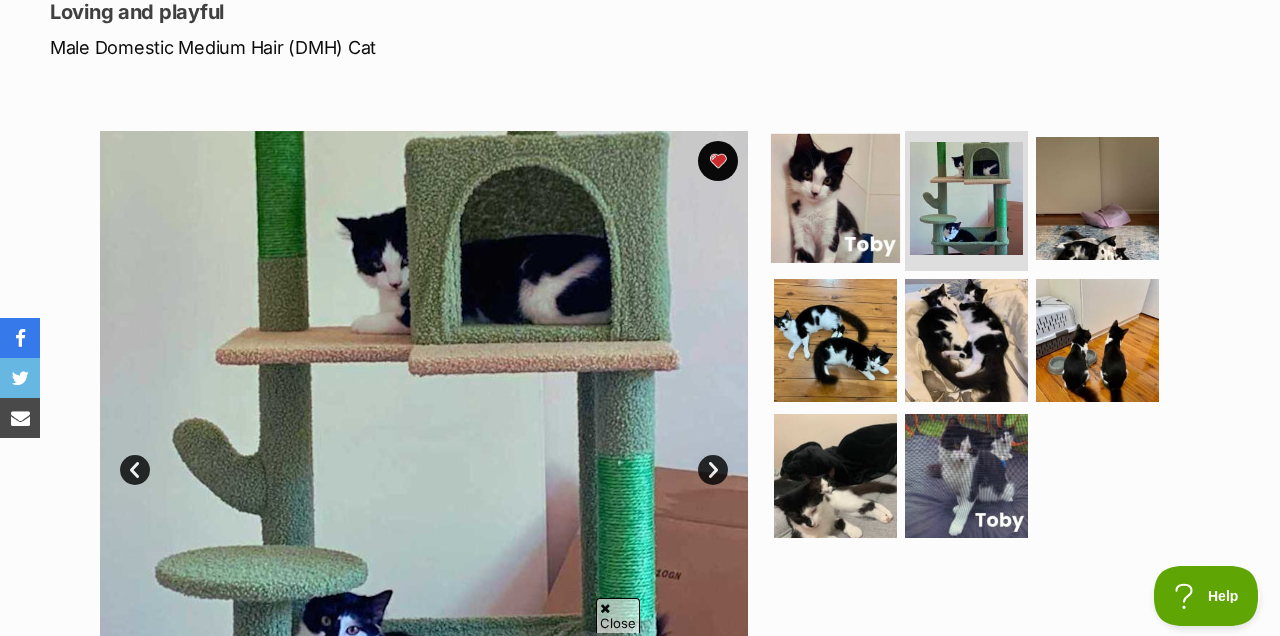 scroll, scrollTop: 0, scrollLeft: 0, axis: both 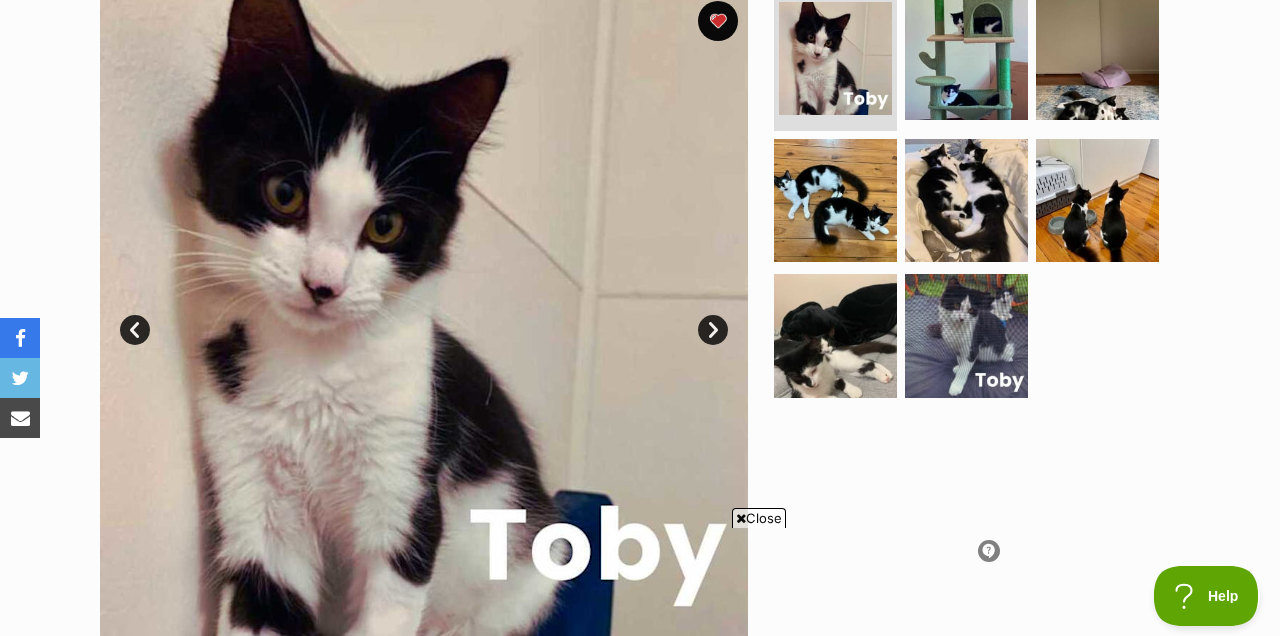 click on "Close" at bounding box center (759, 518) 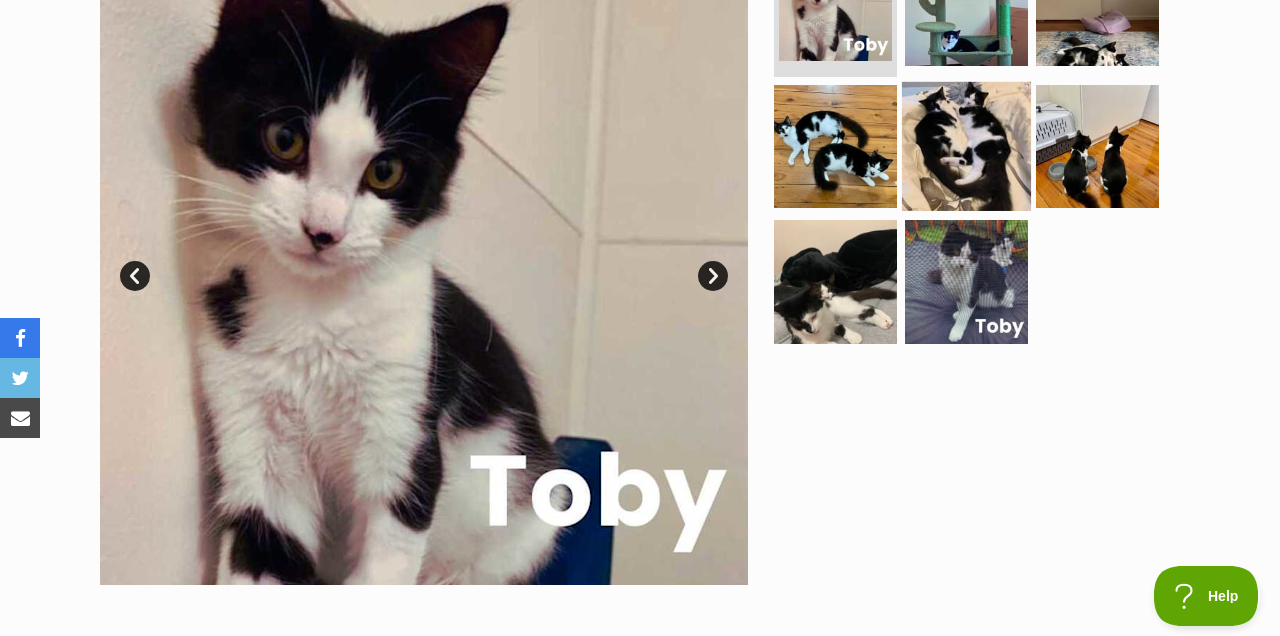 click at bounding box center [966, 145] 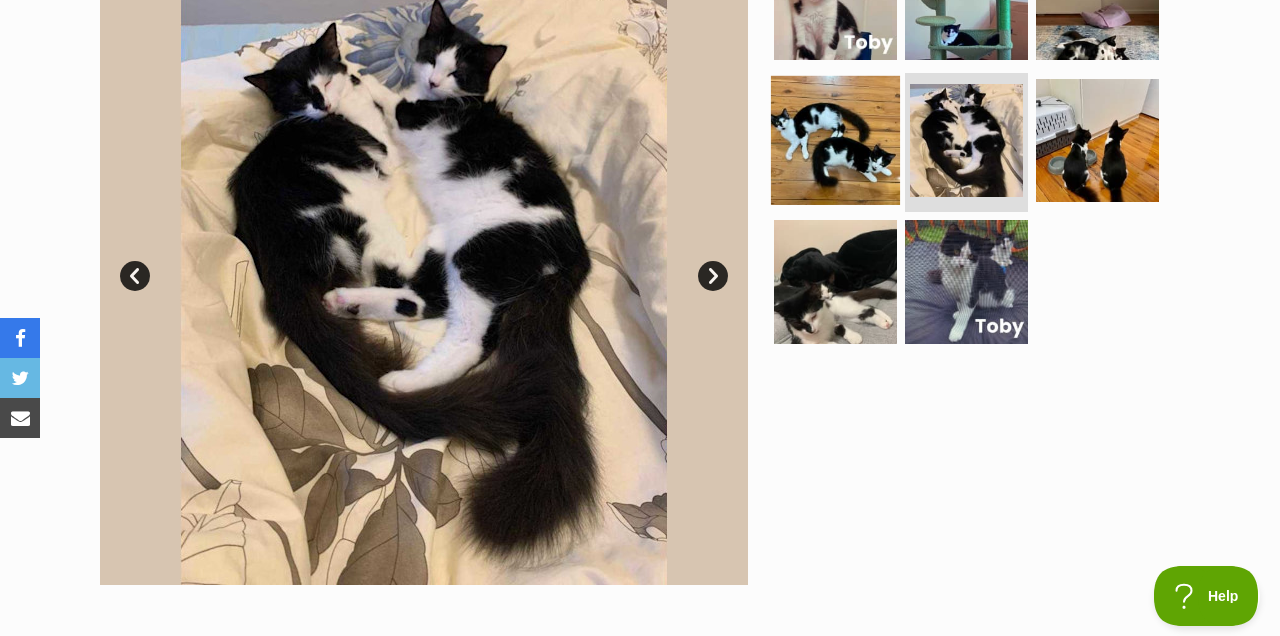click at bounding box center [835, 139] 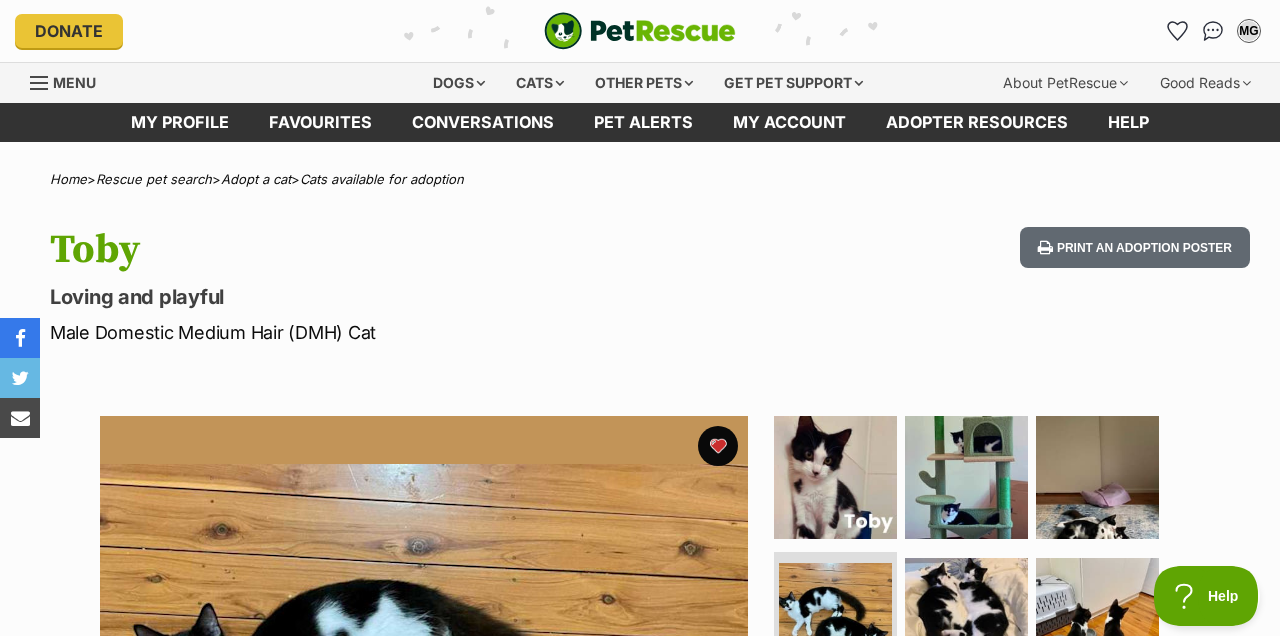 click on "Donate
PetRescue home
MG
My account
MG
Manny Garza
Edit profile
Log out
Pet alerts
Pet alert matches
Account settings
Change password" at bounding box center (640, 31) 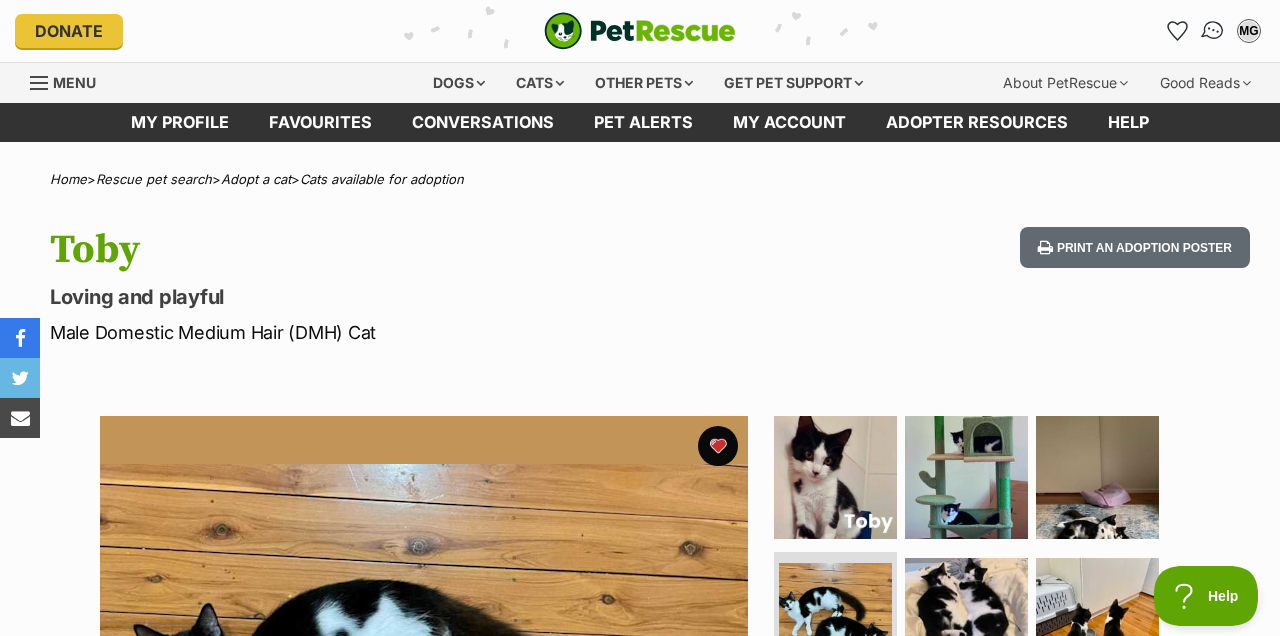 click at bounding box center (1213, 31) 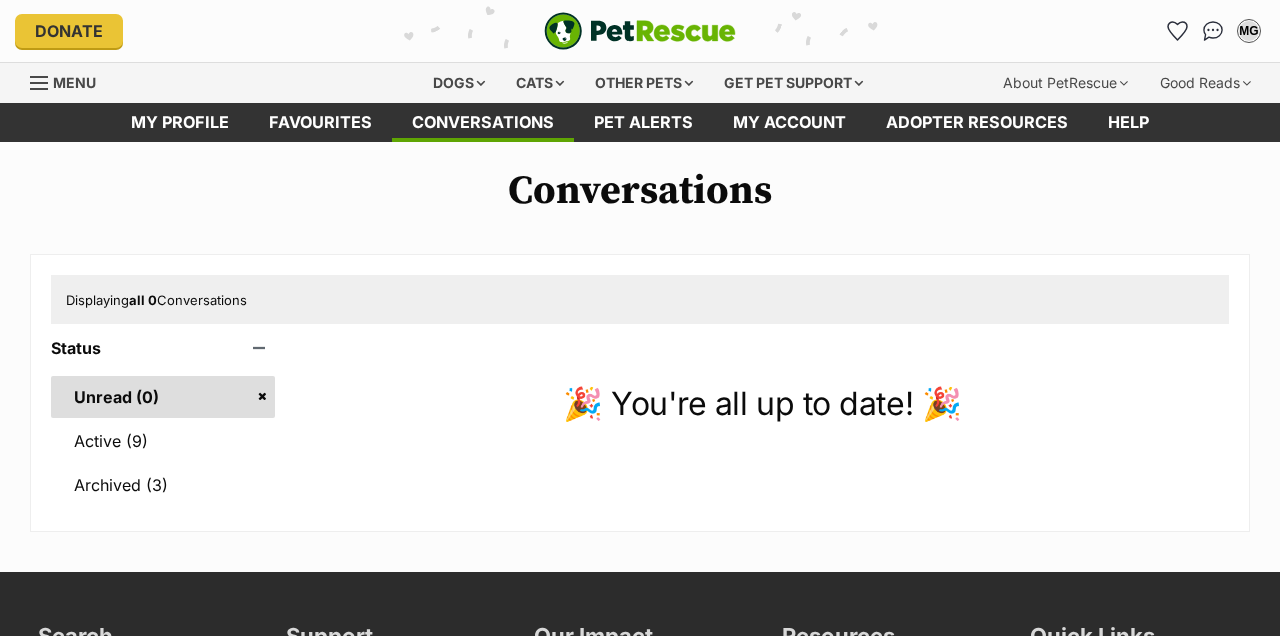 scroll, scrollTop: 0, scrollLeft: 0, axis: both 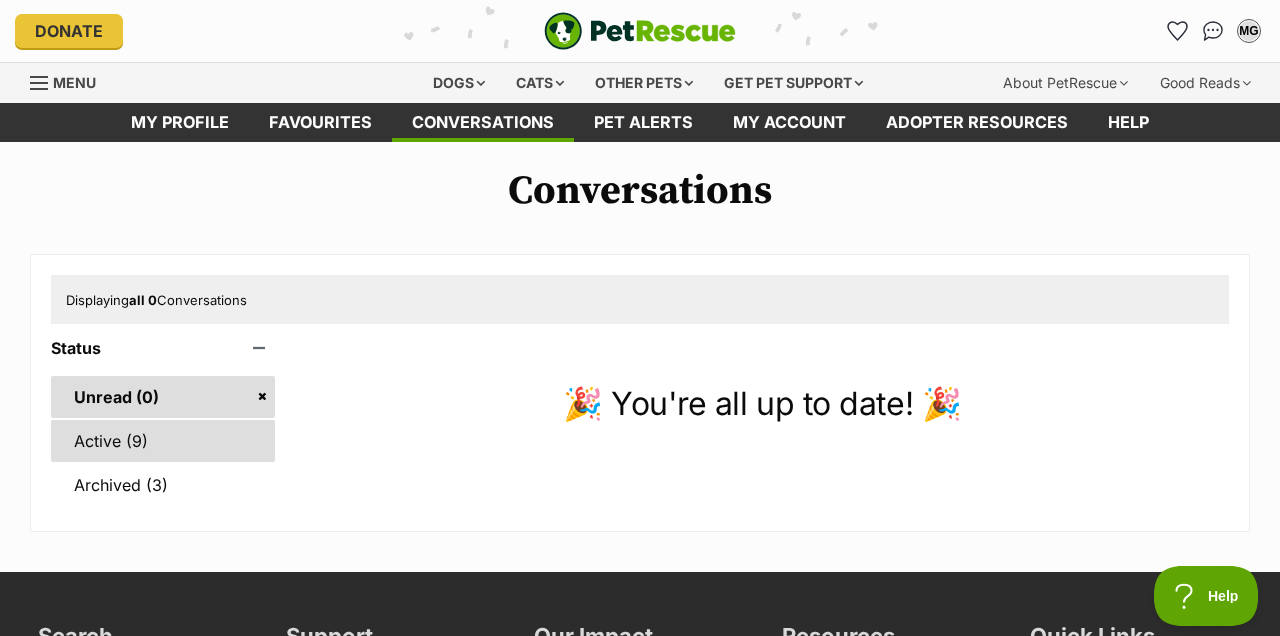 click on "Active (9)" at bounding box center (163, 441) 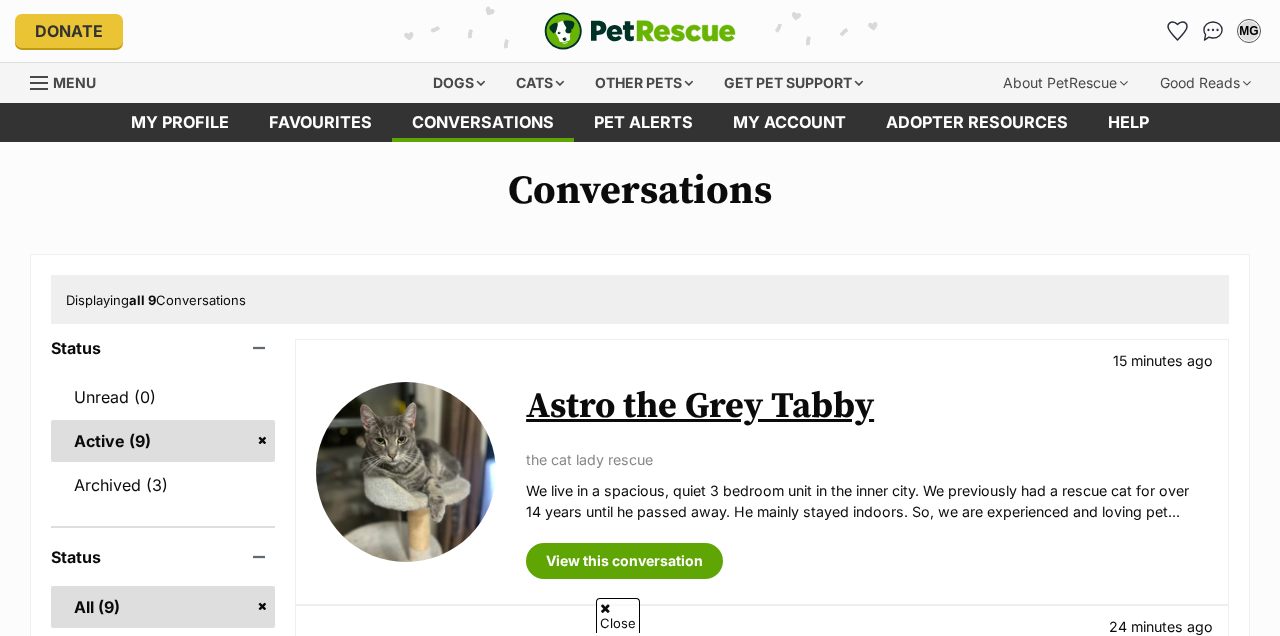 scroll, scrollTop: 278, scrollLeft: 0, axis: vertical 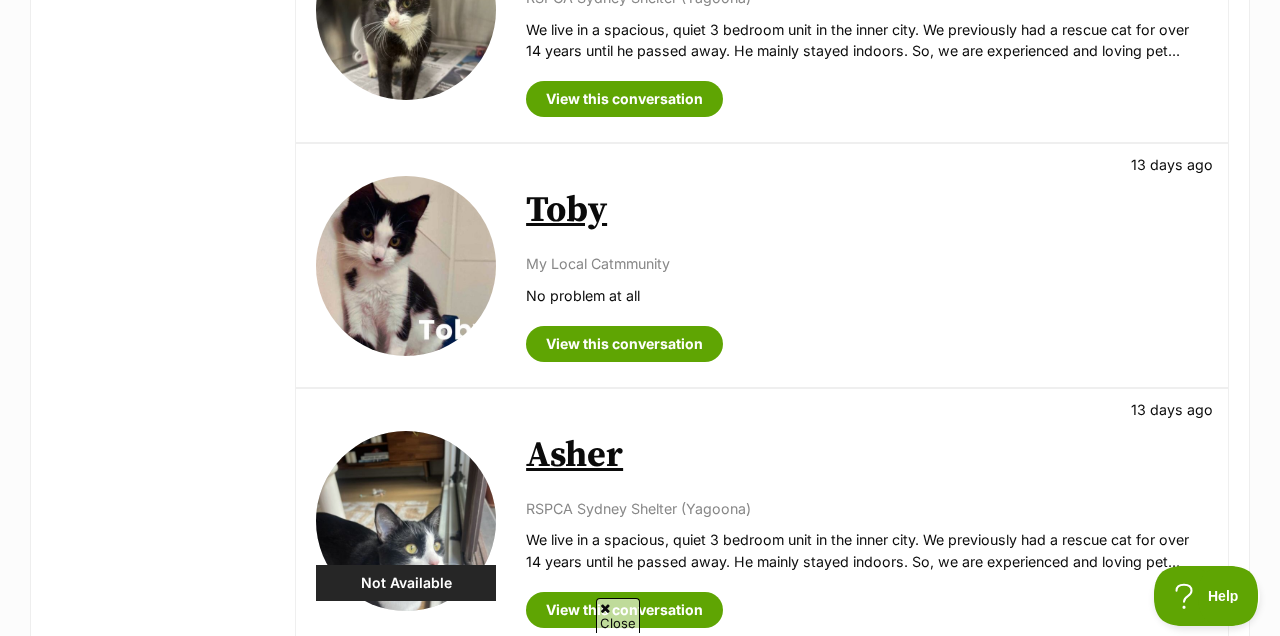 click on "Toby" at bounding box center [566, 210] 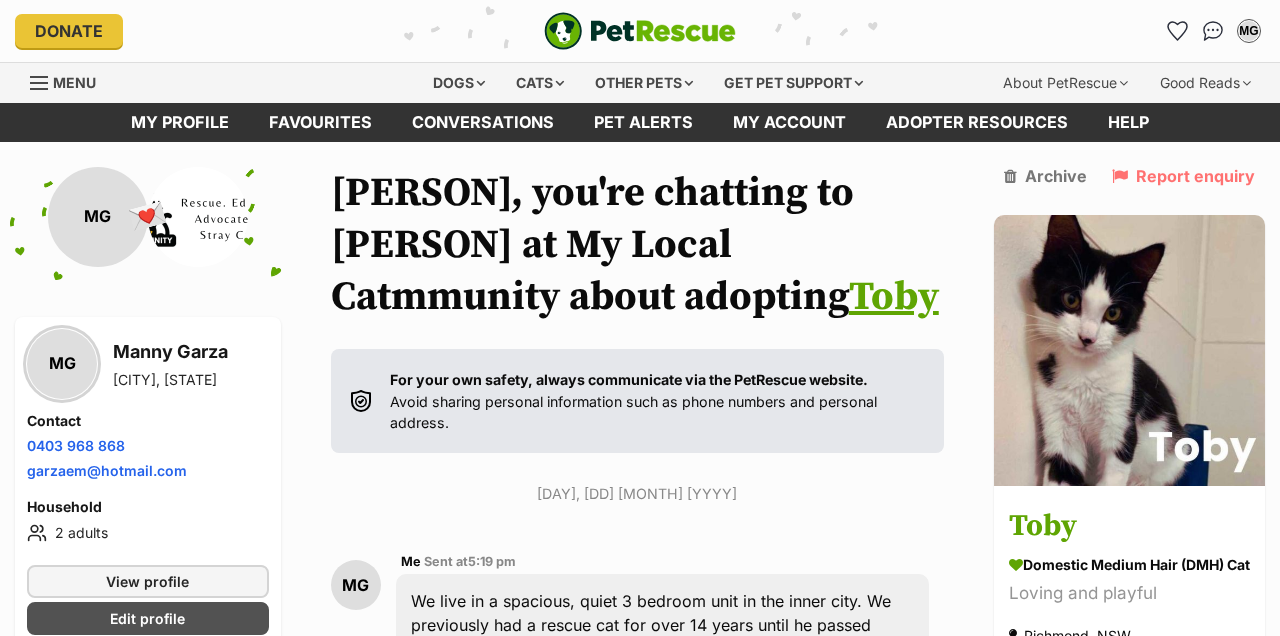 scroll, scrollTop: 0, scrollLeft: 0, axis: both 